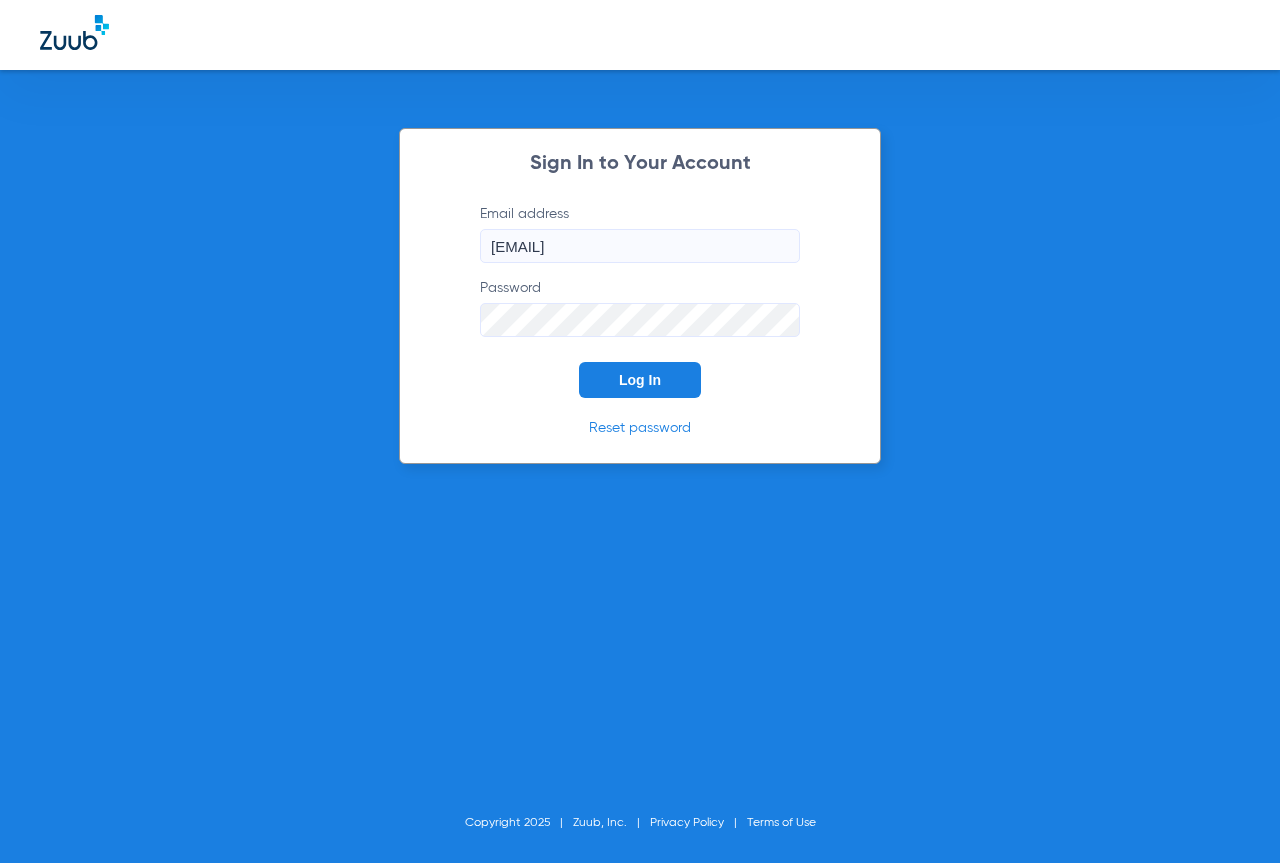 scroll, scrollTop: 0, scrollLeft: 0, axis: both 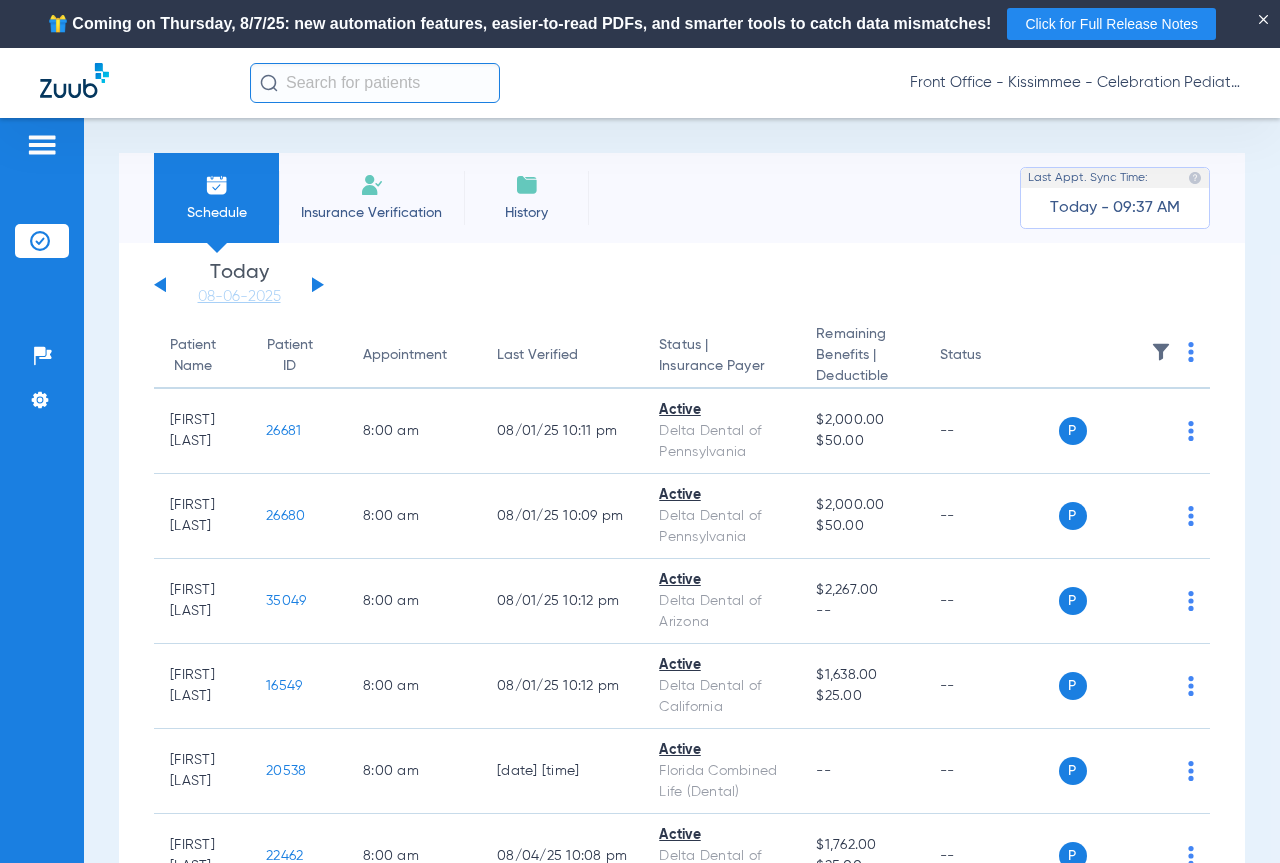 click 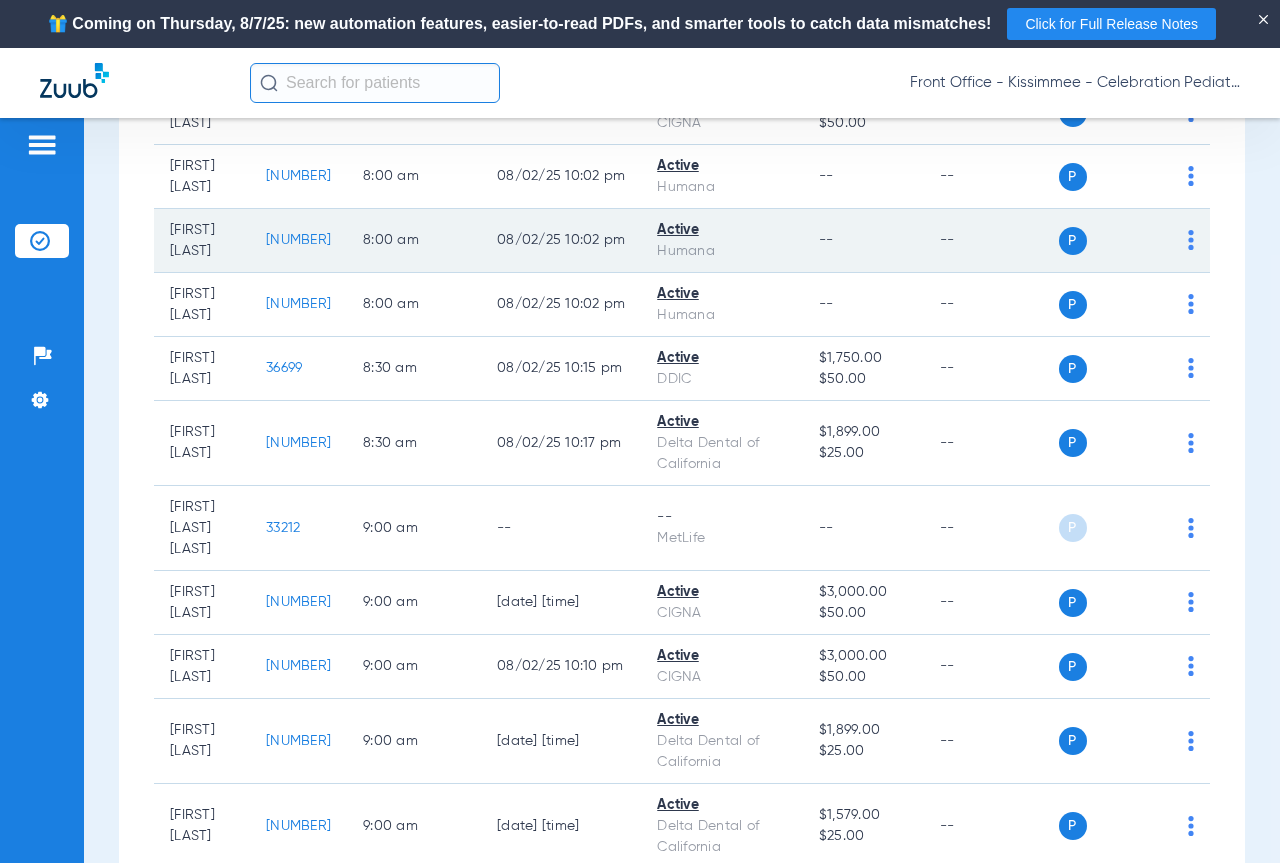 scroll, scrollTop: 500, scrollLeft: 0, axis: vertical 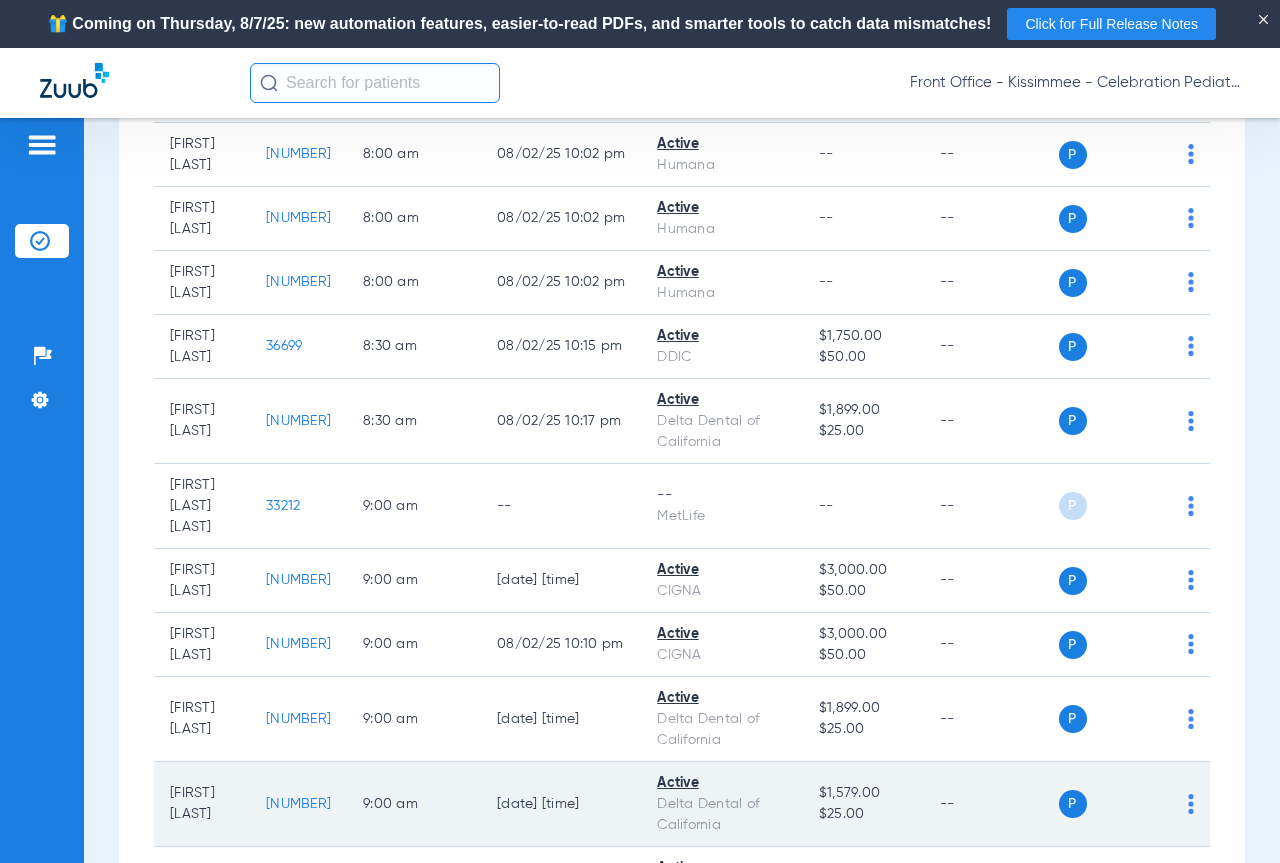 click on "[NUMBER]" 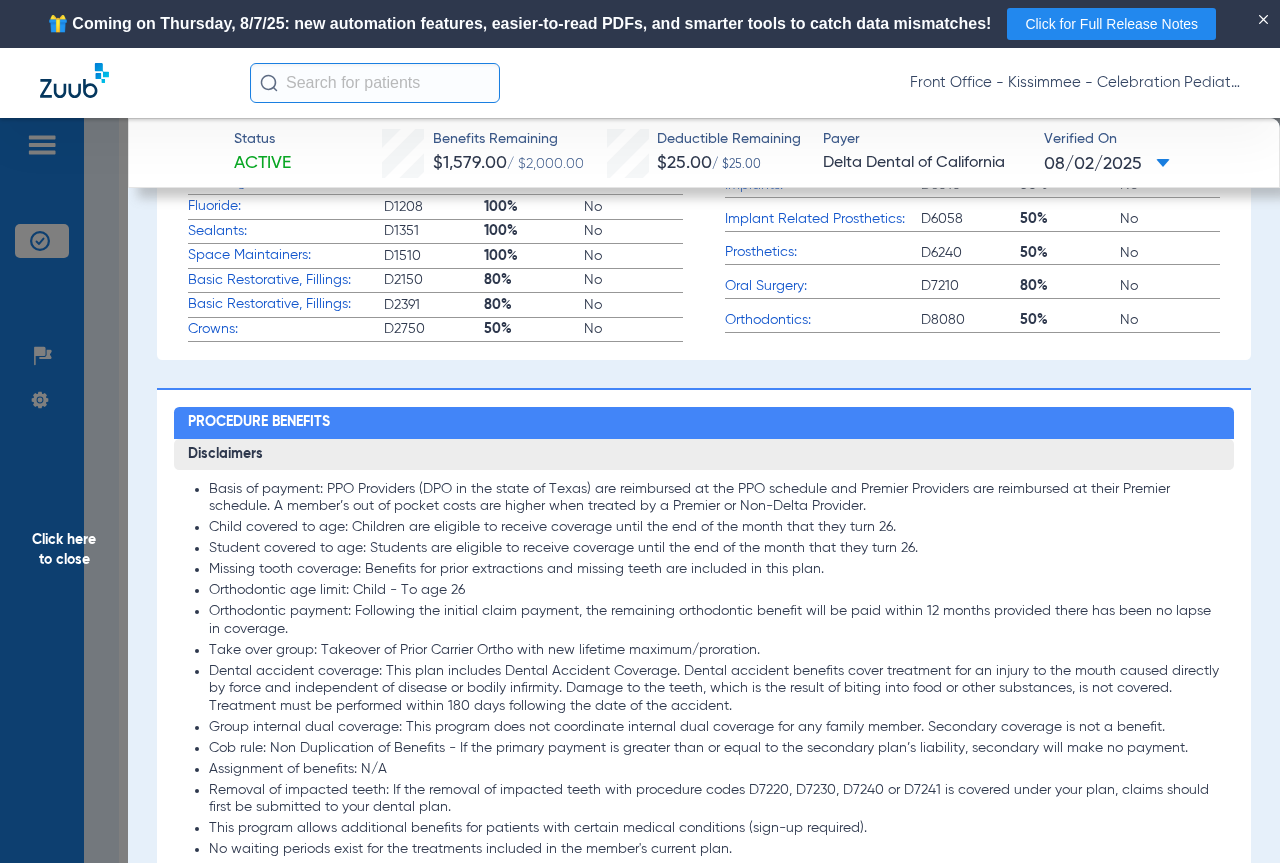 scroll, scrollTop: 1200, scrollLeft: 0, axis: vertical 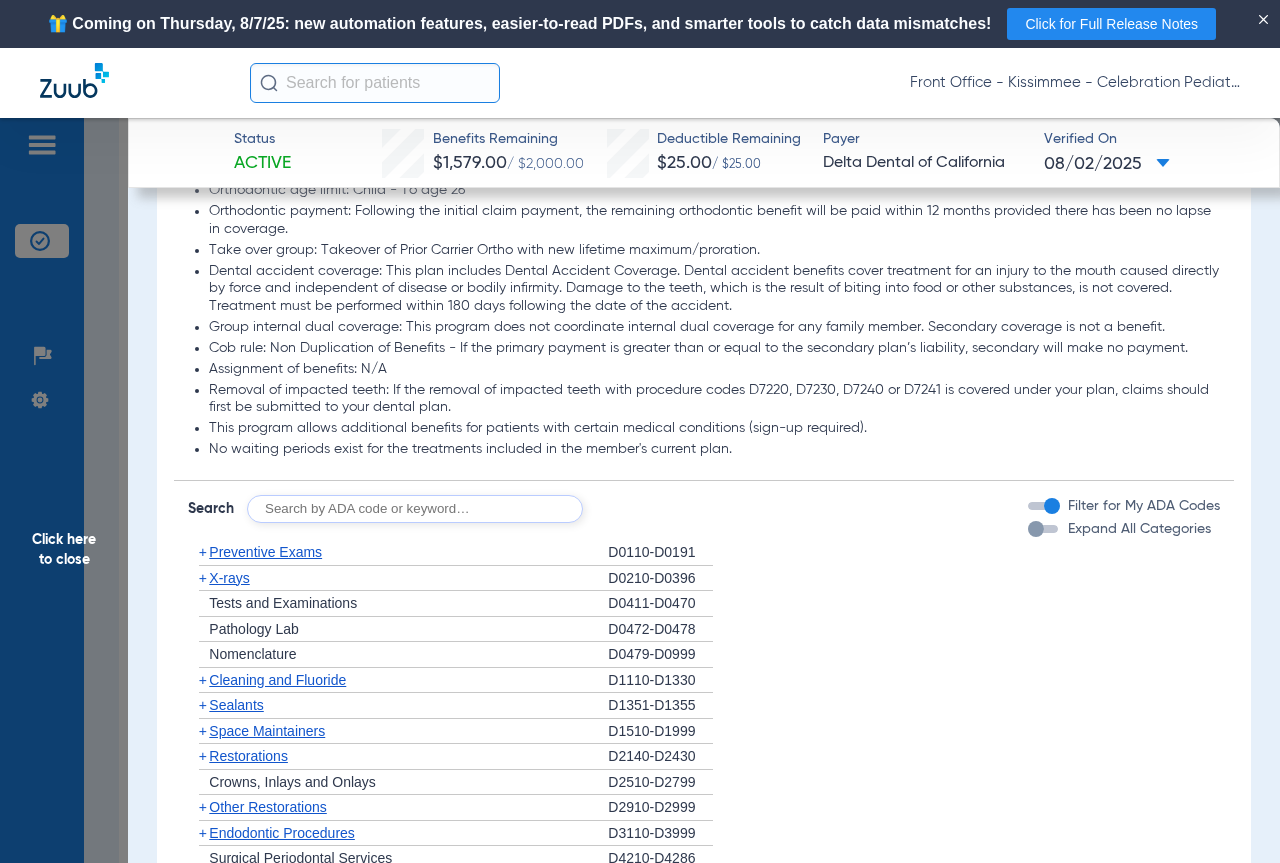 click on "Expand All Categories" at bounding box center [1119, 529] 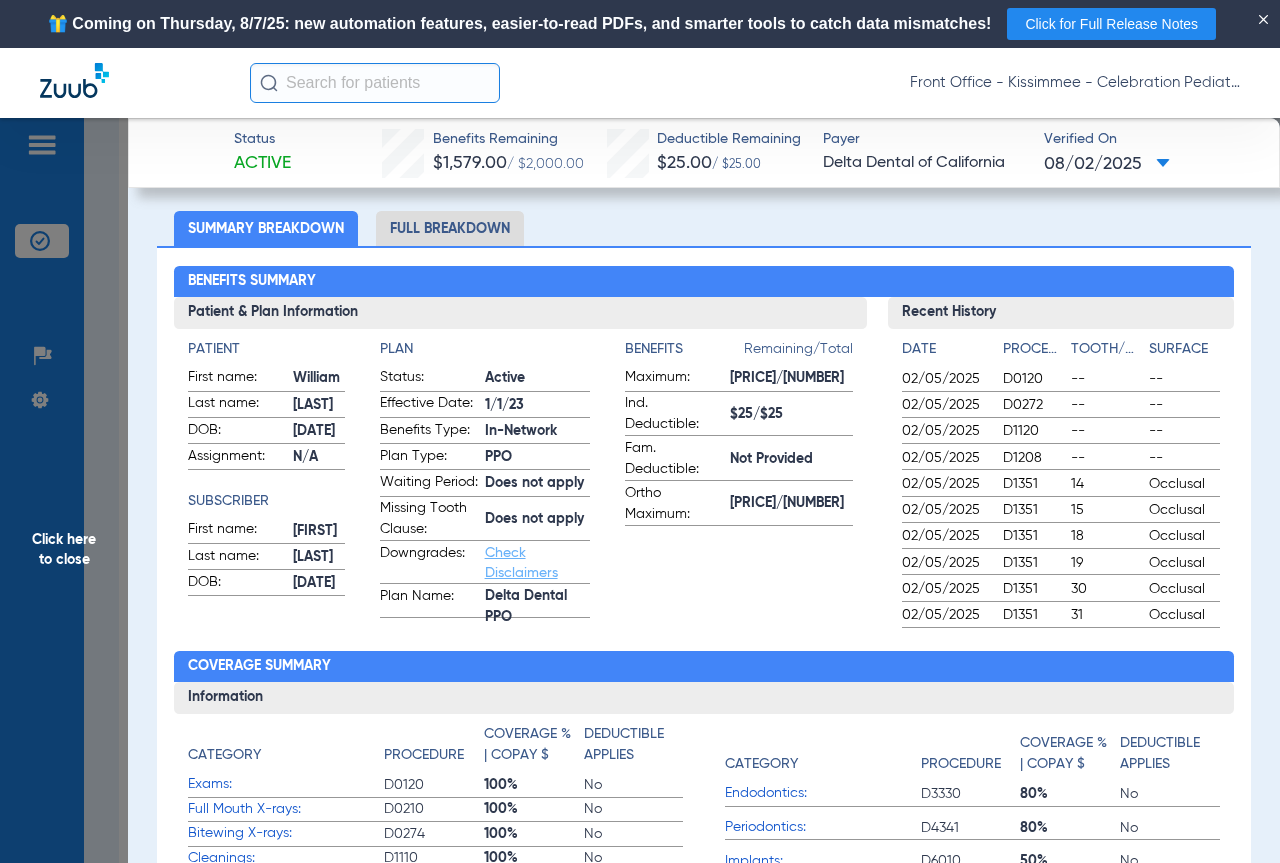 scroll, scrollTop: 0, scrollLeft: 0, axis: both 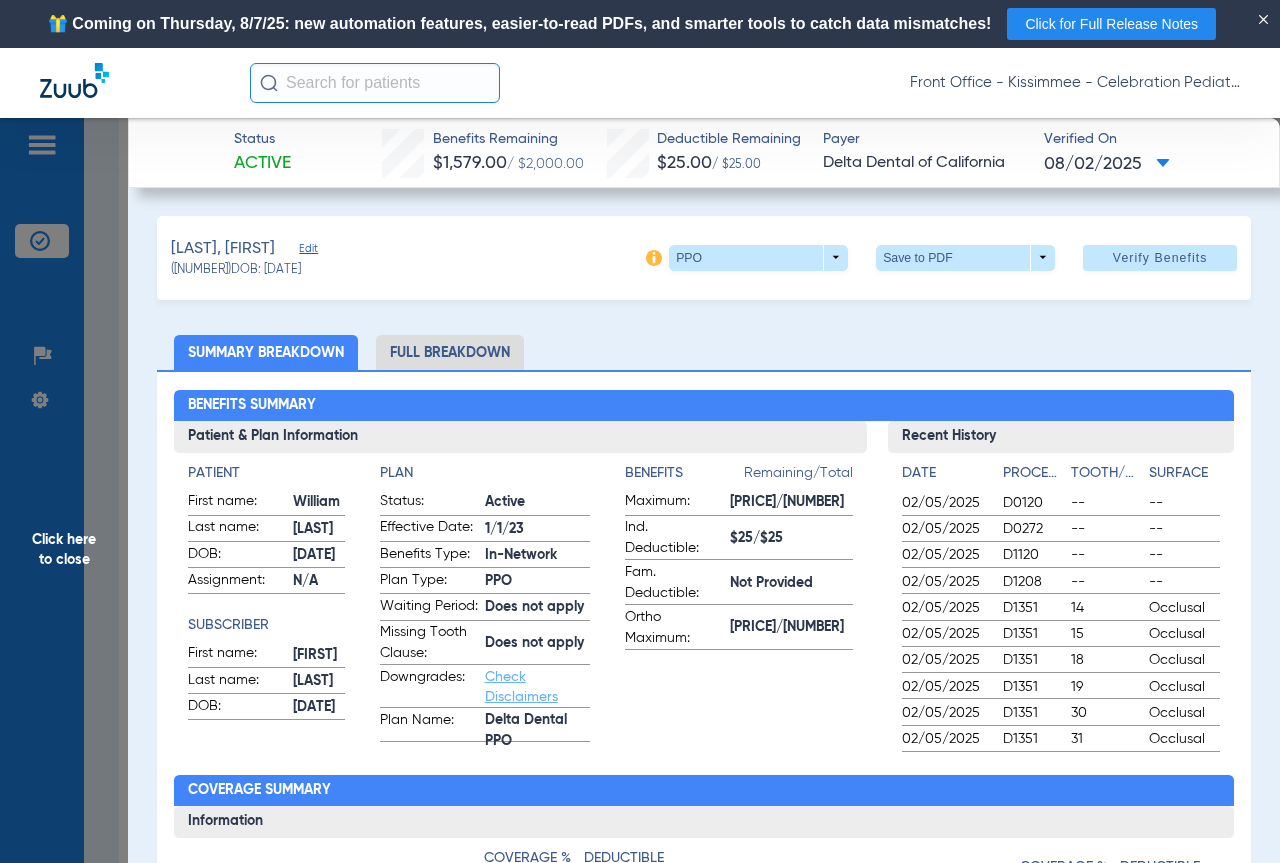click on "Full Breakdown" 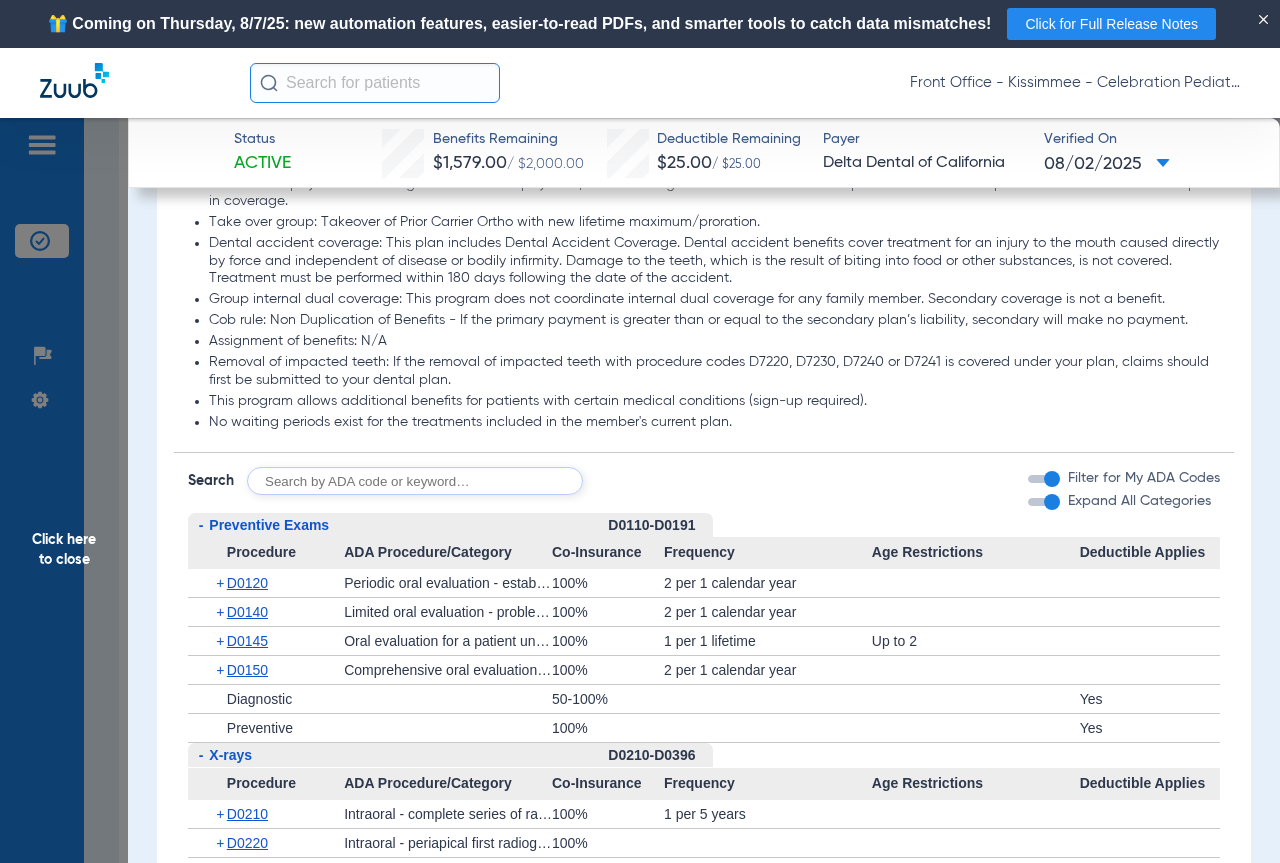 scroll, scrollTop: 2087, scrollLeft: 0, axis: vertical 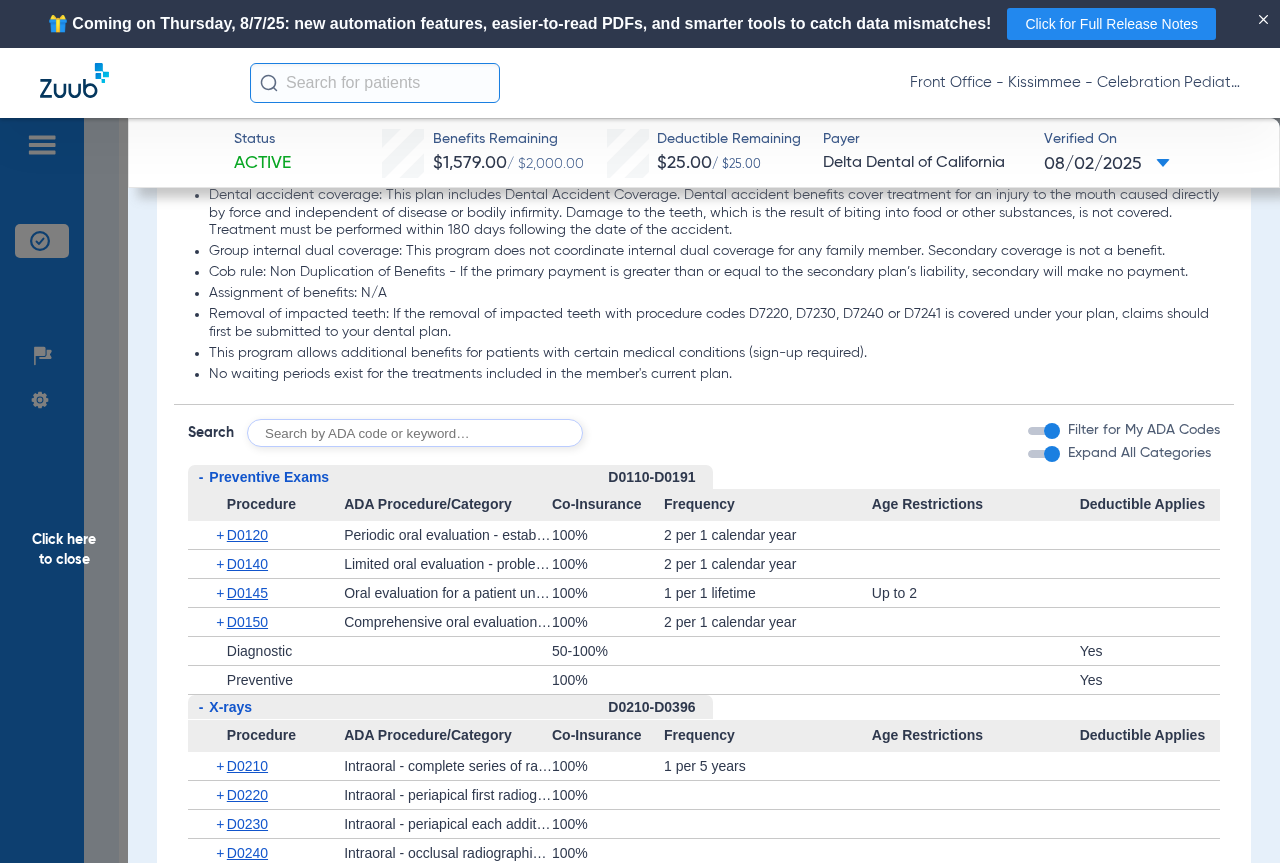 click 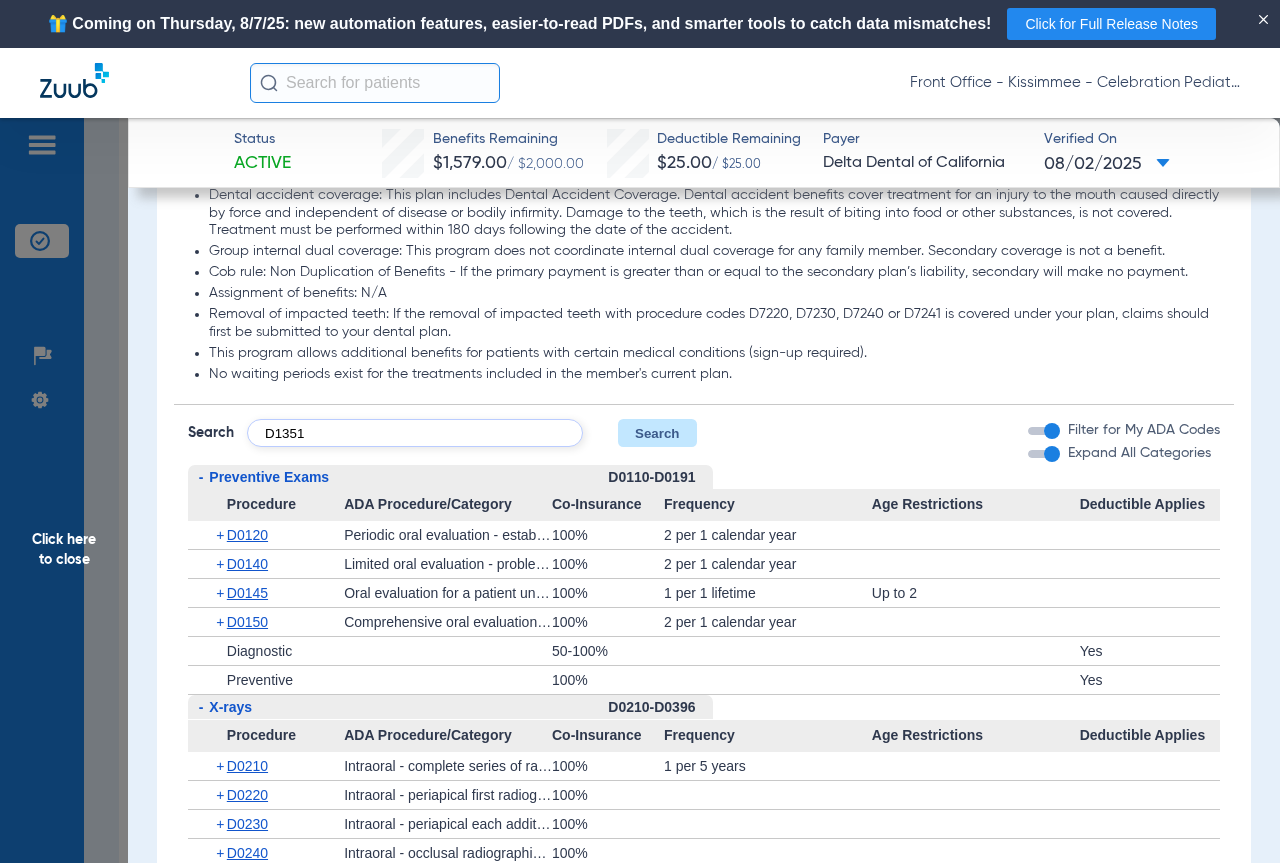 type on "D1351" 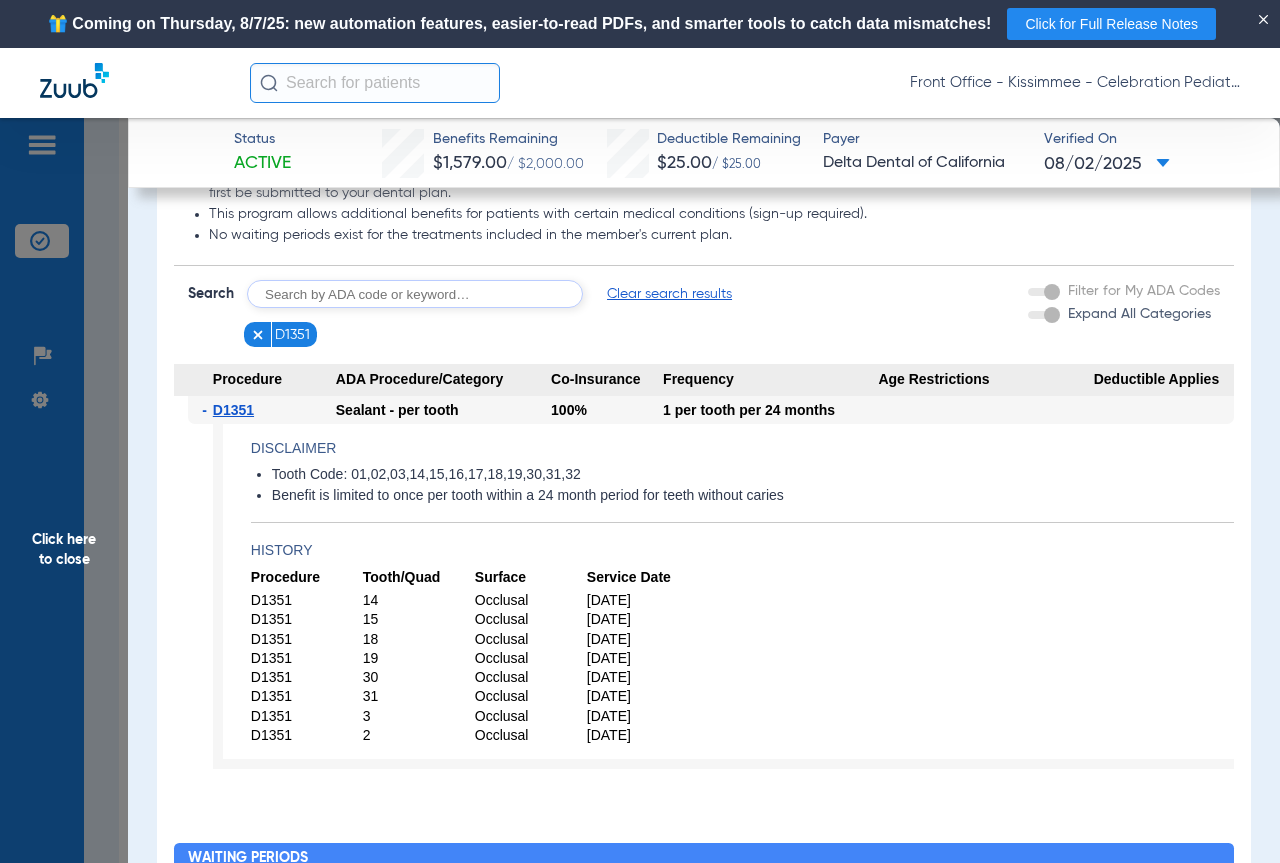 scroll, scrollTop: 2287, scrollLeft: 0, axis: vertical 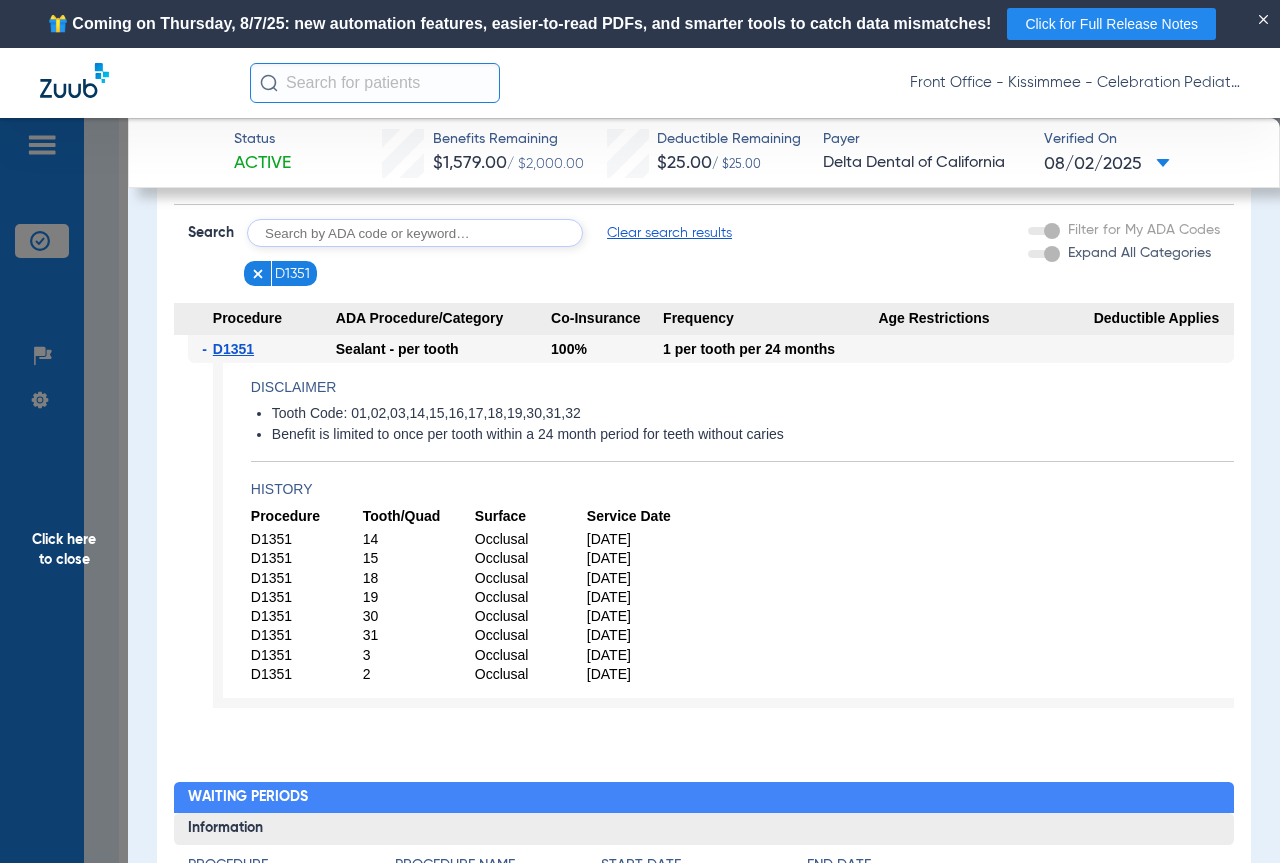 click 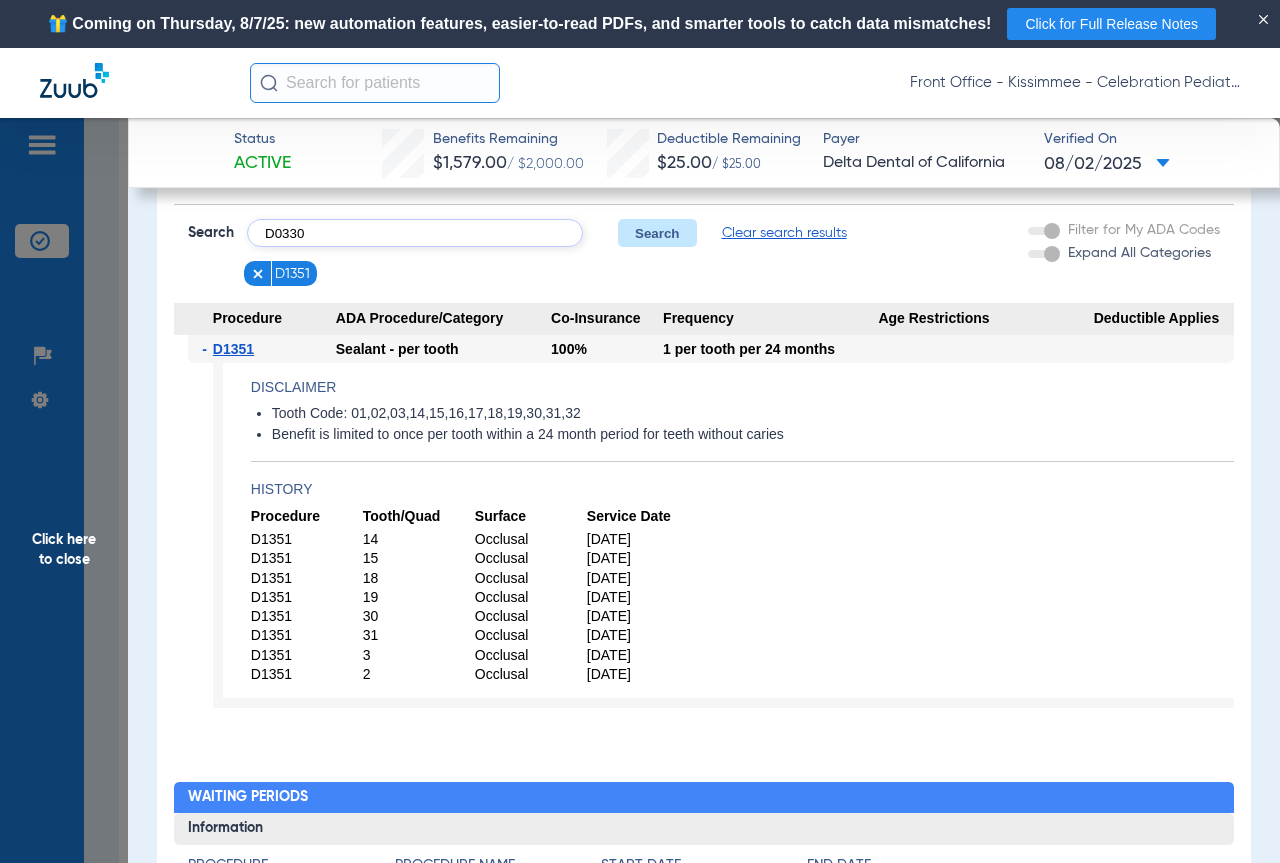 type on "D0330" 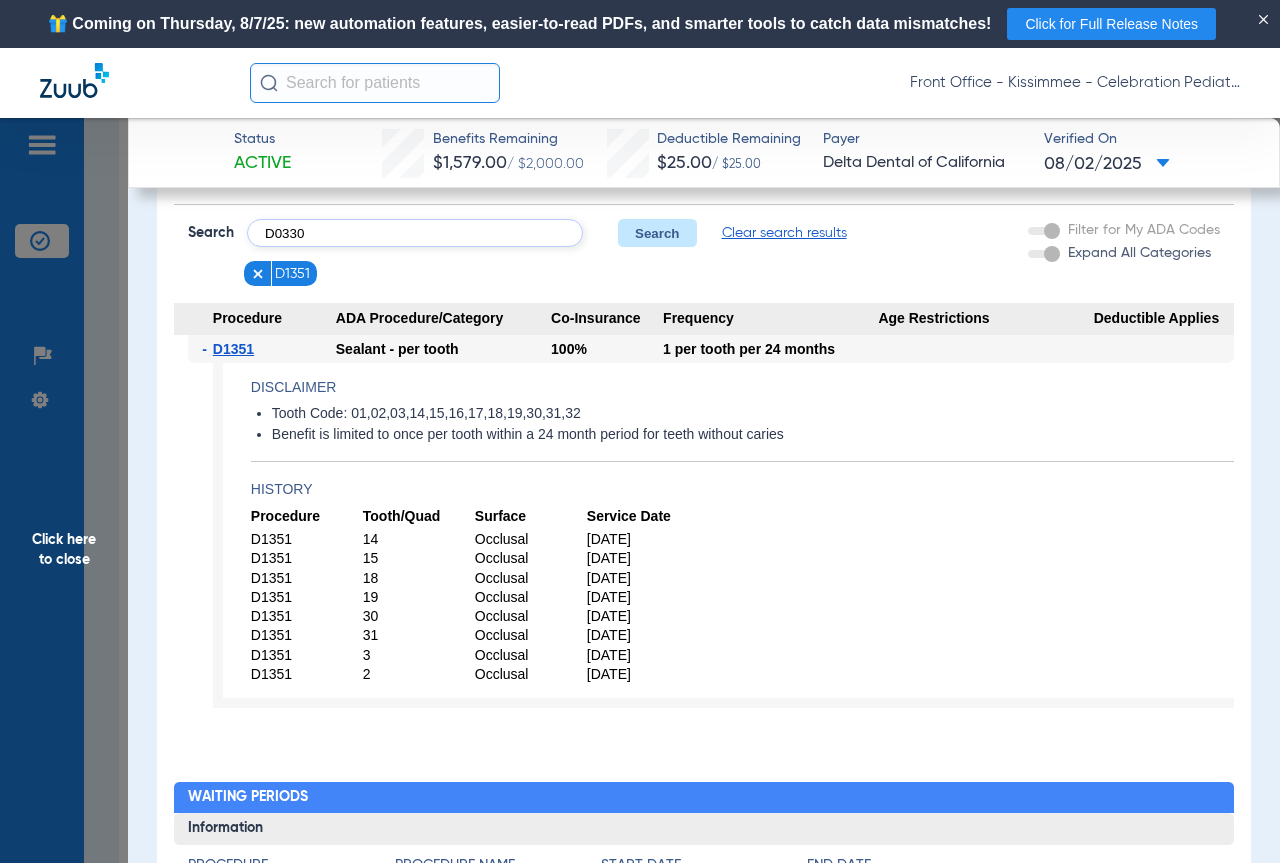 click on "Search" 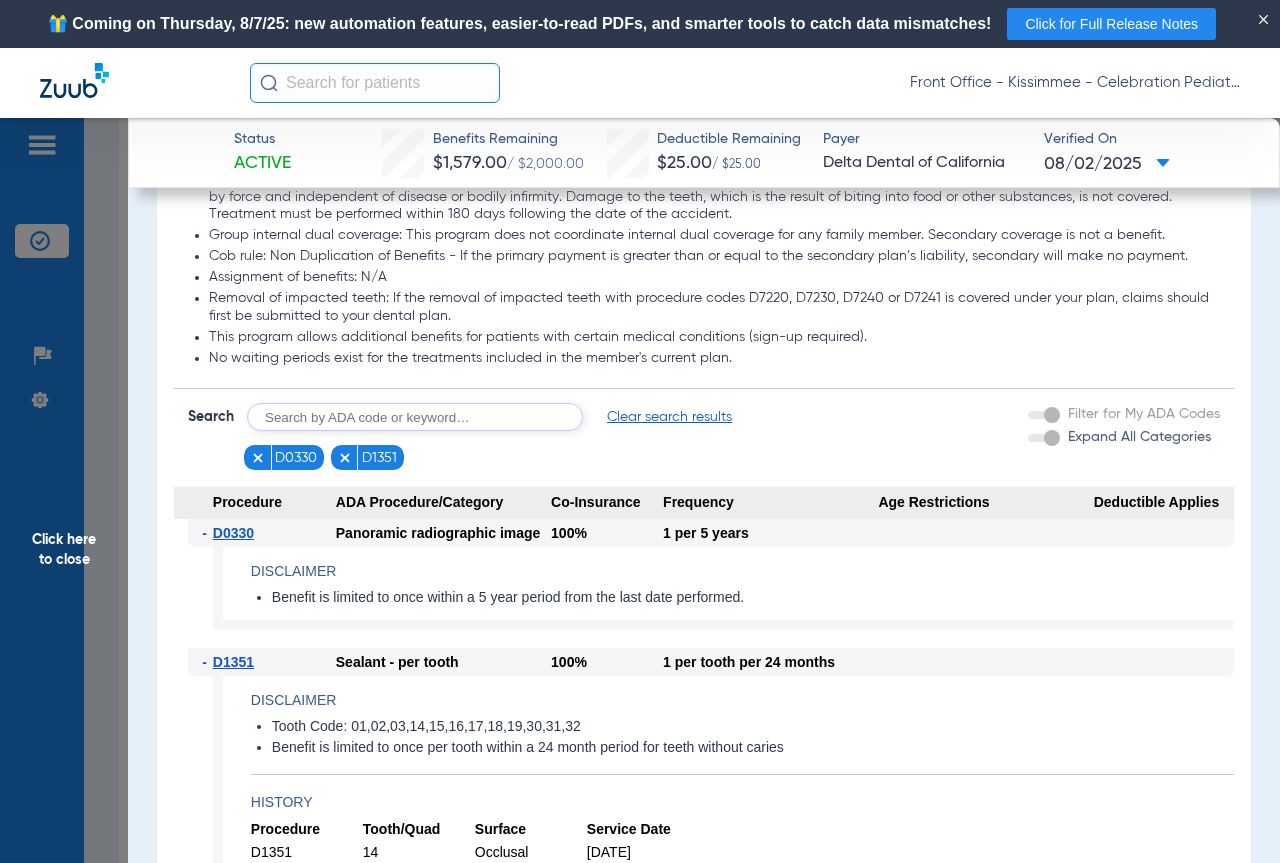 scroll, scrollTop: 2096, scrollLeft: 0, axis: vertical 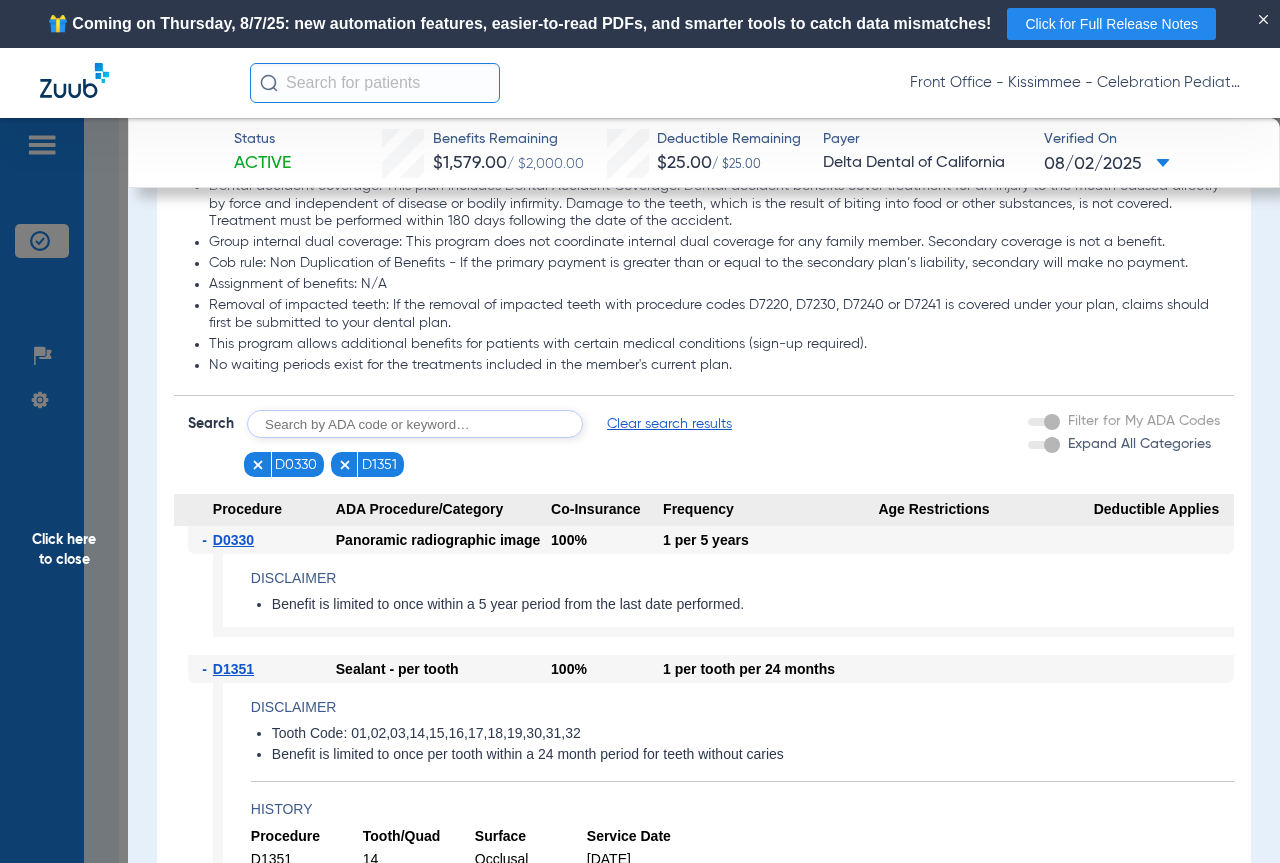 click 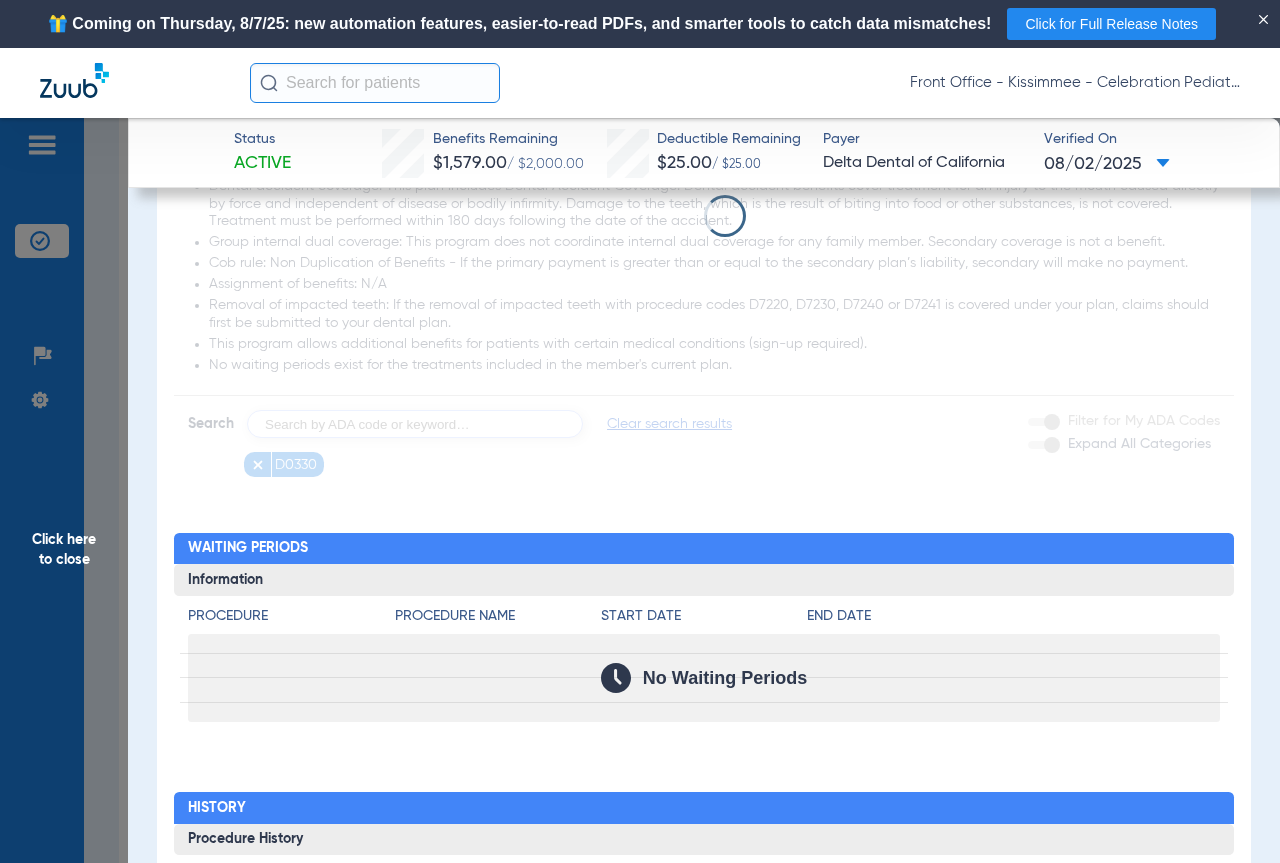 click 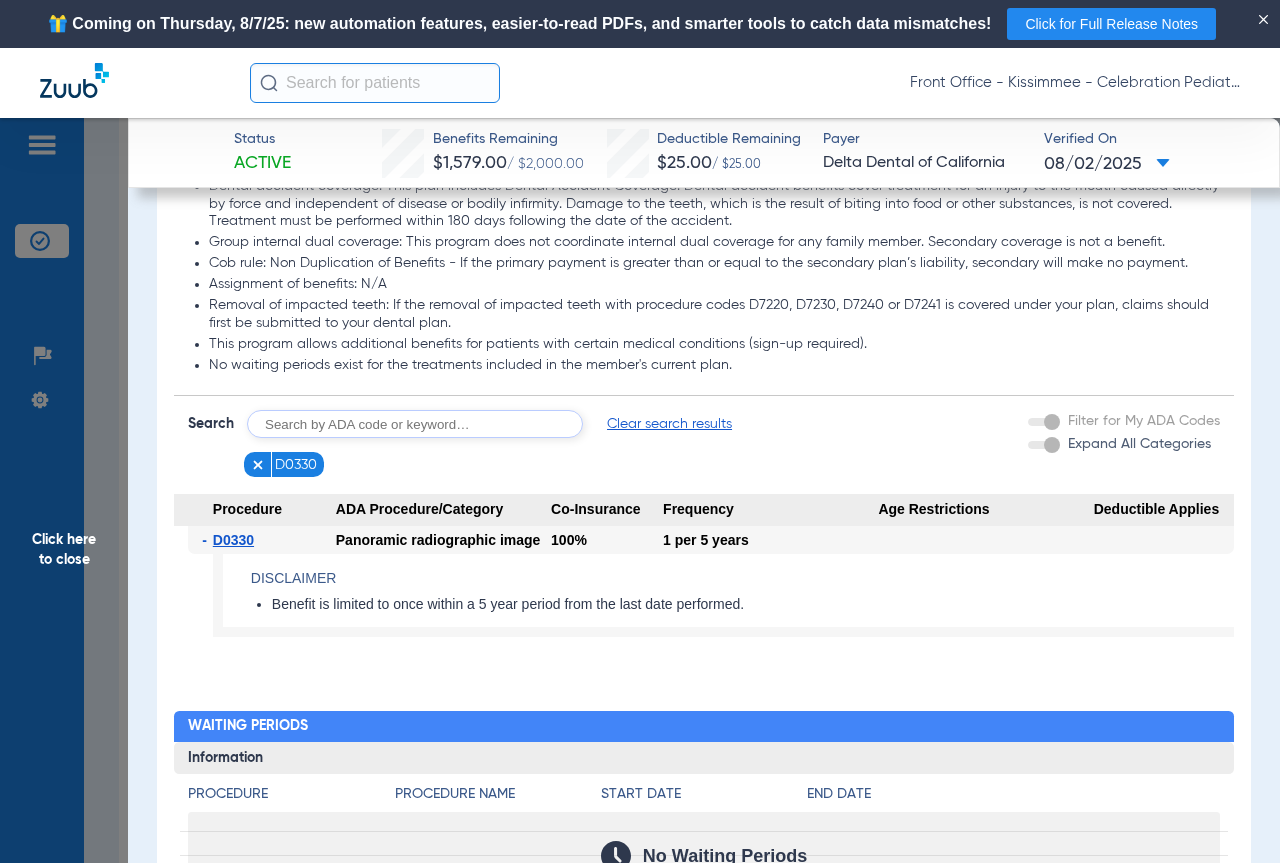 click 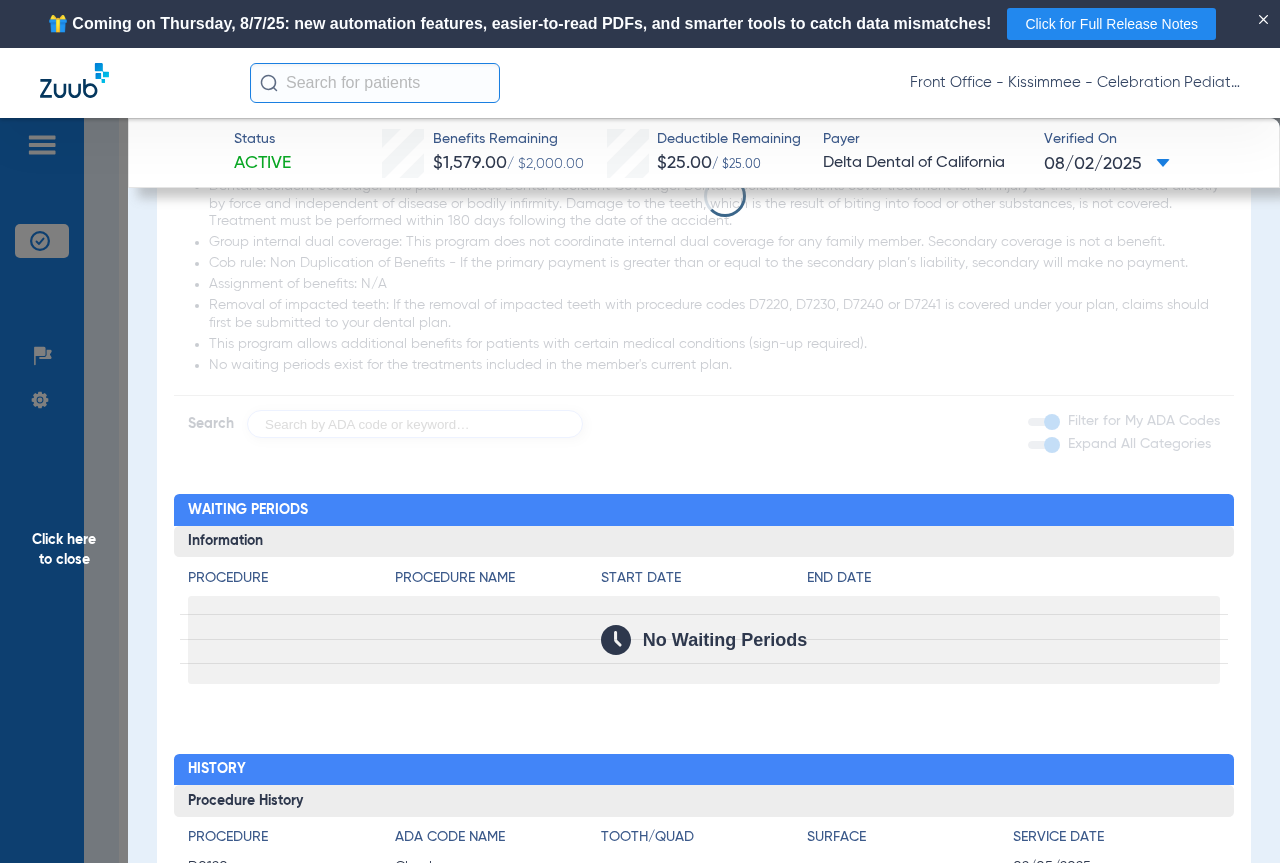 click 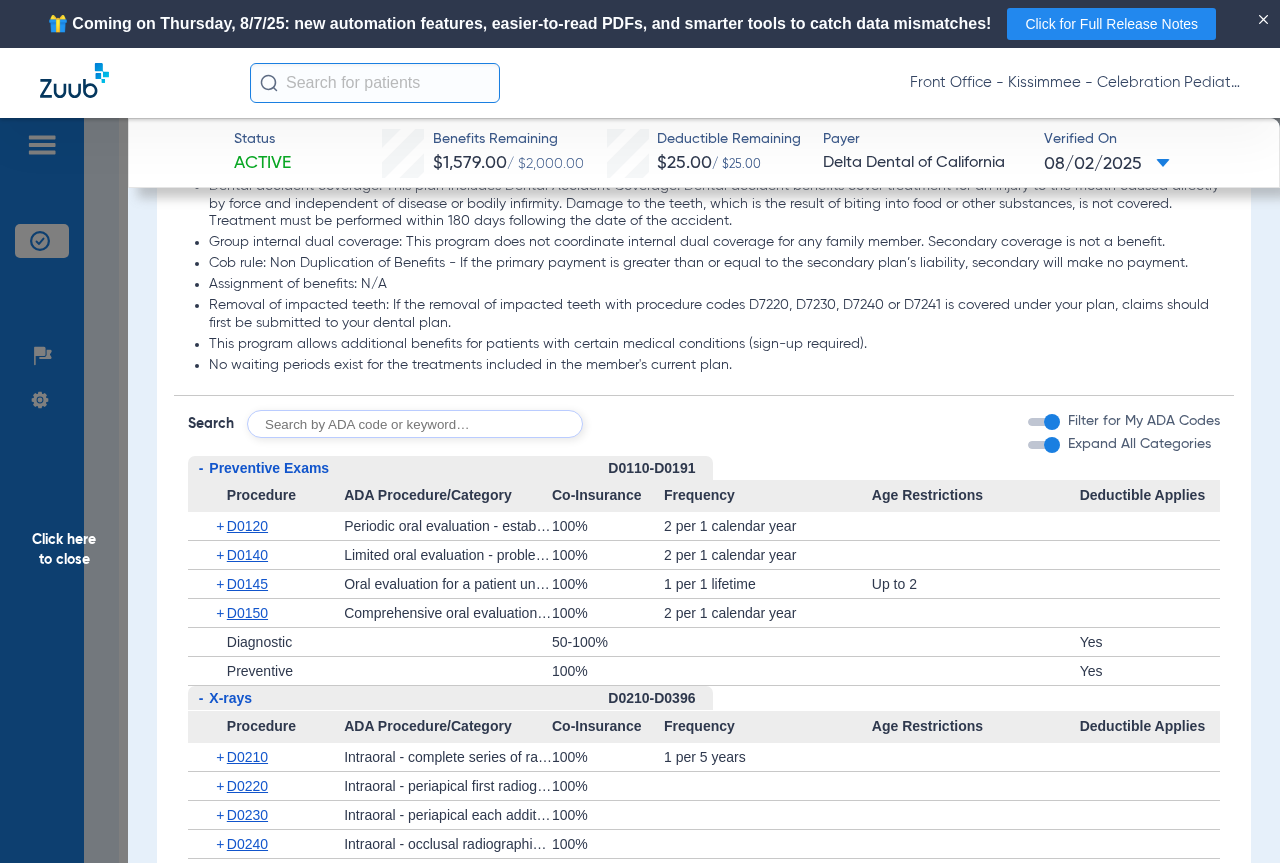click 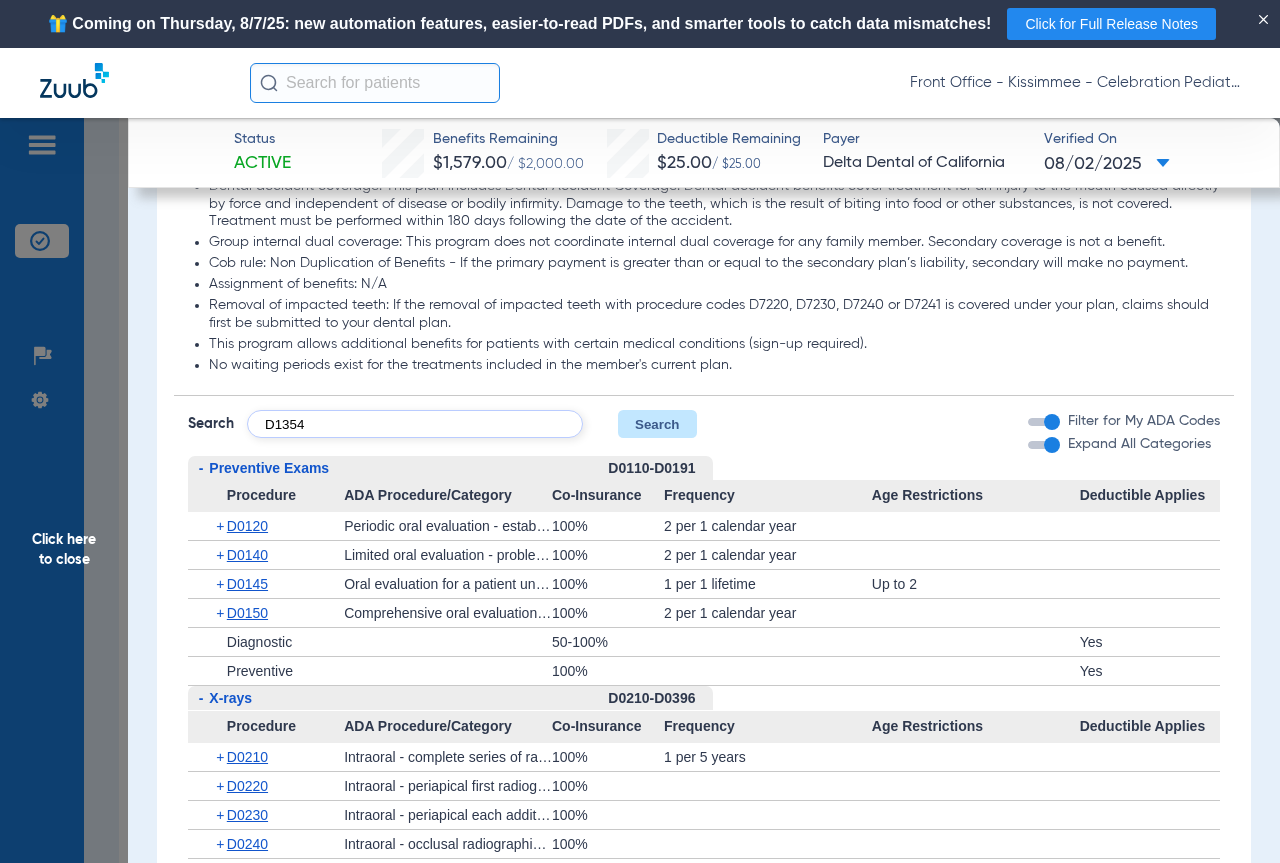 type on "D1354" 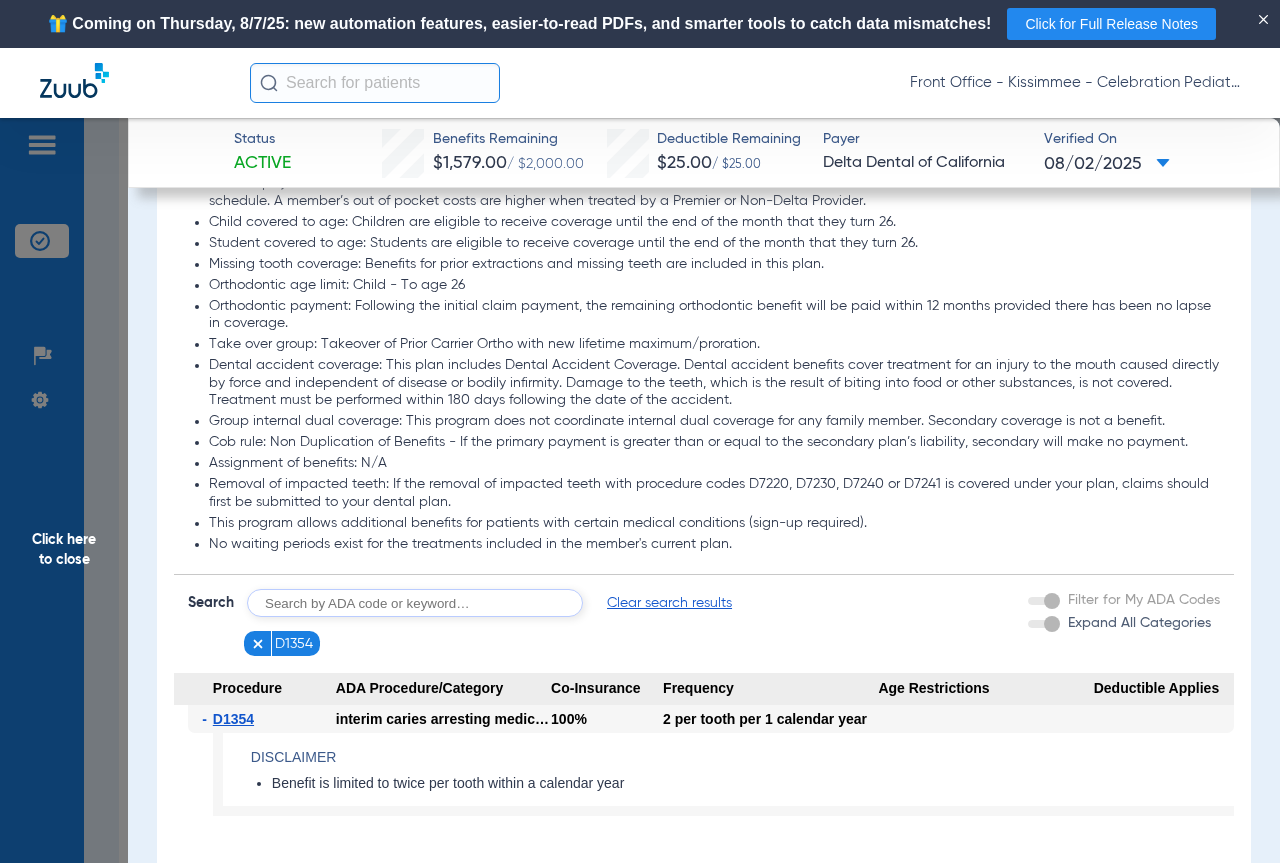 scroll, scrollTop: 1905, scrollLeft: 0, axis: vertical 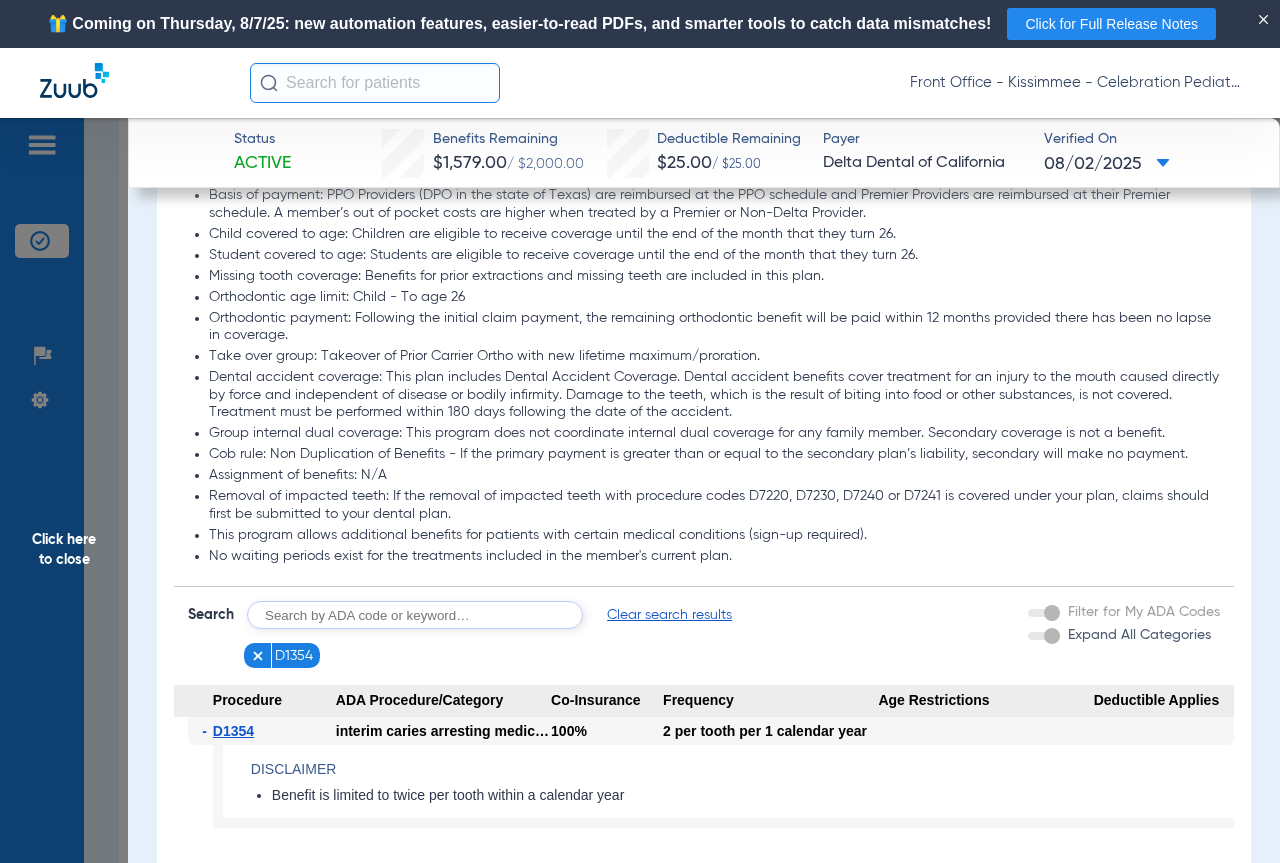 click 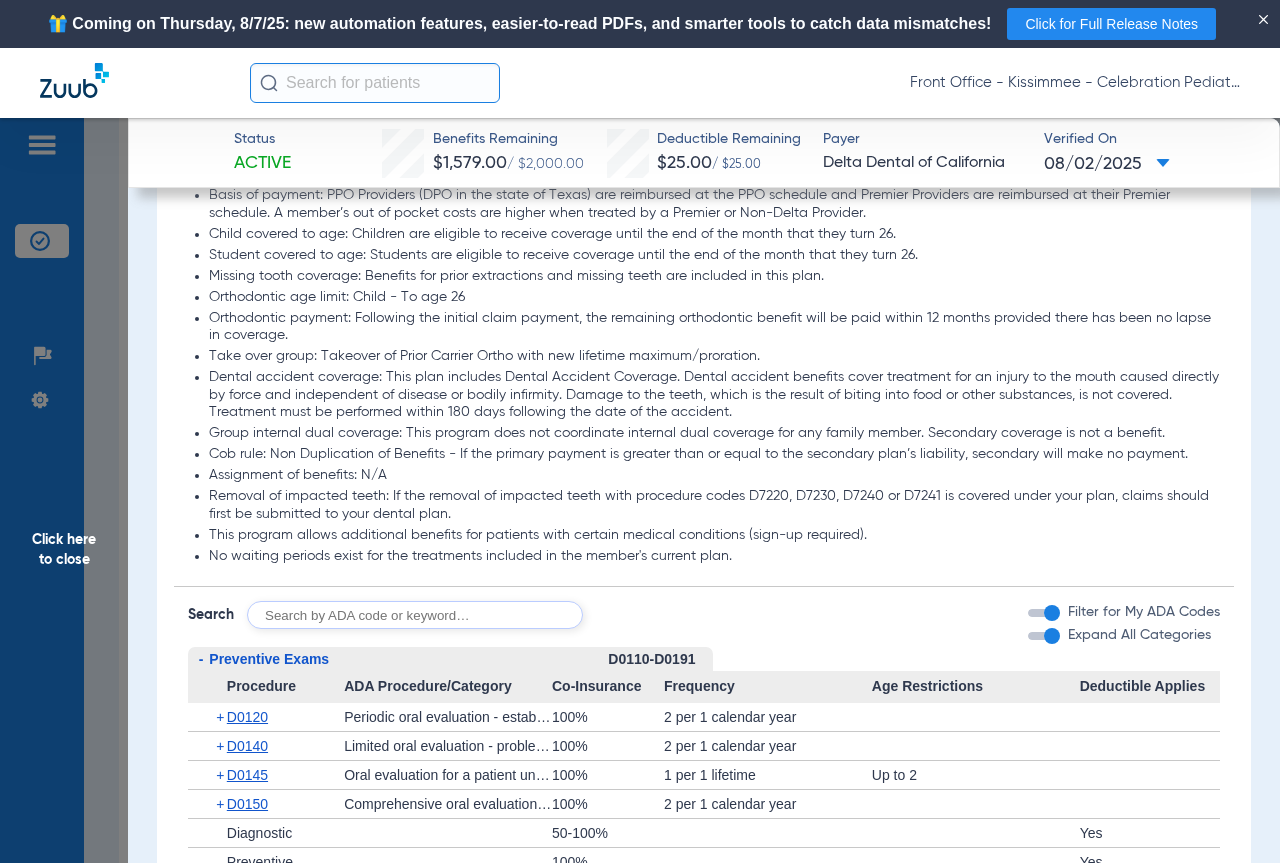 click 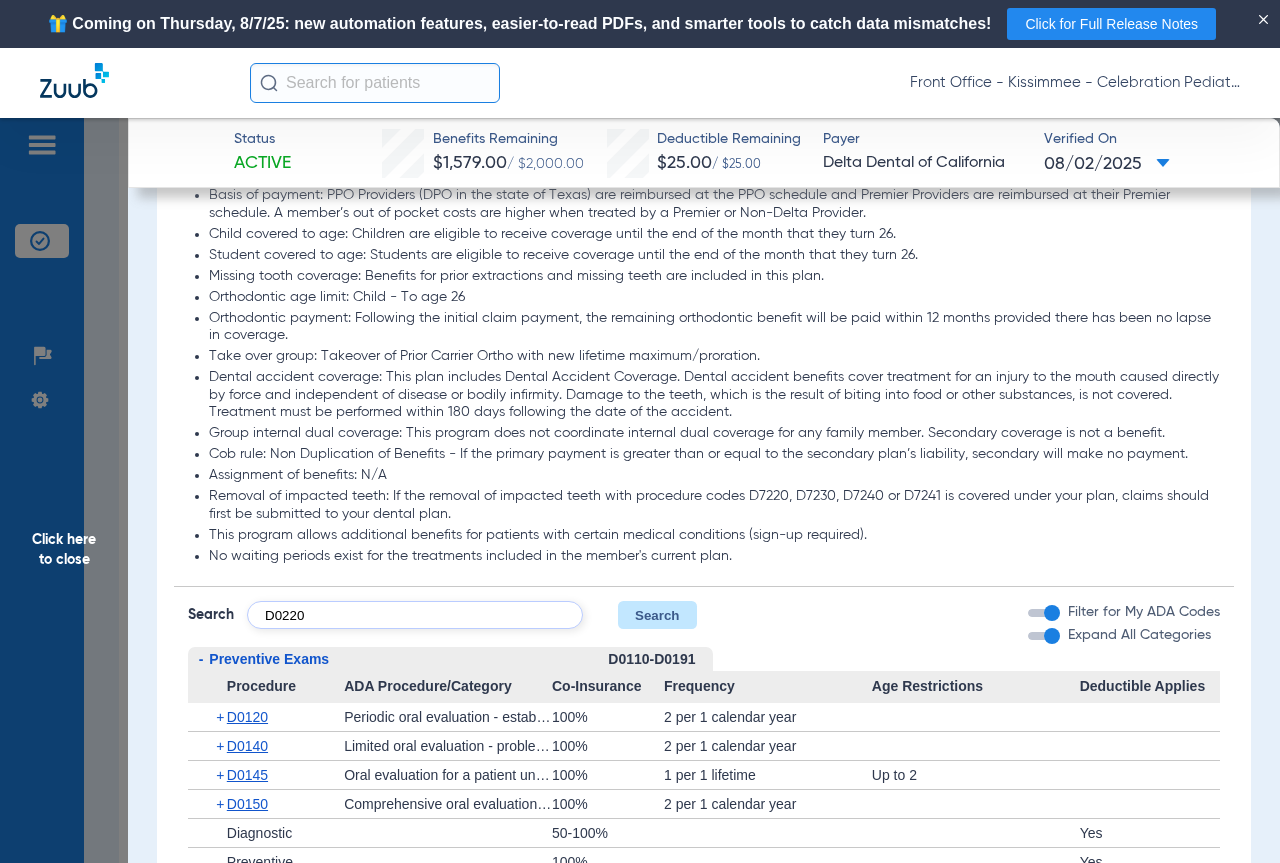 type on "D0220" 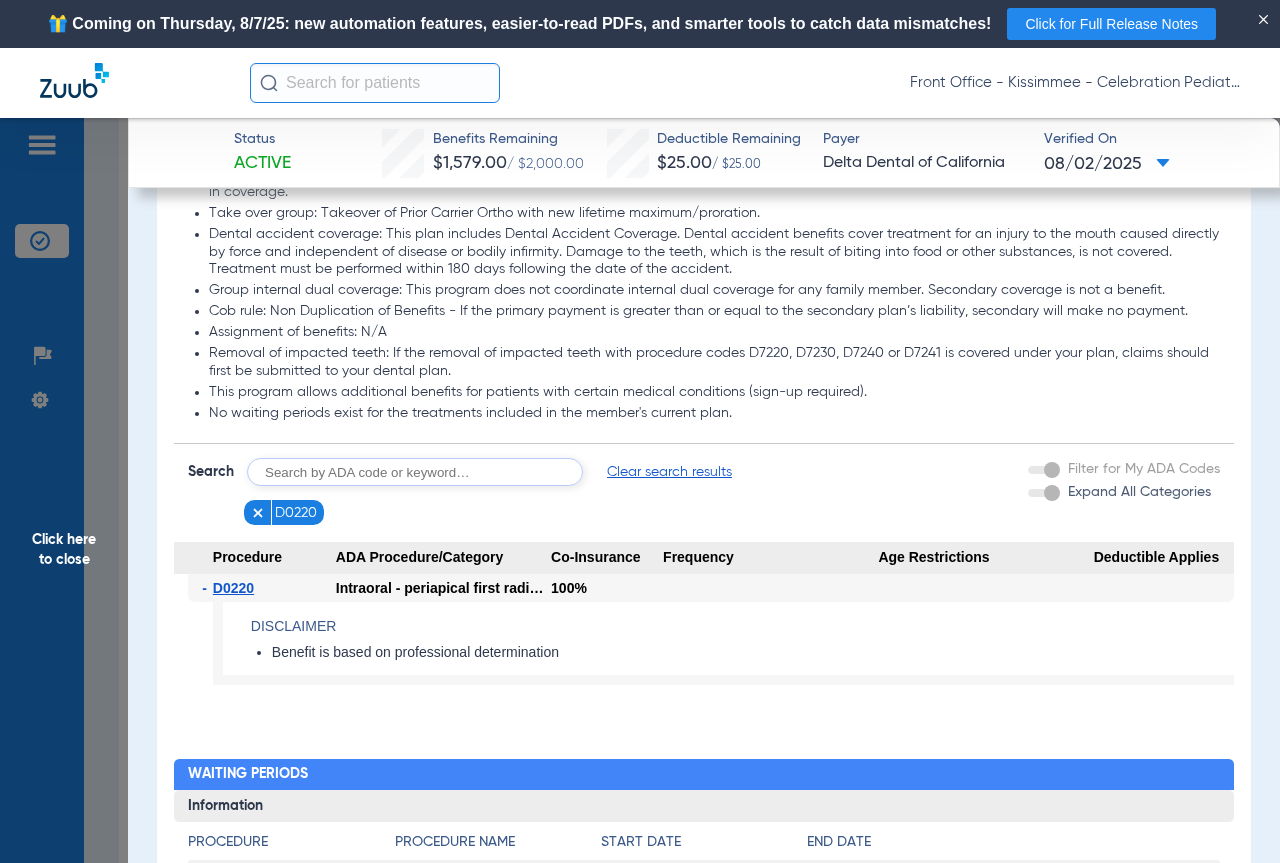 scroll, scrollTop: 2205, scrollLeft: 0, axis: vertical 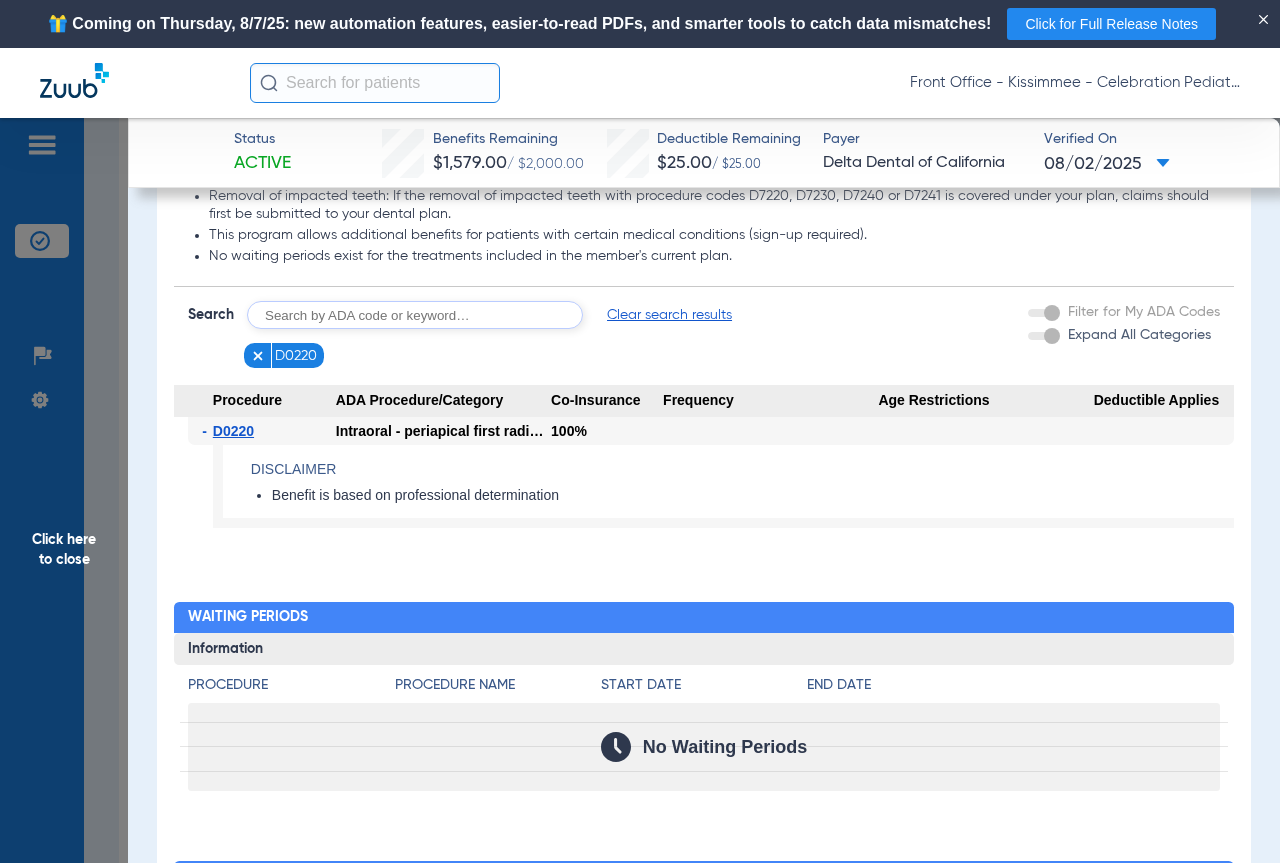 click 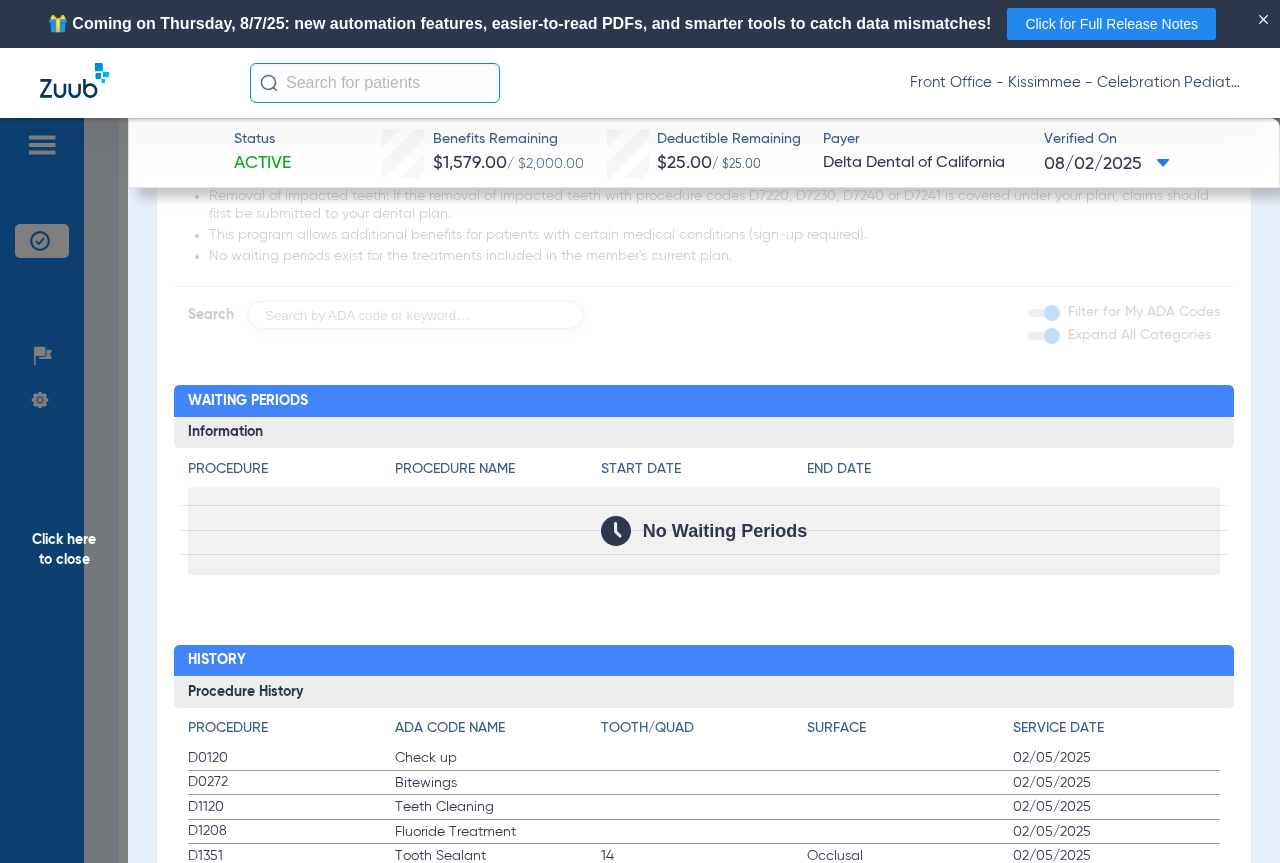 drag, startPoint x: 322, startPoint y: 332, endPoint x: 284, endPoint y: 426, distance: 101.390335 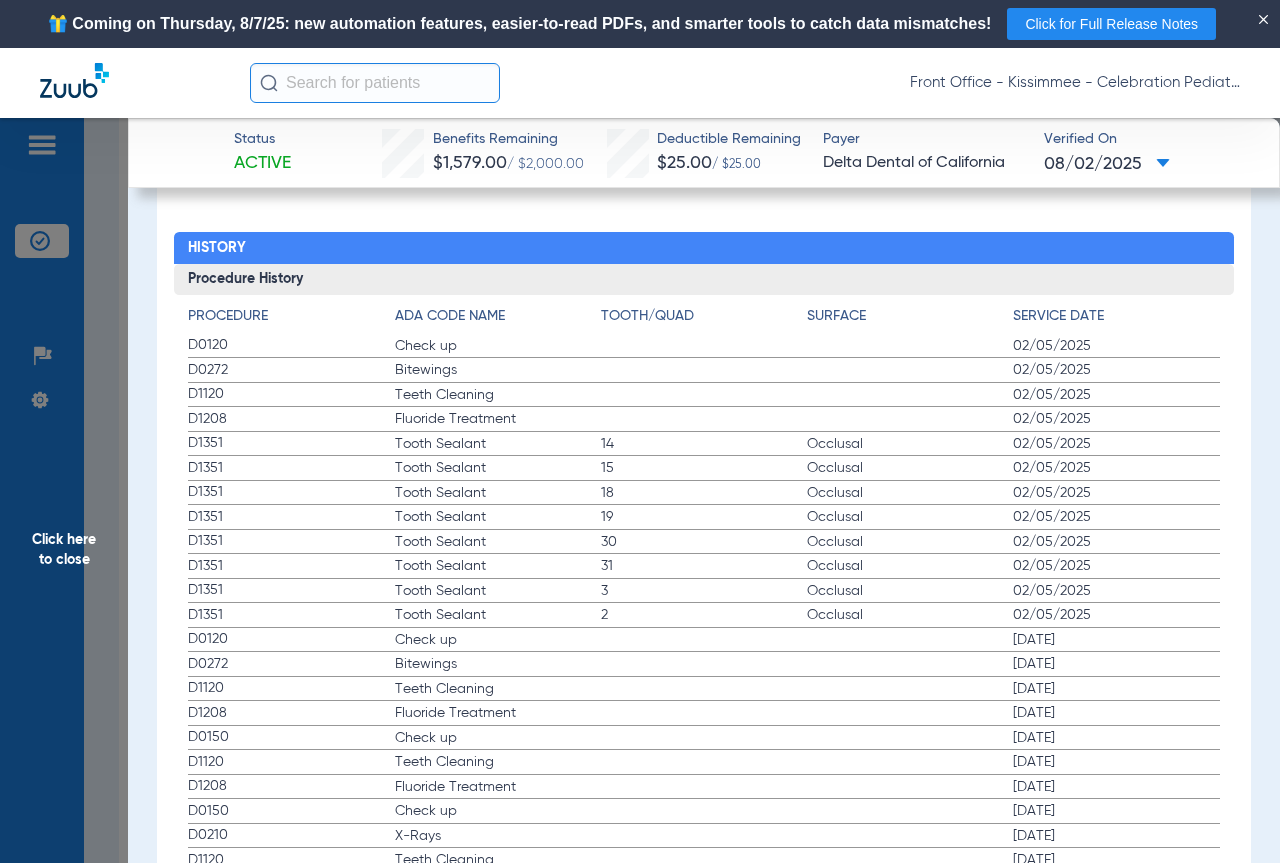 scroll, scrollTop: 5087, scrollLeft: 0, axis: vertical 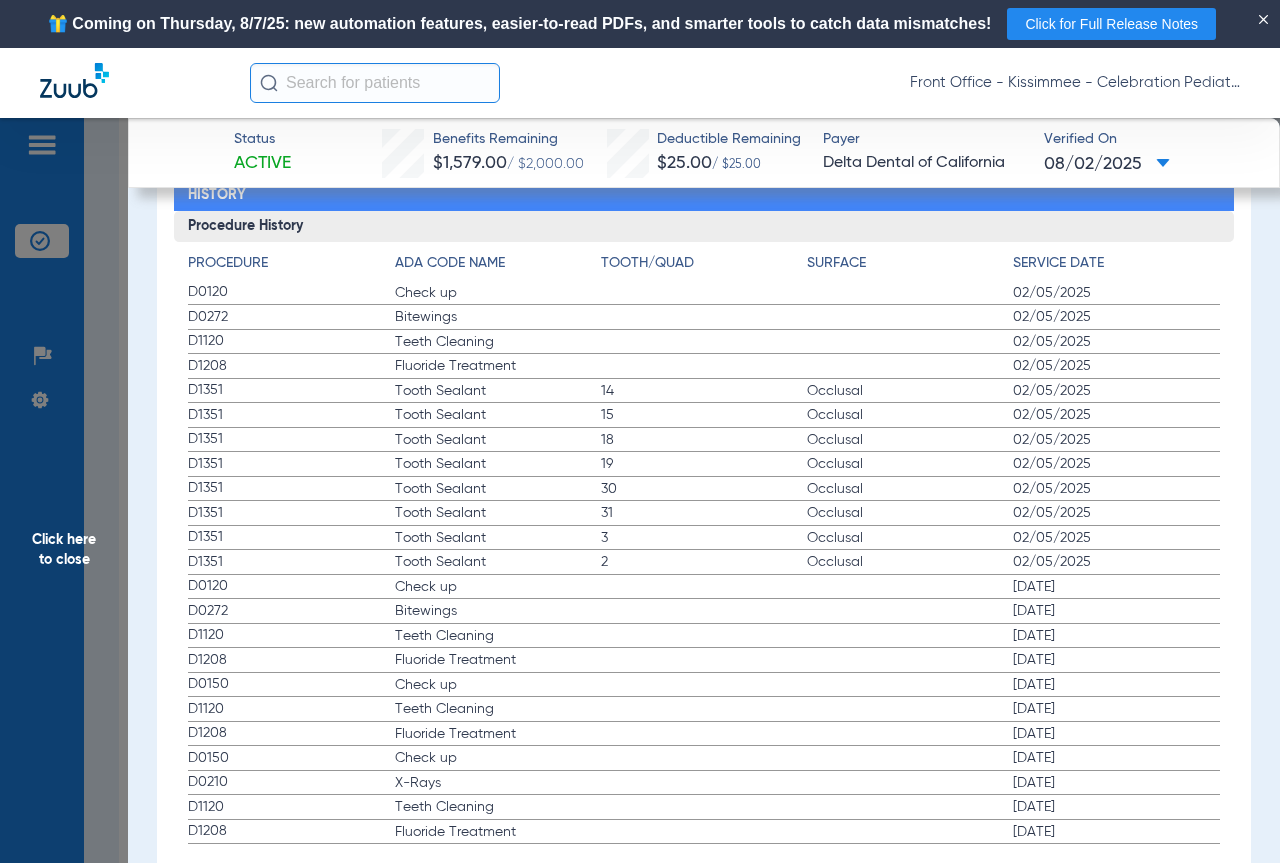 click on "Click here to close" 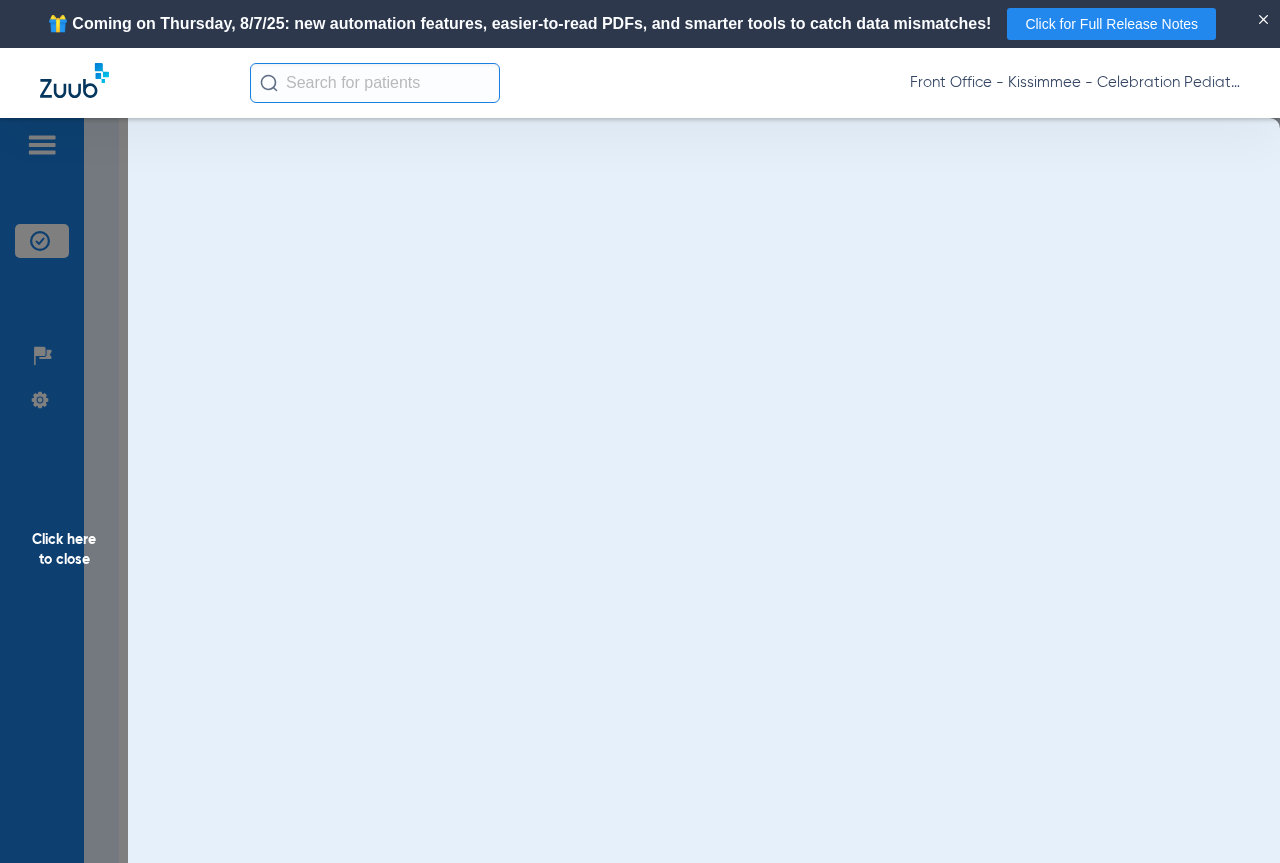 scroll, scrollTop: 0, scrollLeft: 0, axis: both 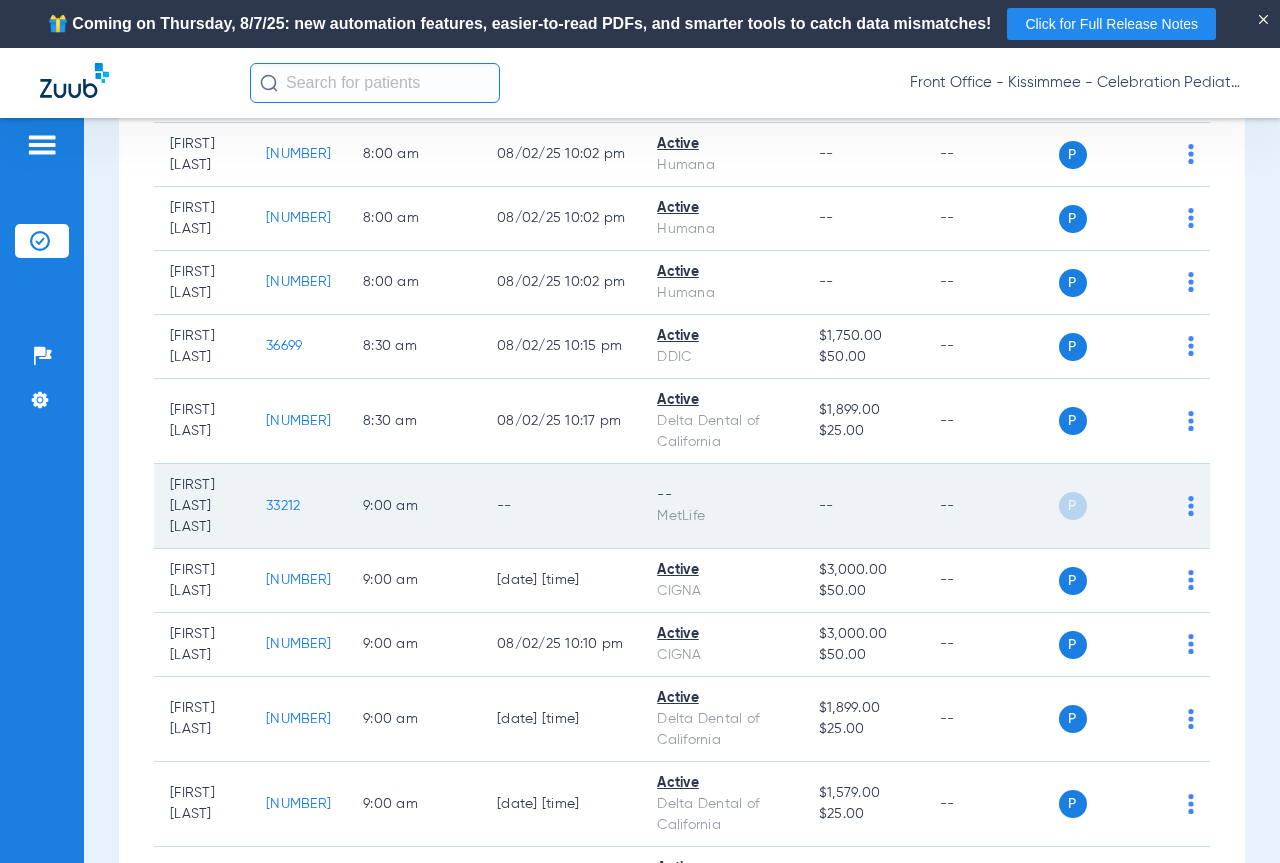 click on "33212" 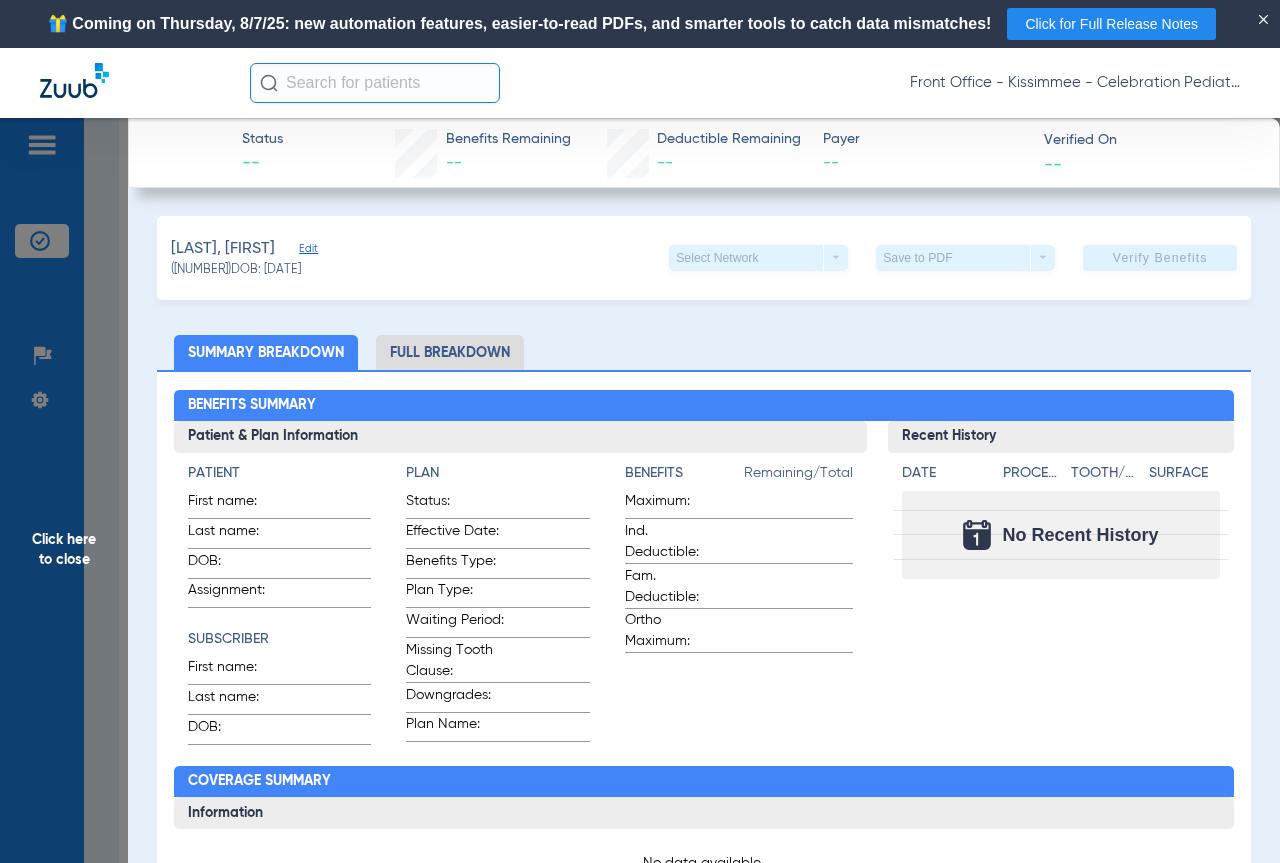 click on "Click here to close" 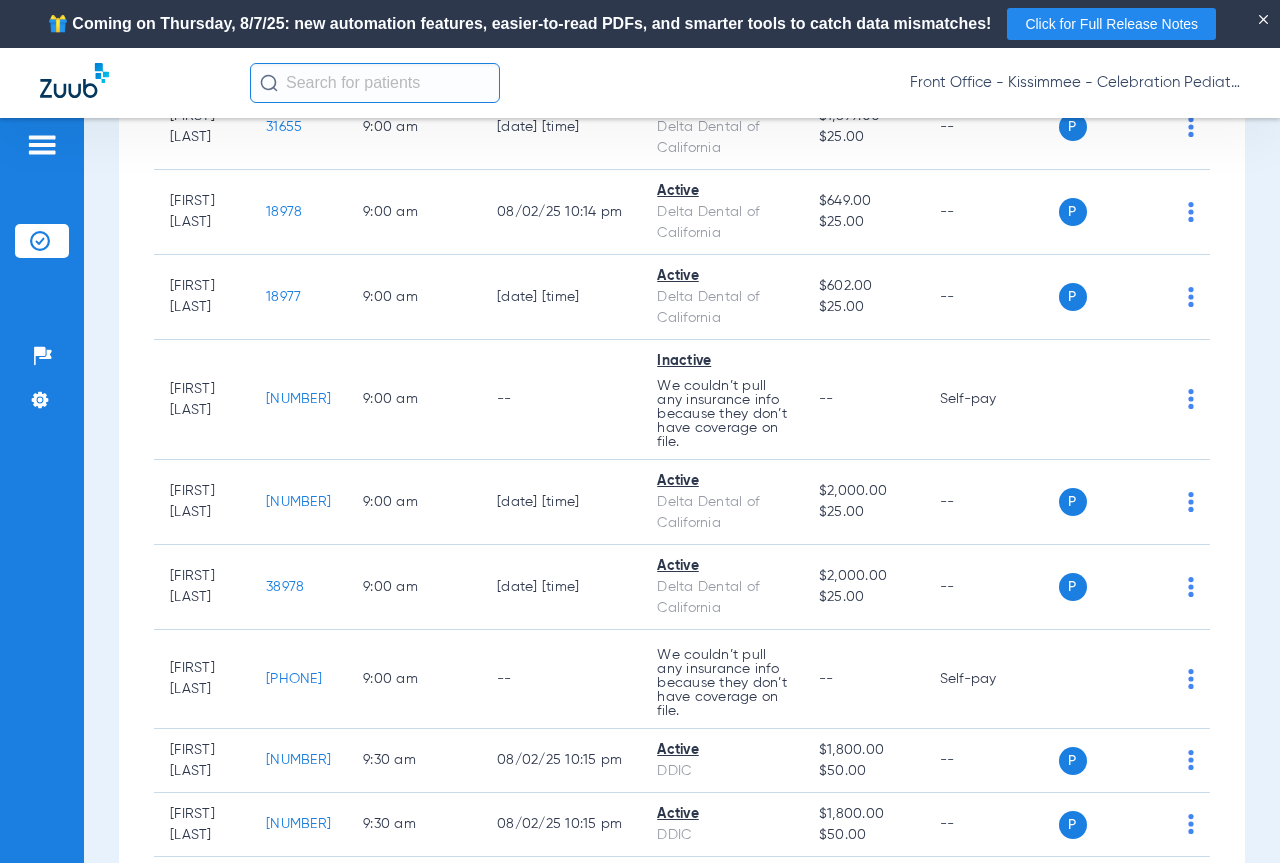 scroll, scrollTop: 1300, scrollLeft: 0, axis: vertical 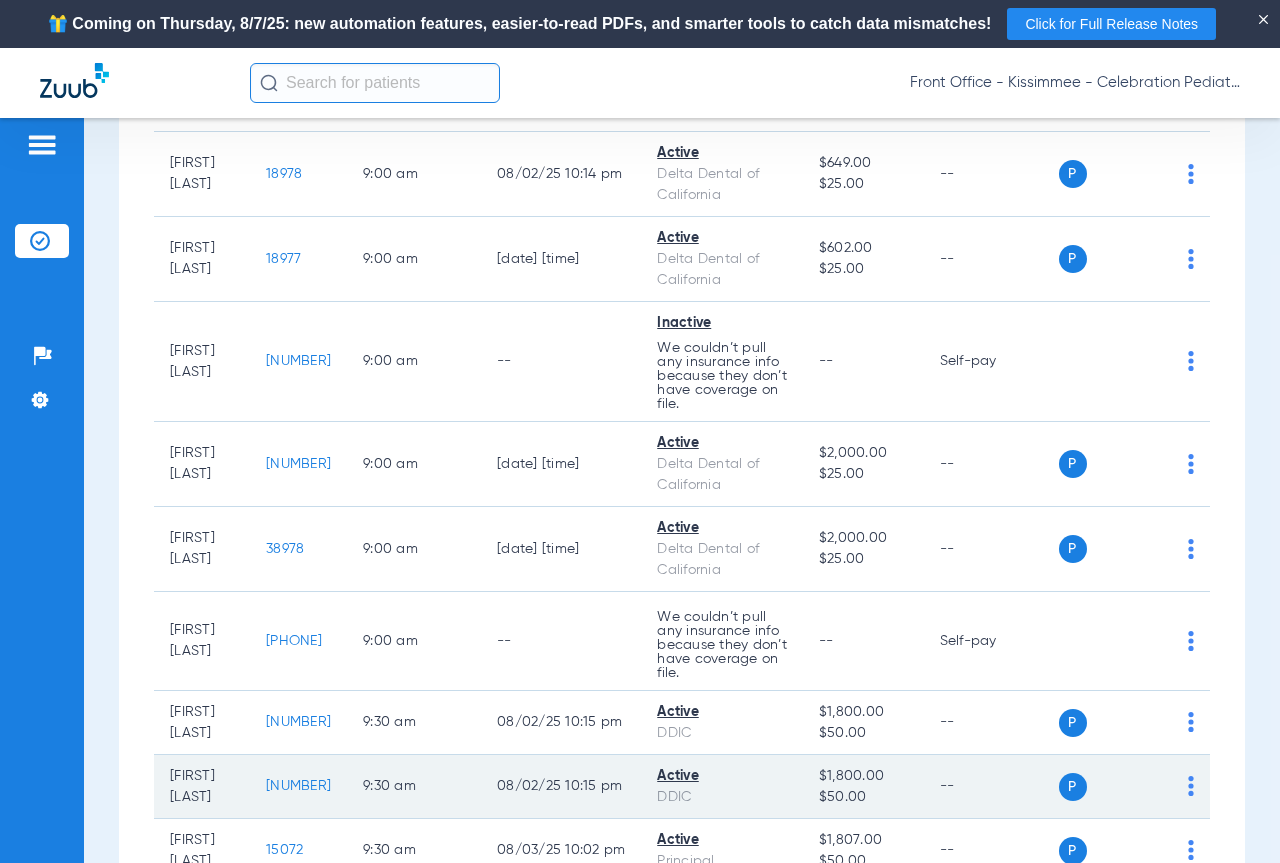 click on "[NUMBER]" 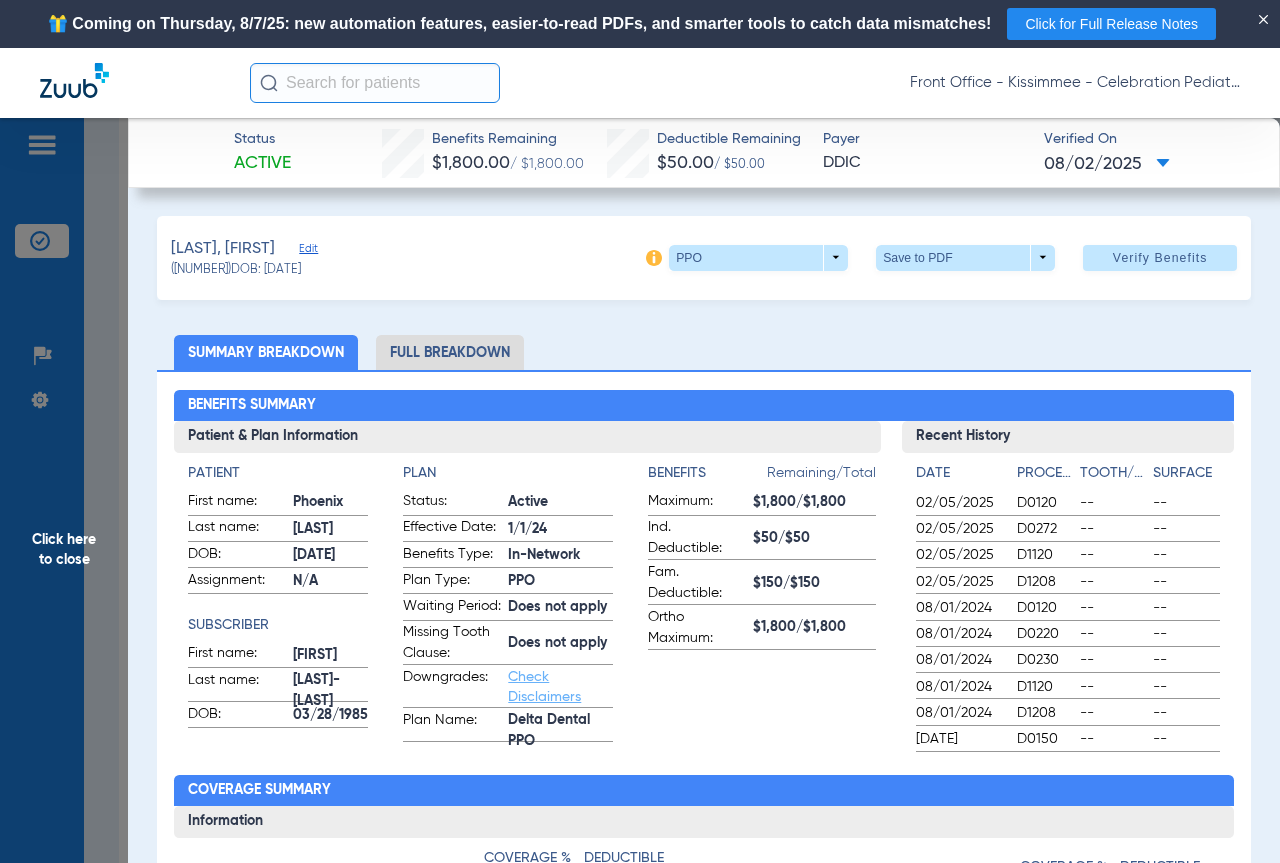 click on "Full Breakdown" 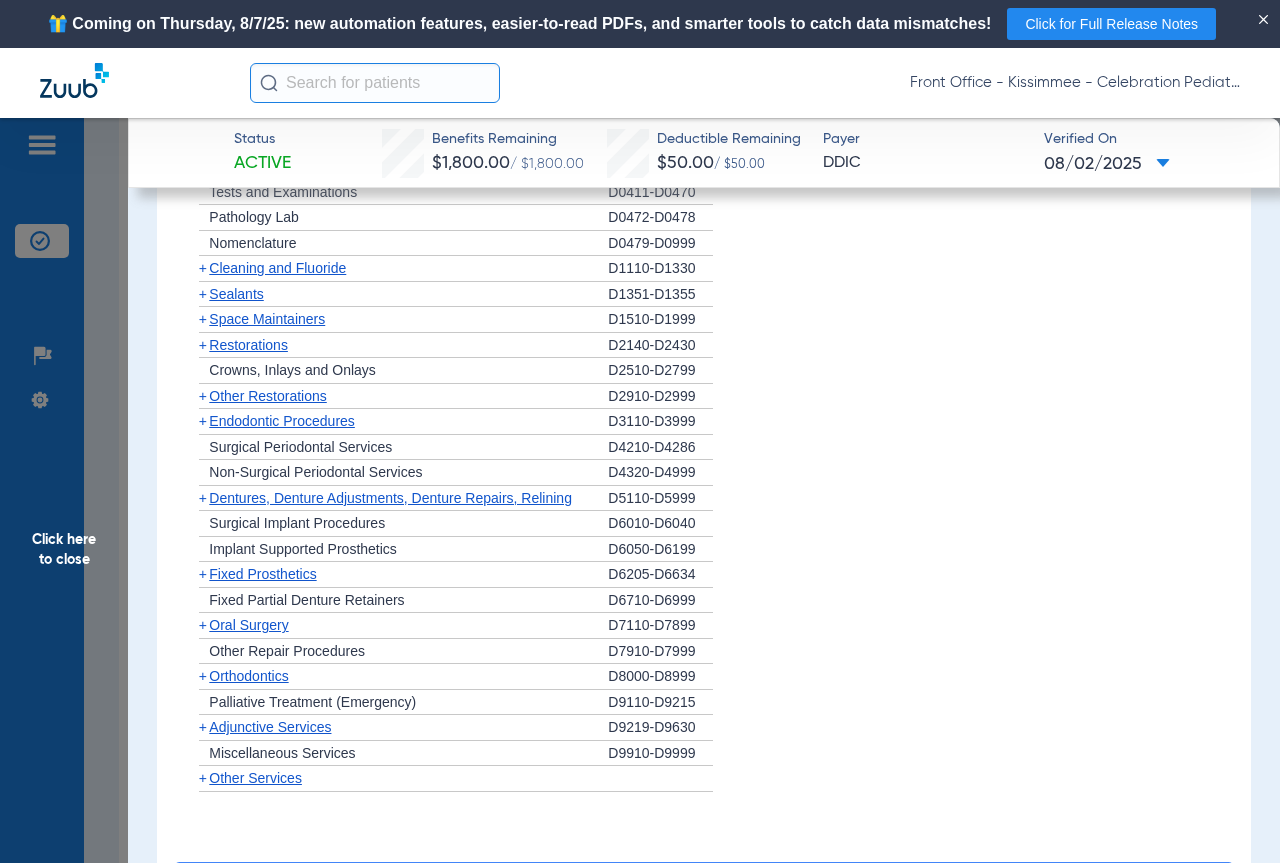 scroll, scrollTop: 2200, scrollLeft: 0, axis: vertical 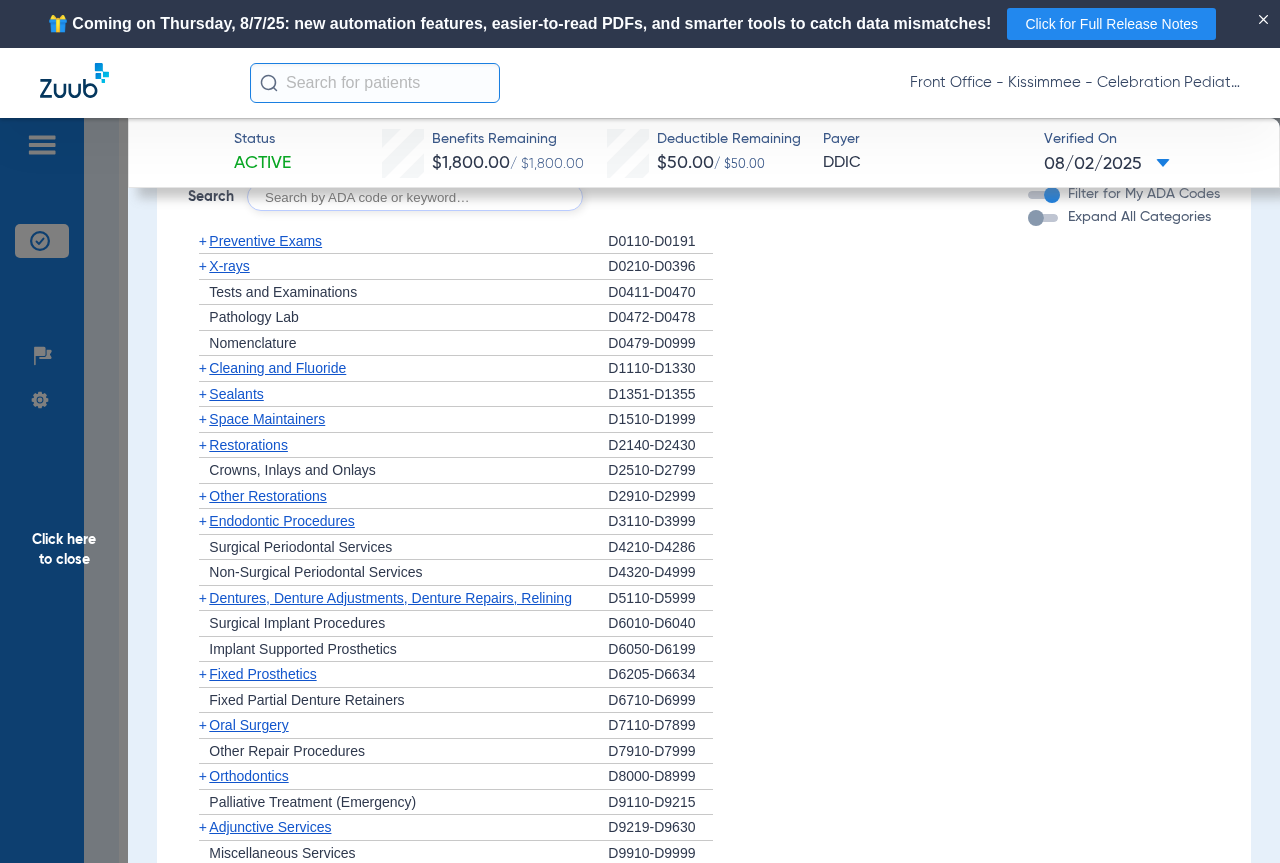 click on "Sealants" 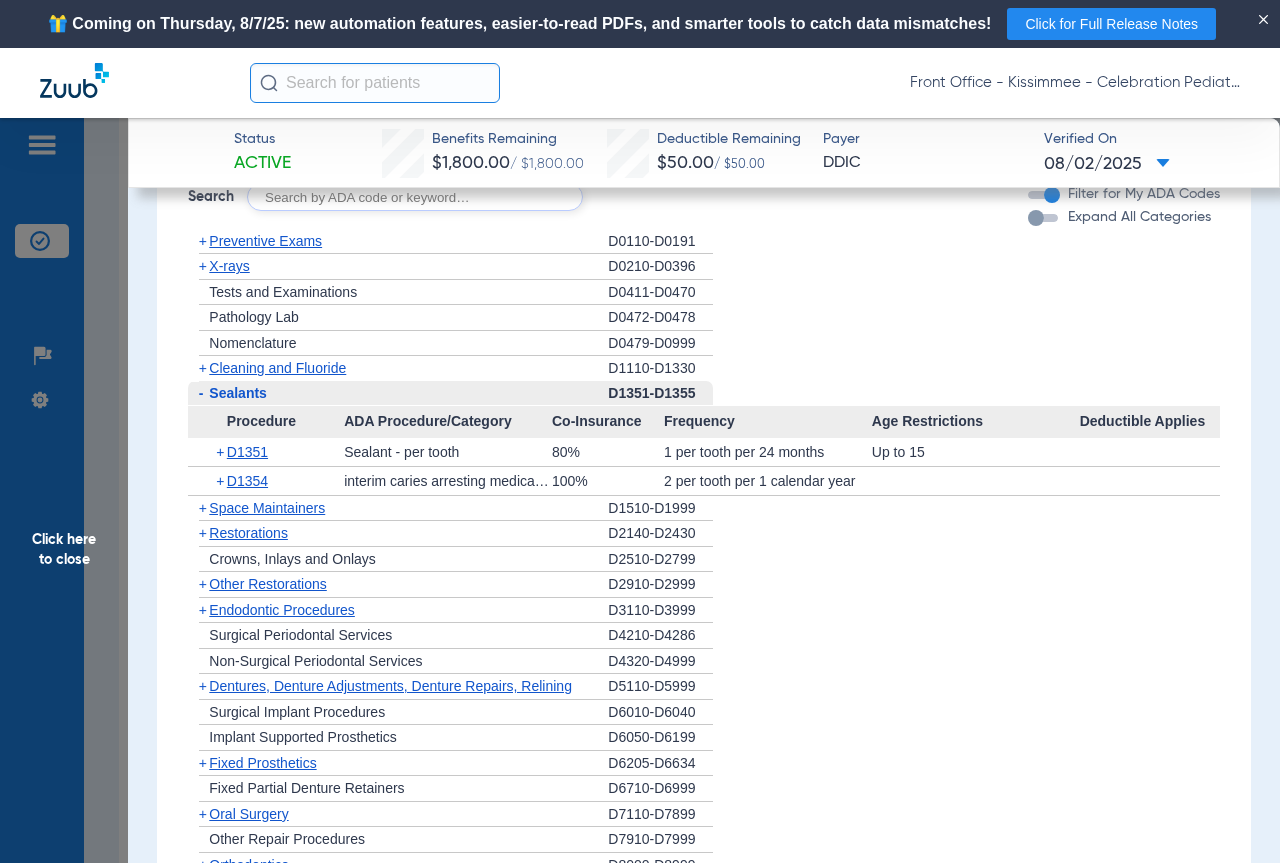 scroll, scrollTop: 2300, scrollLeft: 0, axis: vertical 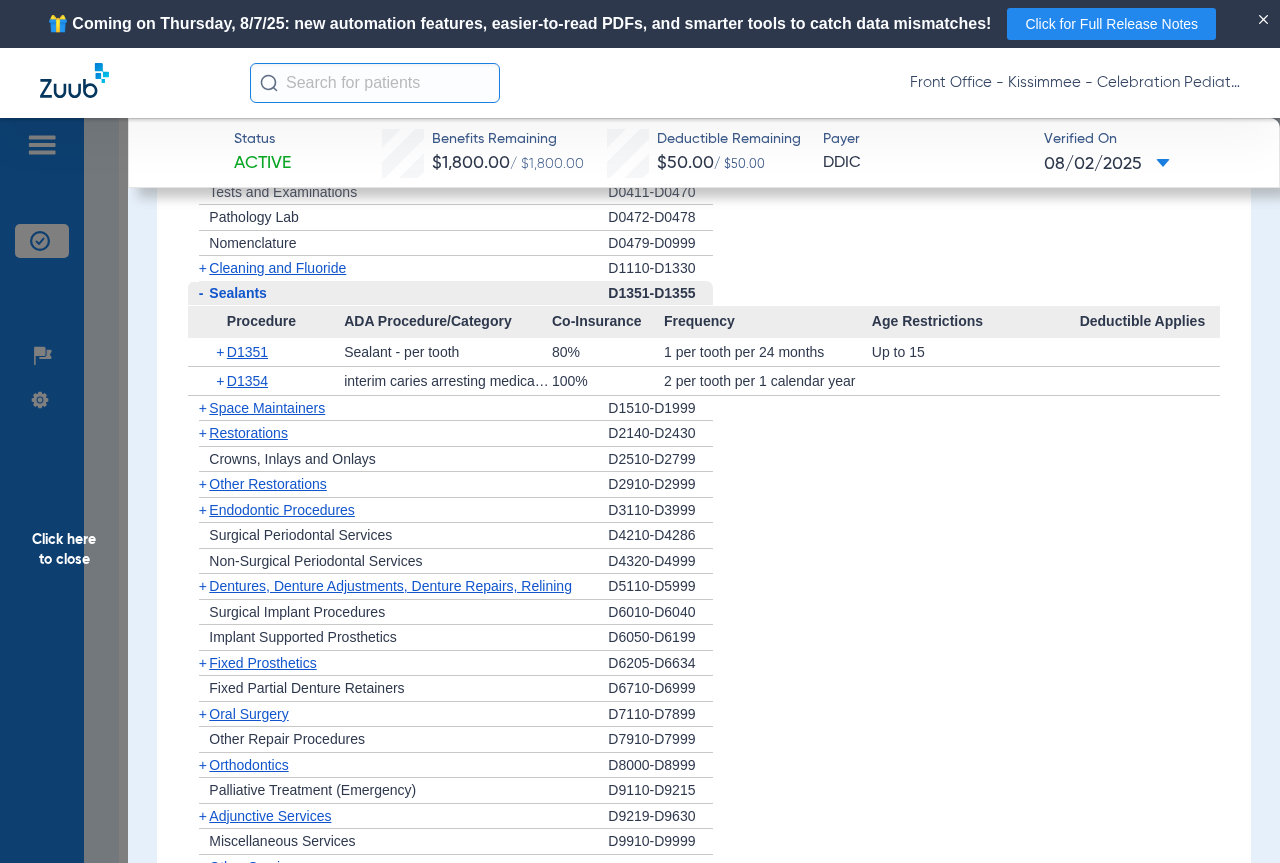 click on "Dentures, Denture Adjustments, Denture Repairs, Relining" 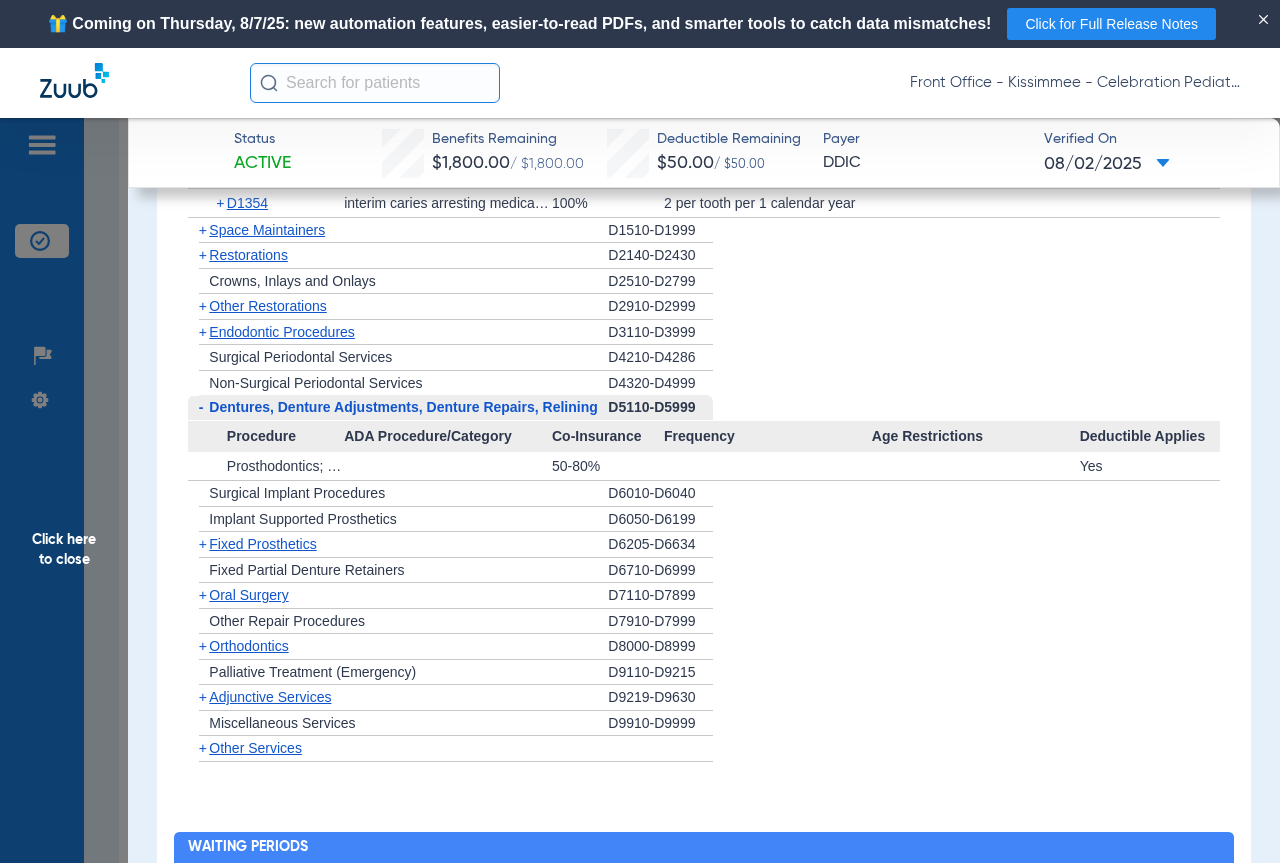scroll, scrollTop: 2600, scrollLeft: 0, axis: vertical 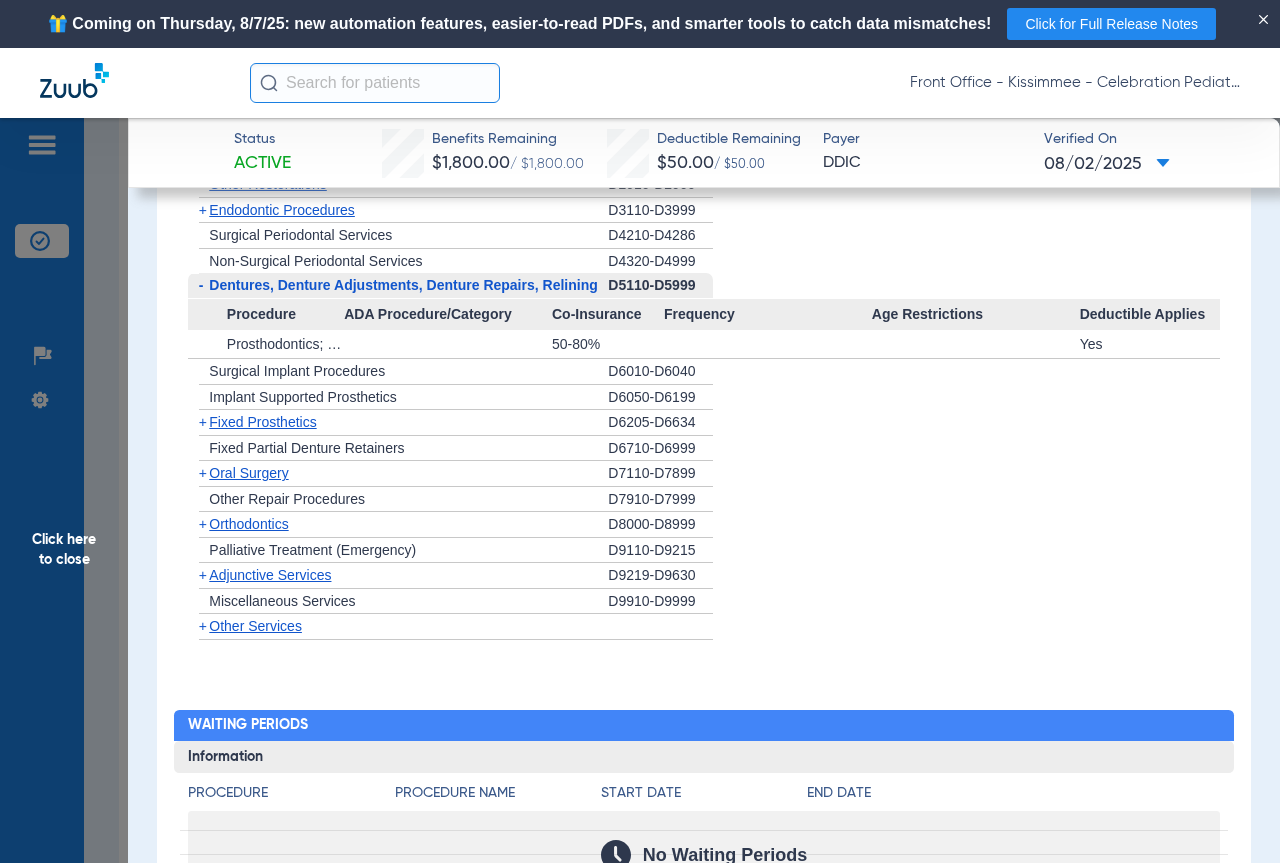 click on "Implant Supported Prosthetics" 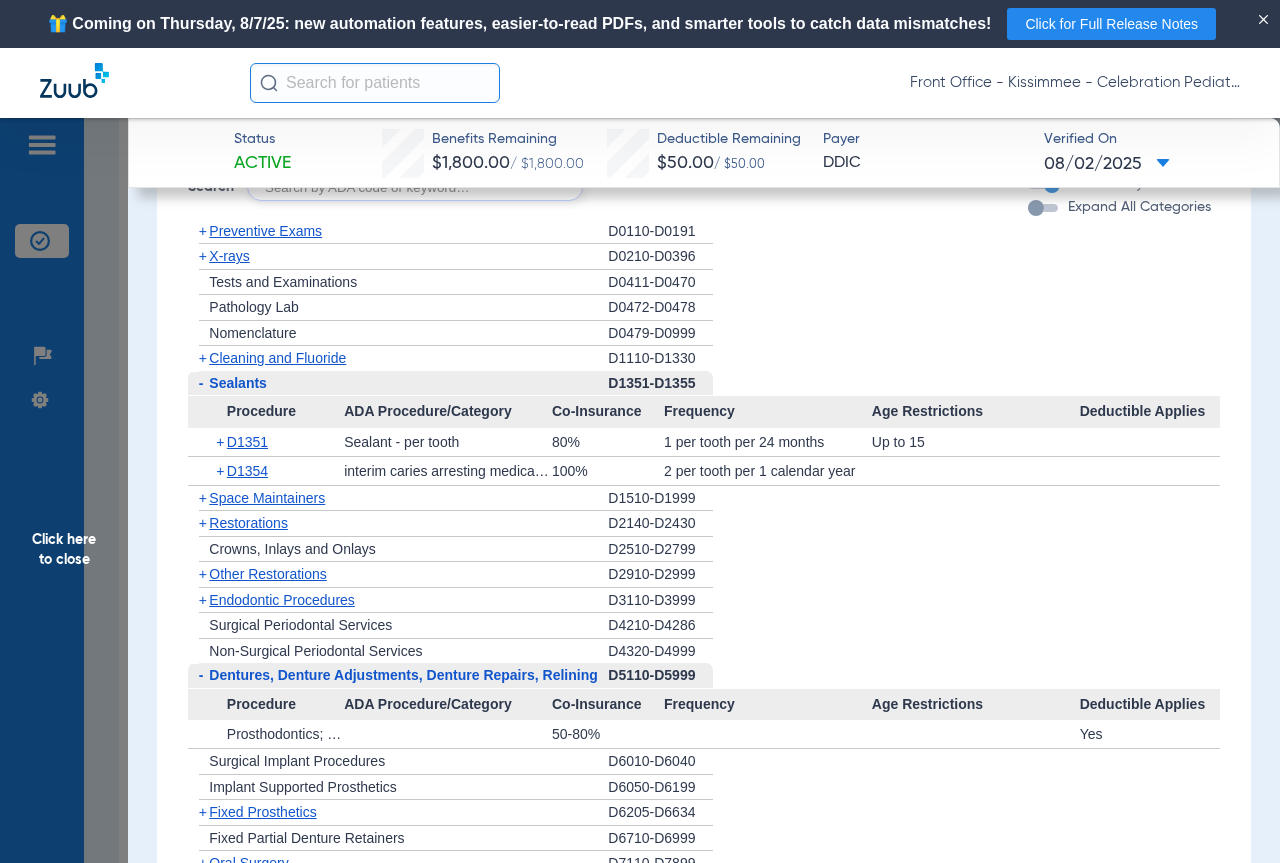 scroll, scrollTop: 2110, scrollLeft: 0, axis: vertical 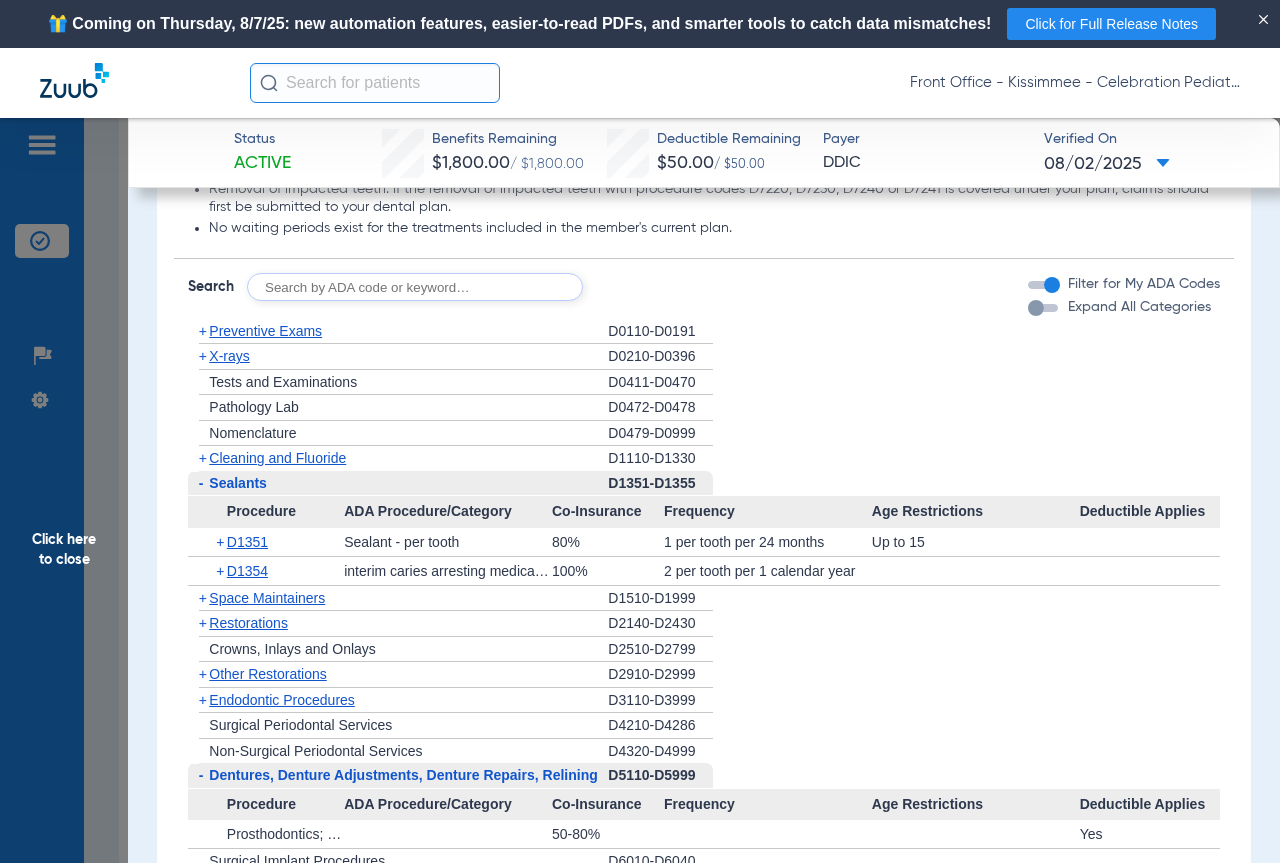 click on "Preventive Exams" 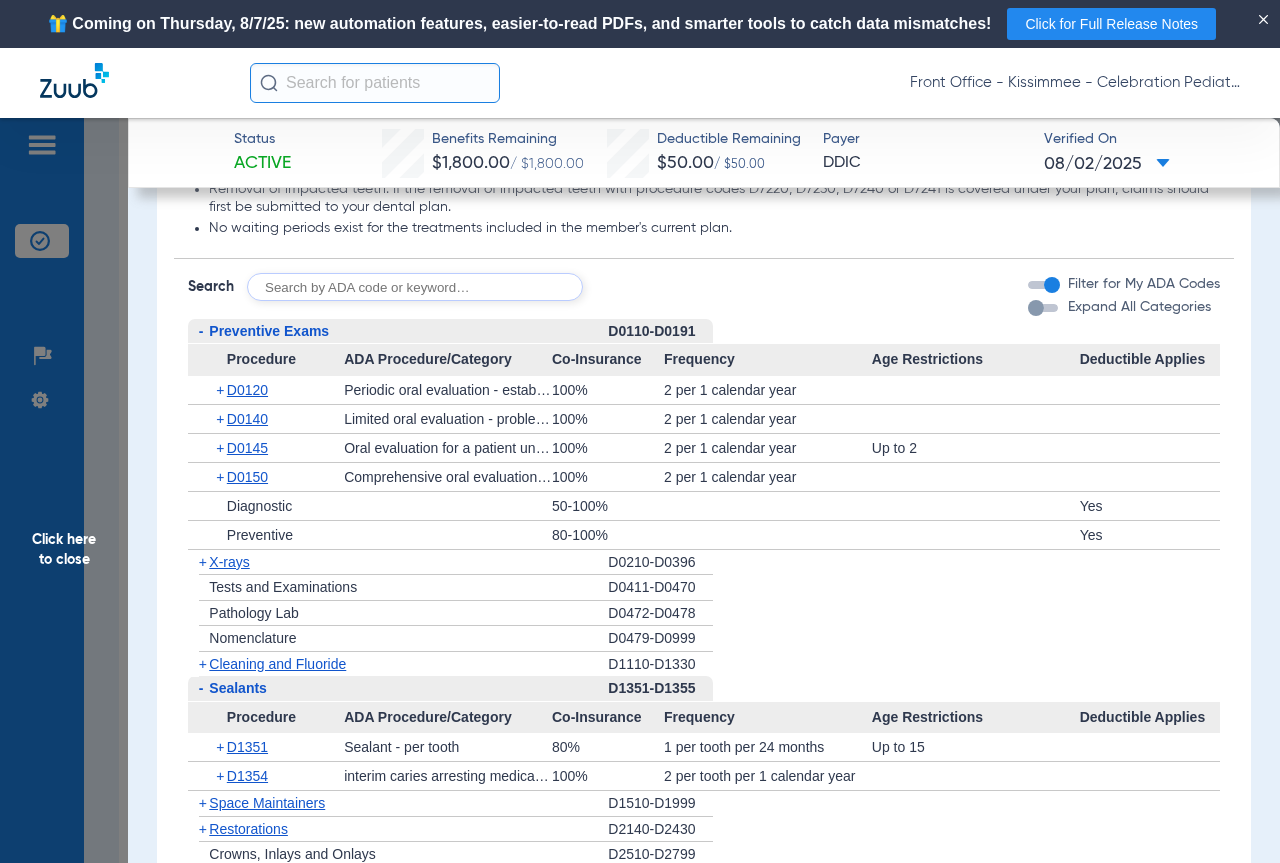 click on "X-rays" 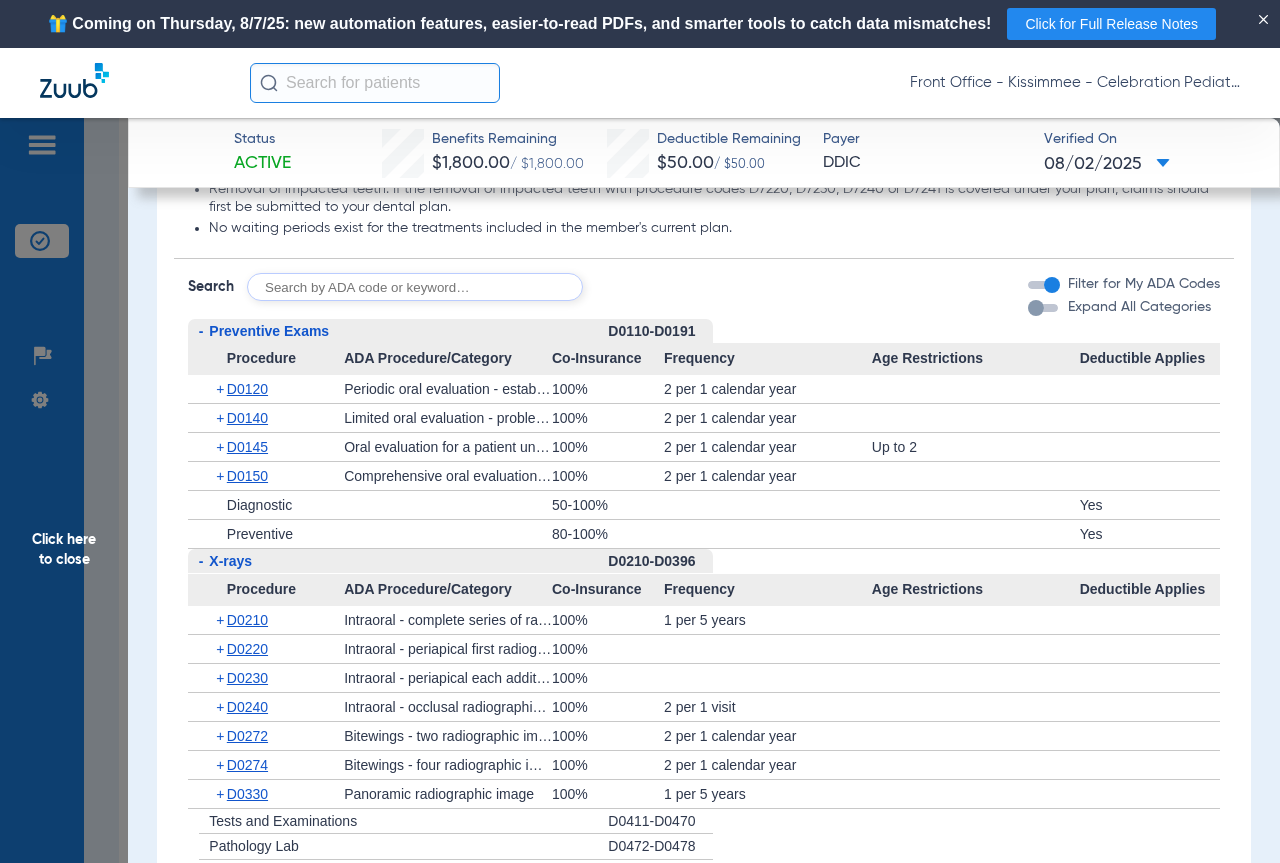 scroll, scrollTop: 2310, scrollLeft: 0, axis: vertical 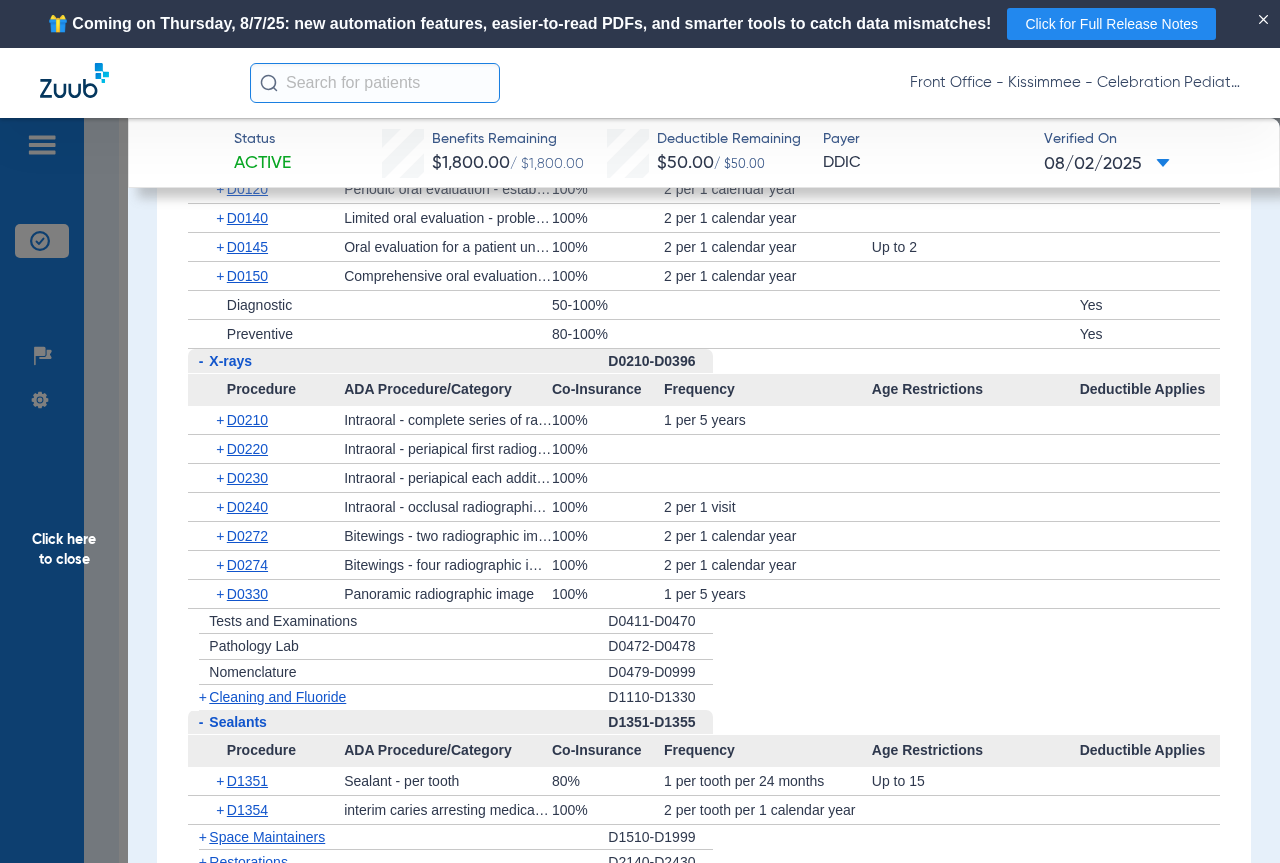 click on "Cleaning and Fluoride" 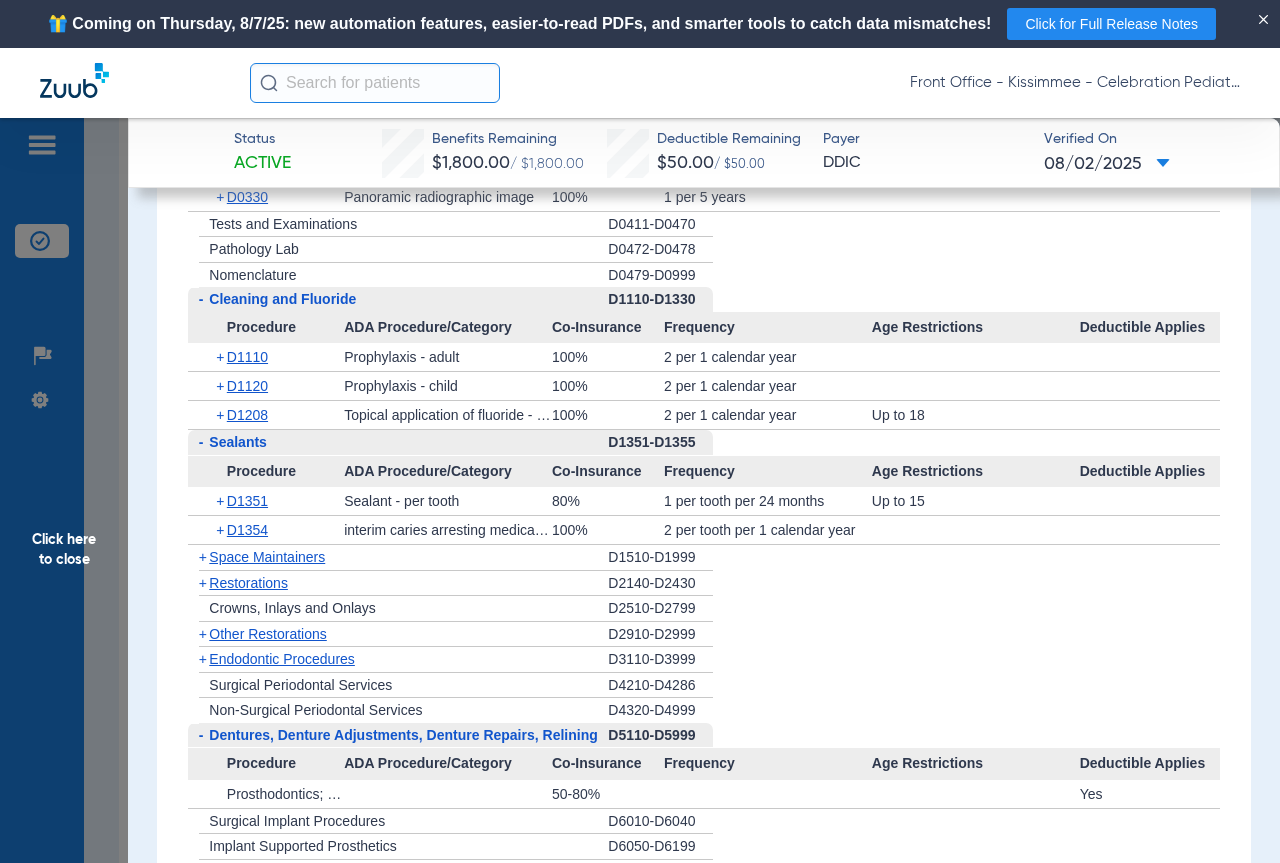 scroll, scrollTop: 2710, scrollLeft: 0, axis: vertical 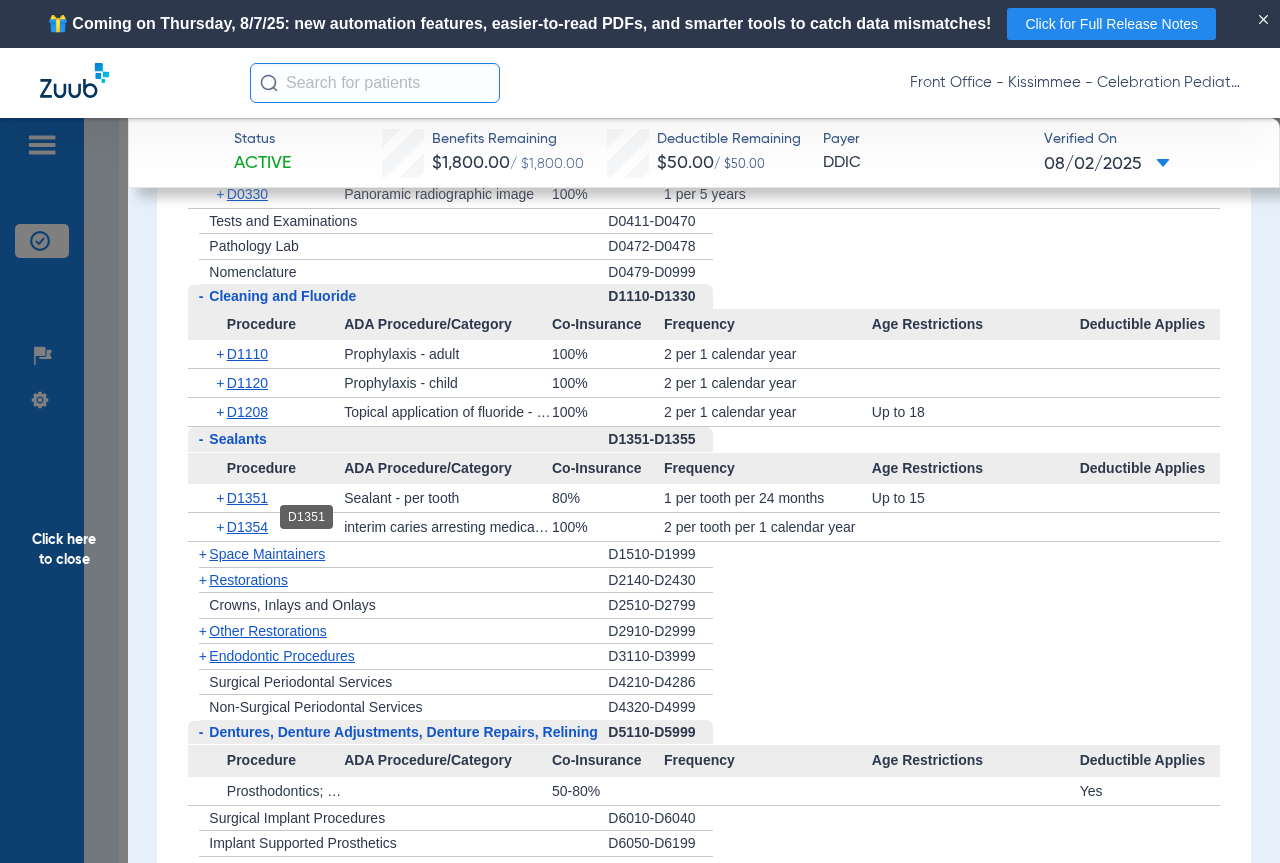 click on "D1351" 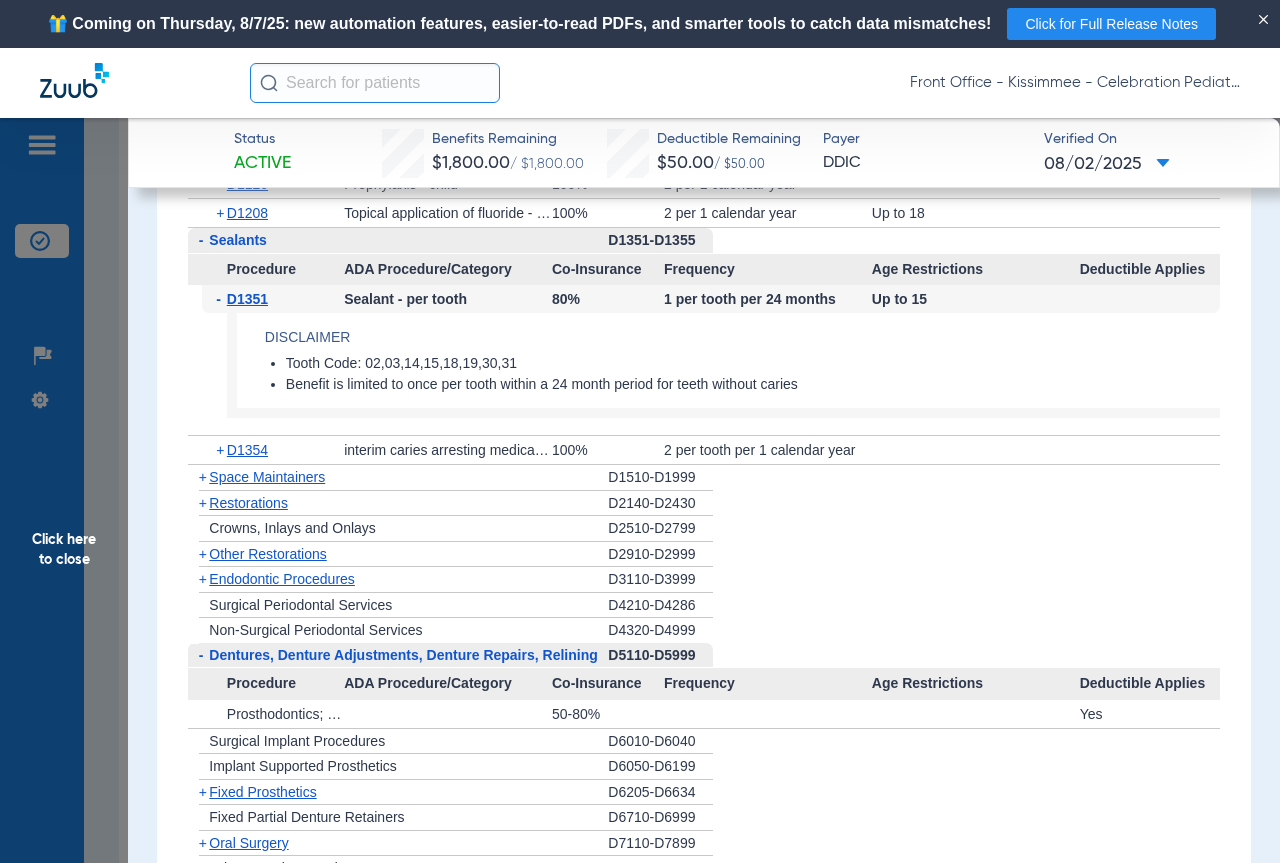 scroll, scrollTop: 2910, scrollLeft: 0, axis: vertical 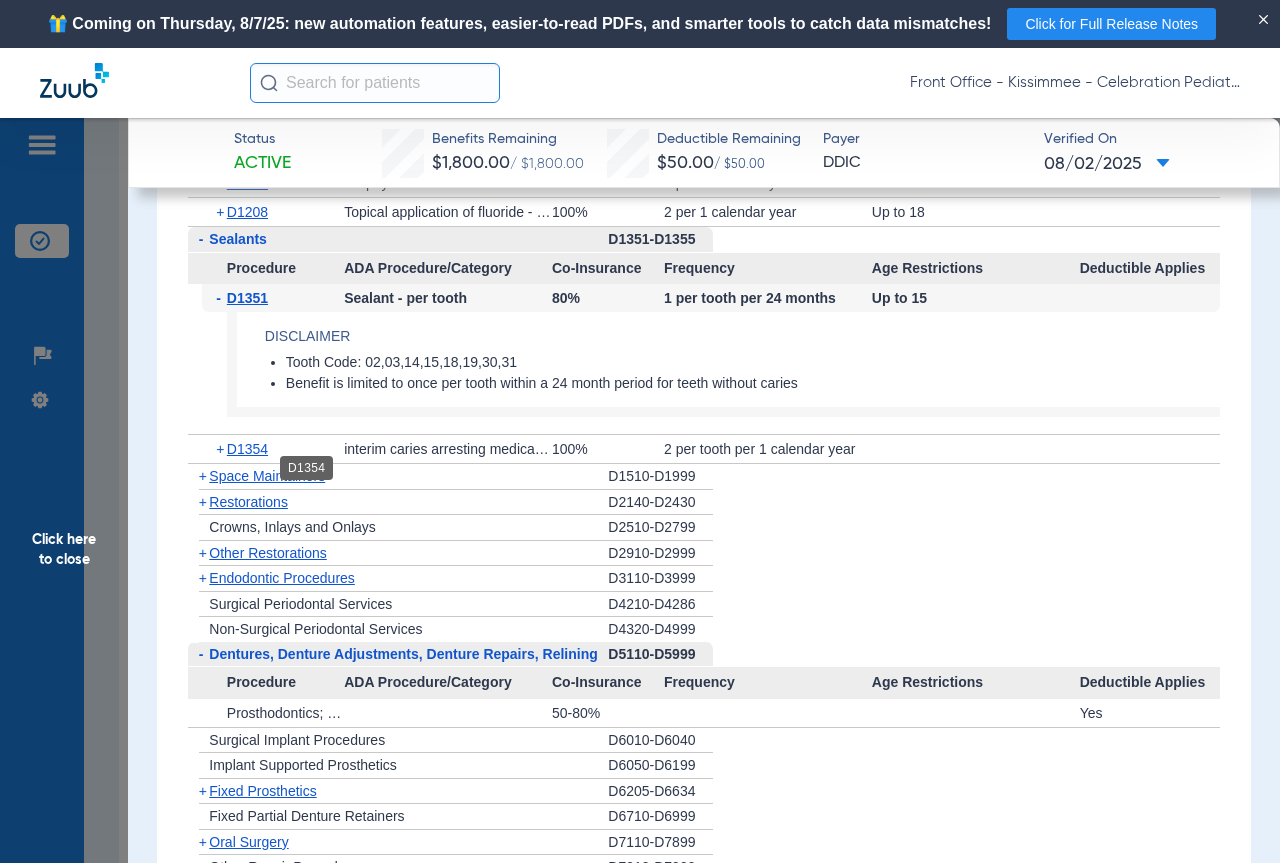 click on "D1354" 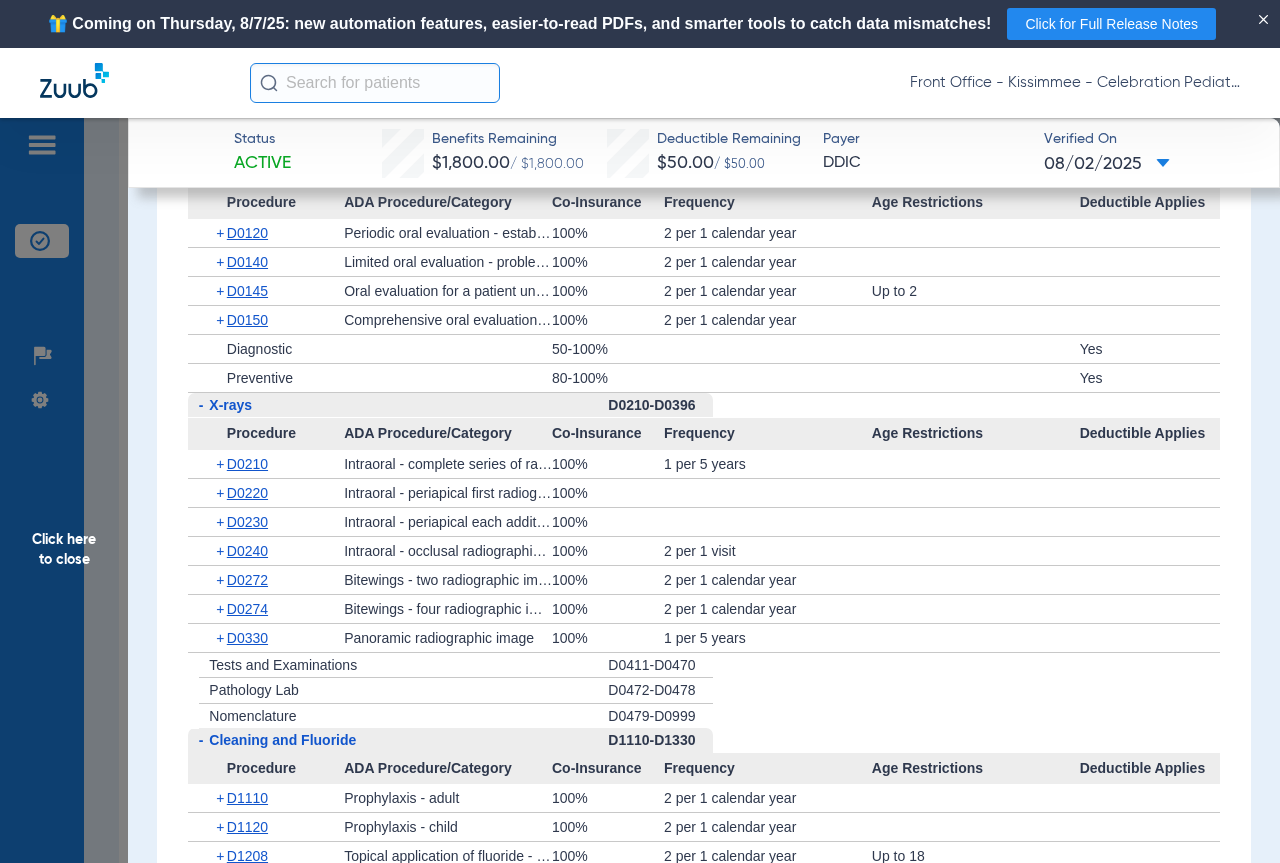 scroll, scrollTop: 2289, scrollLeft: 0, axis: vertical 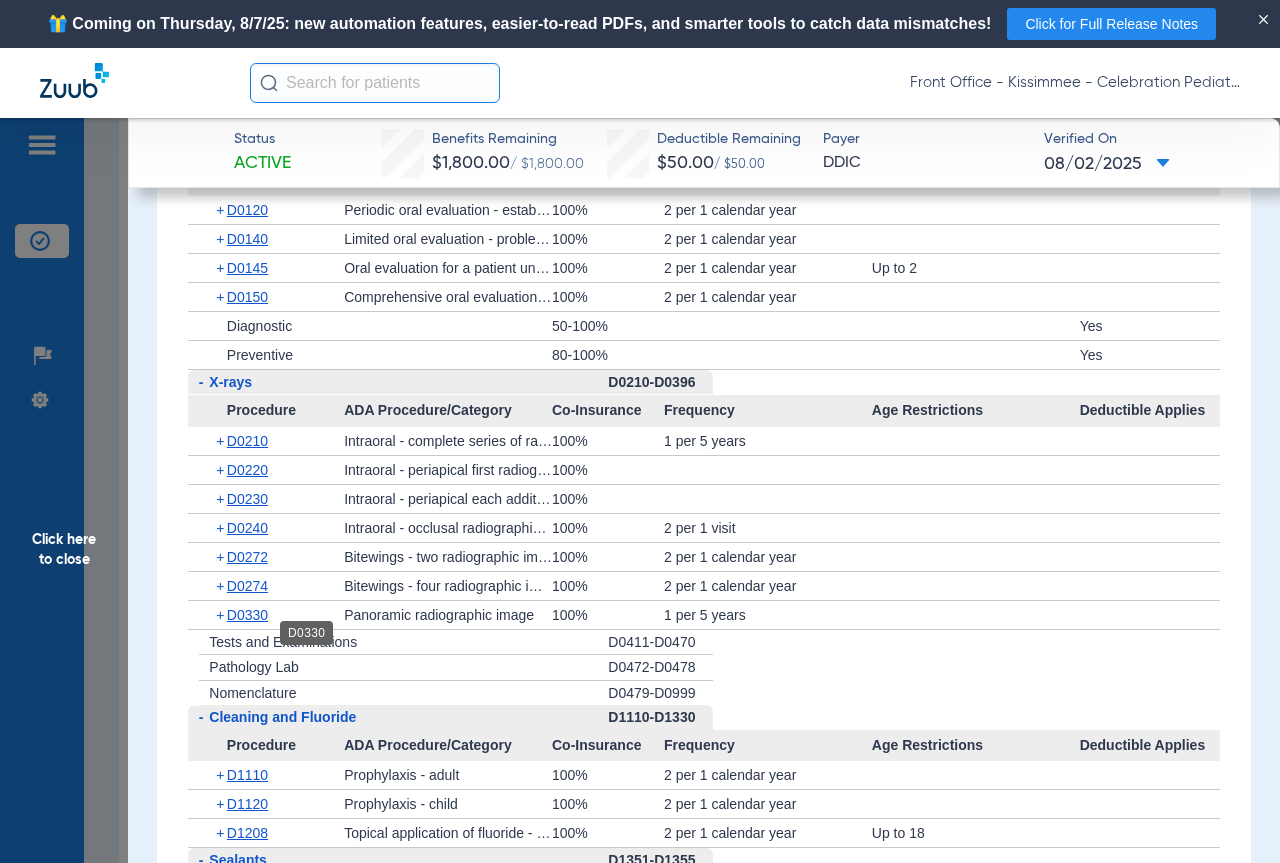 drag, startPoint x: 265, startPoint y: 634, endPoint x: 304, endPoint y: 640, distance: 39.45884 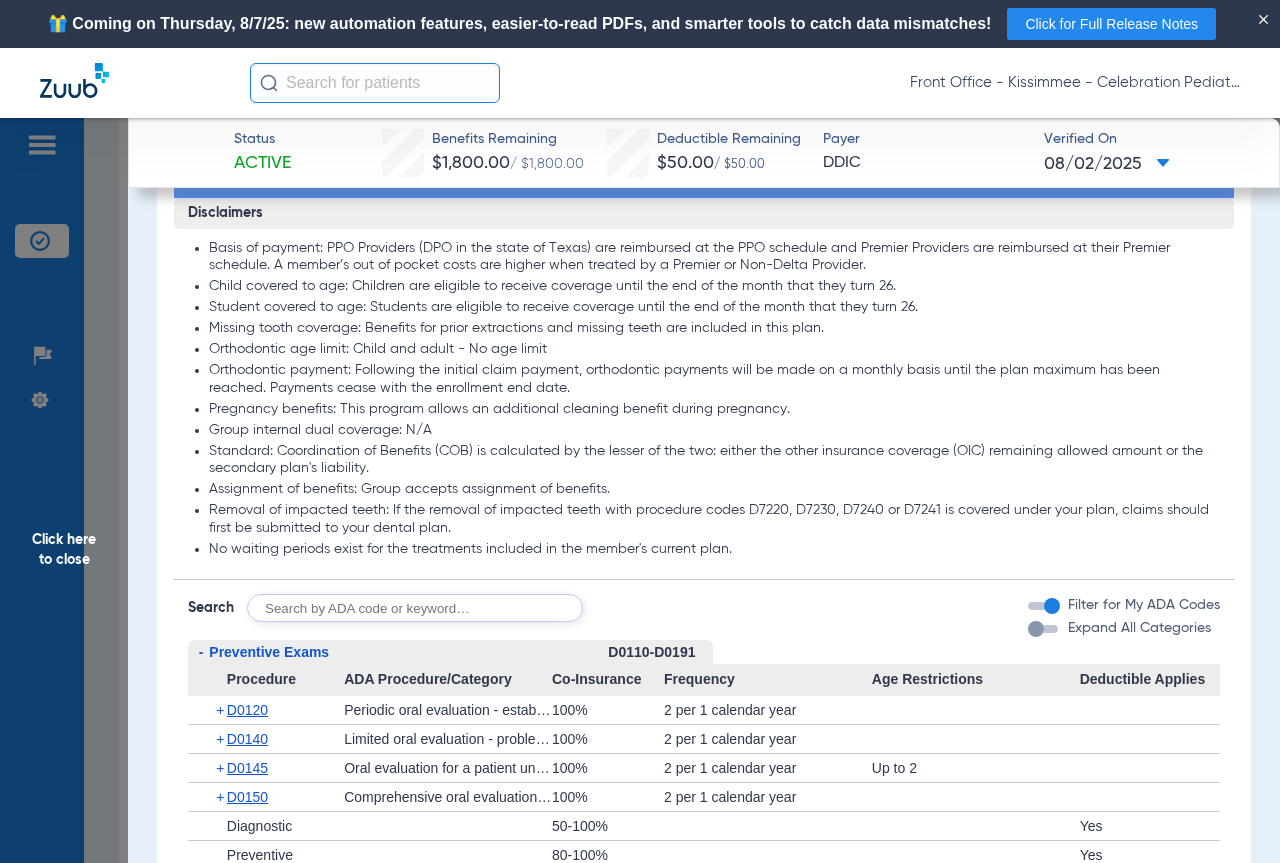 scroll, scrollTop: 1889, scrollLeft: 0, axis: vertical 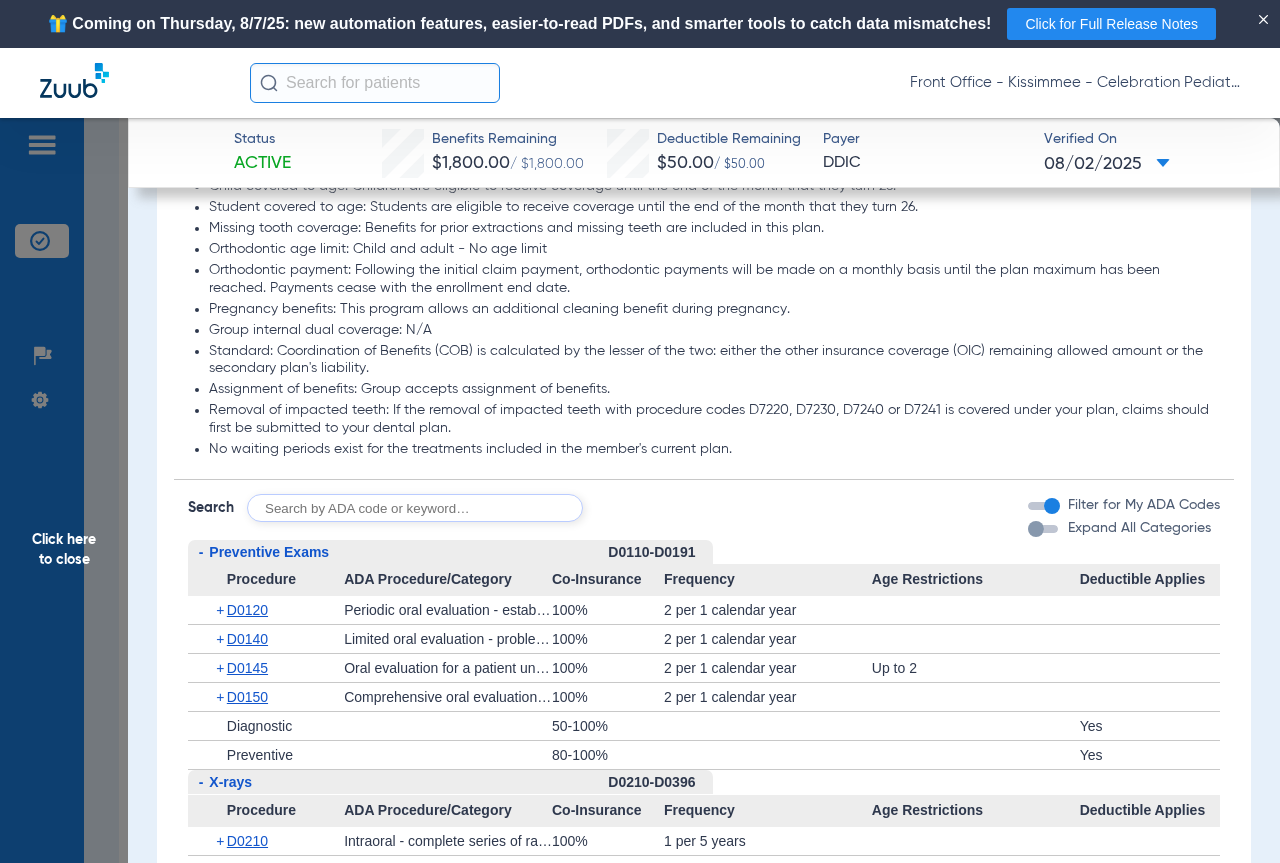 click 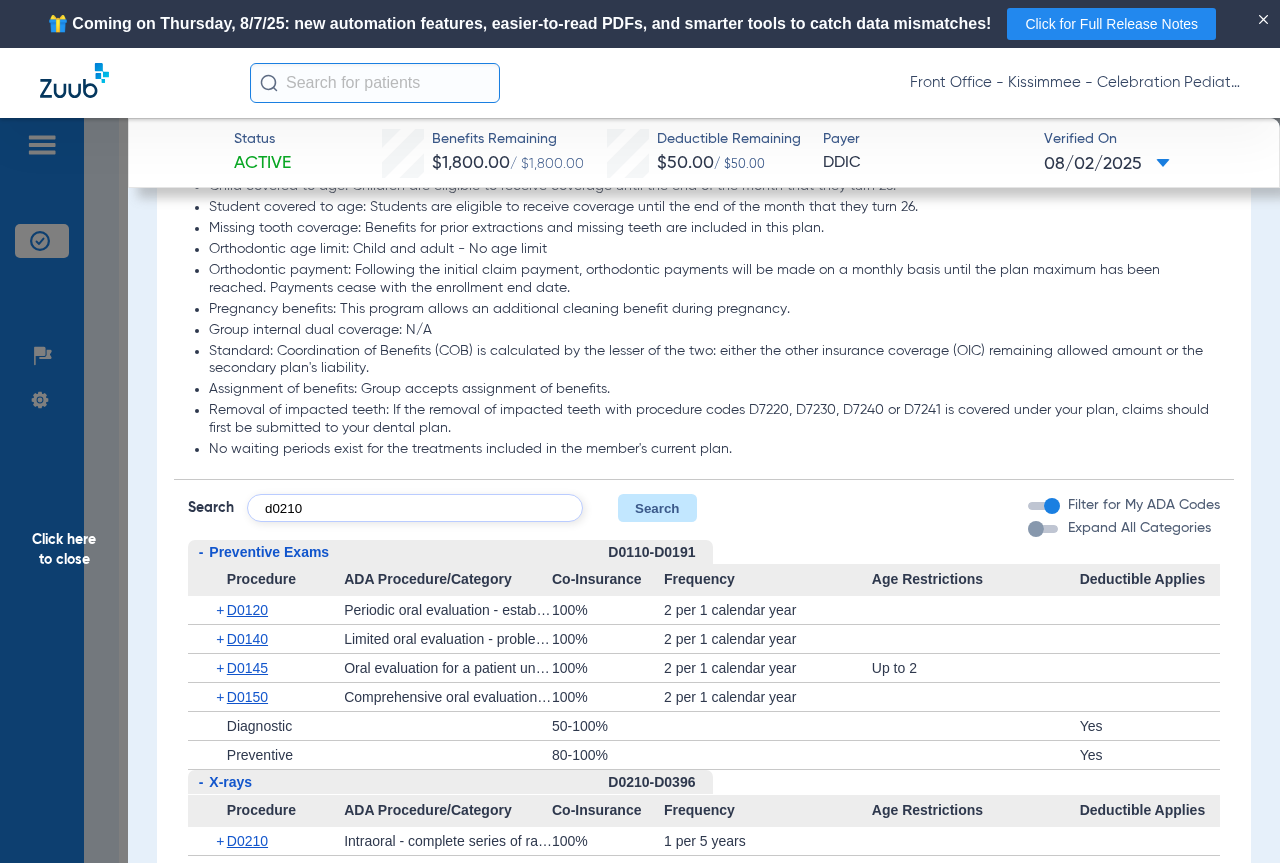 type on "d0210" 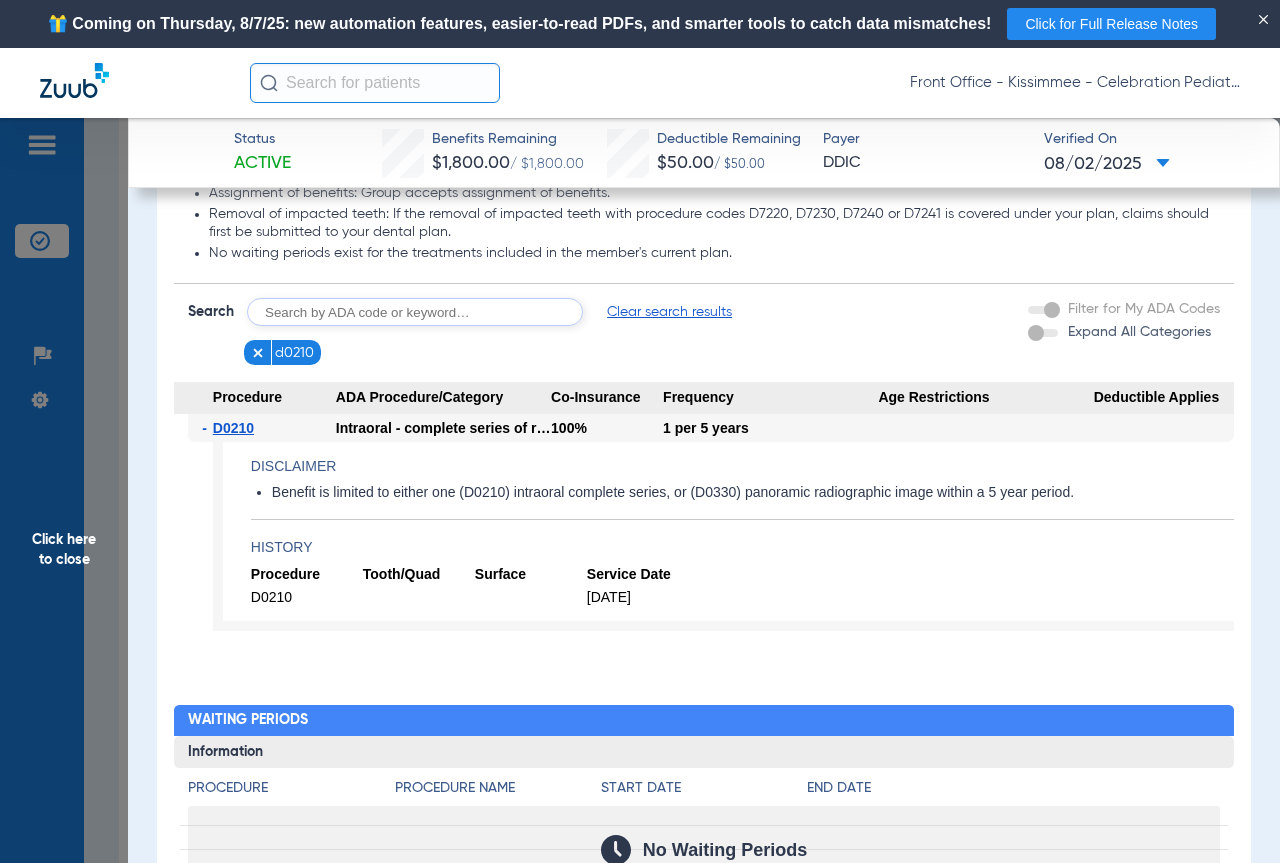 scroll, scrollTop: 2089, scrollLeft: 0, axis: vertical 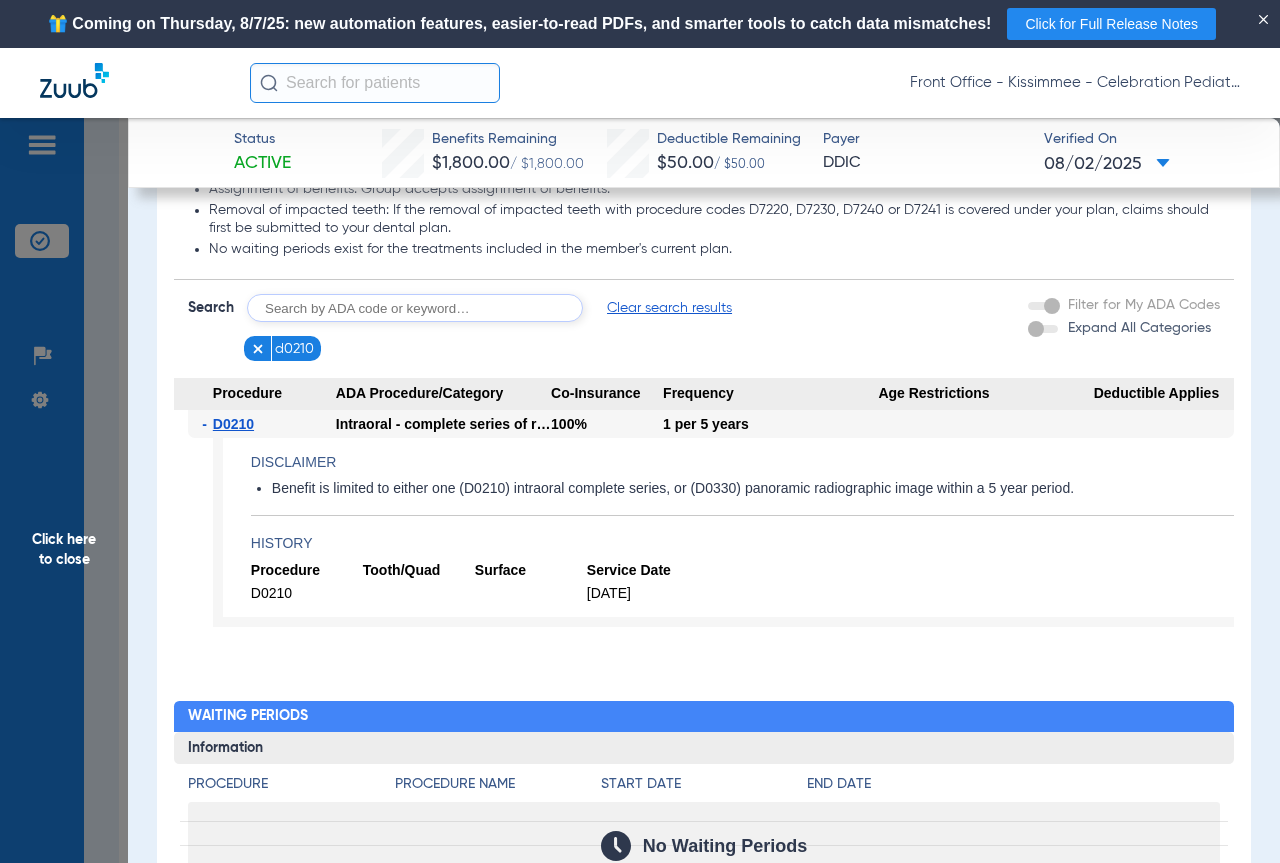 click 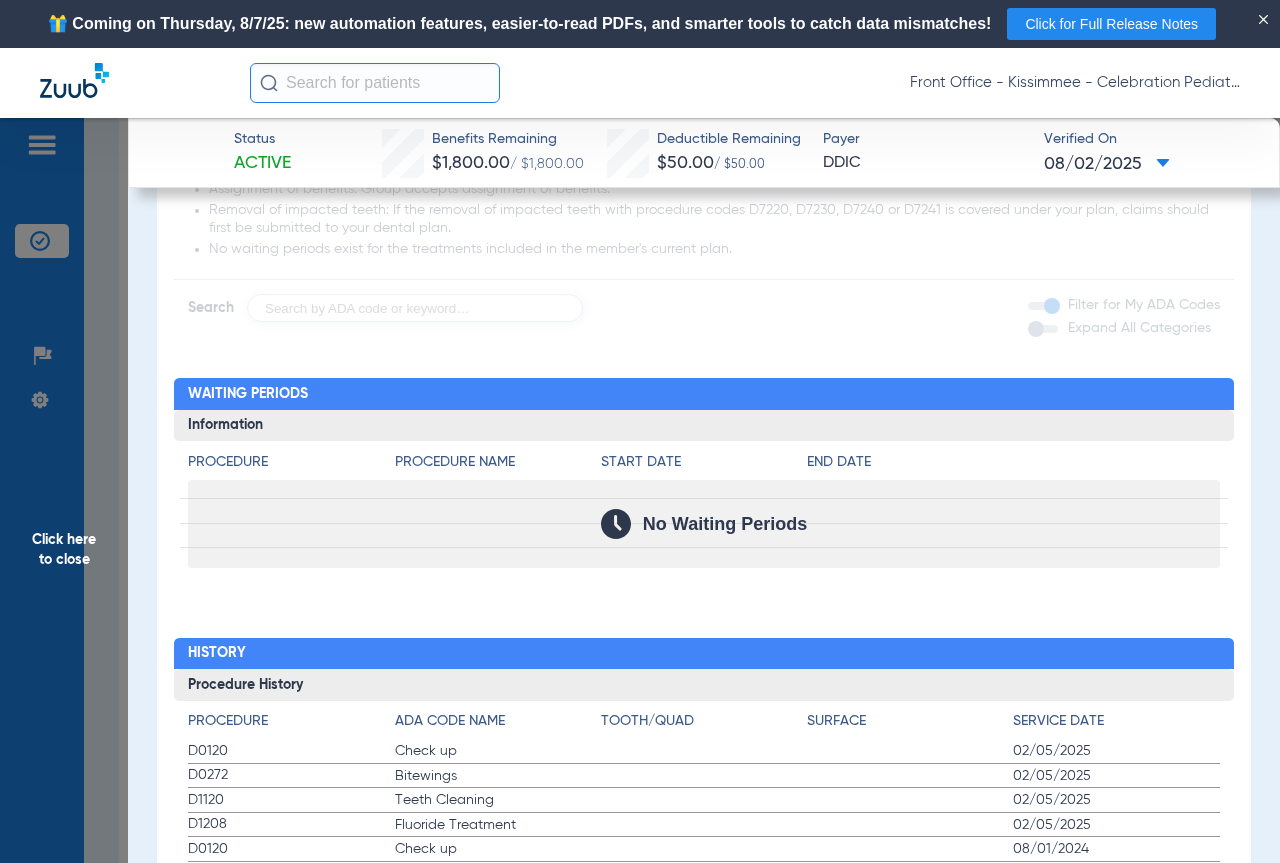 click 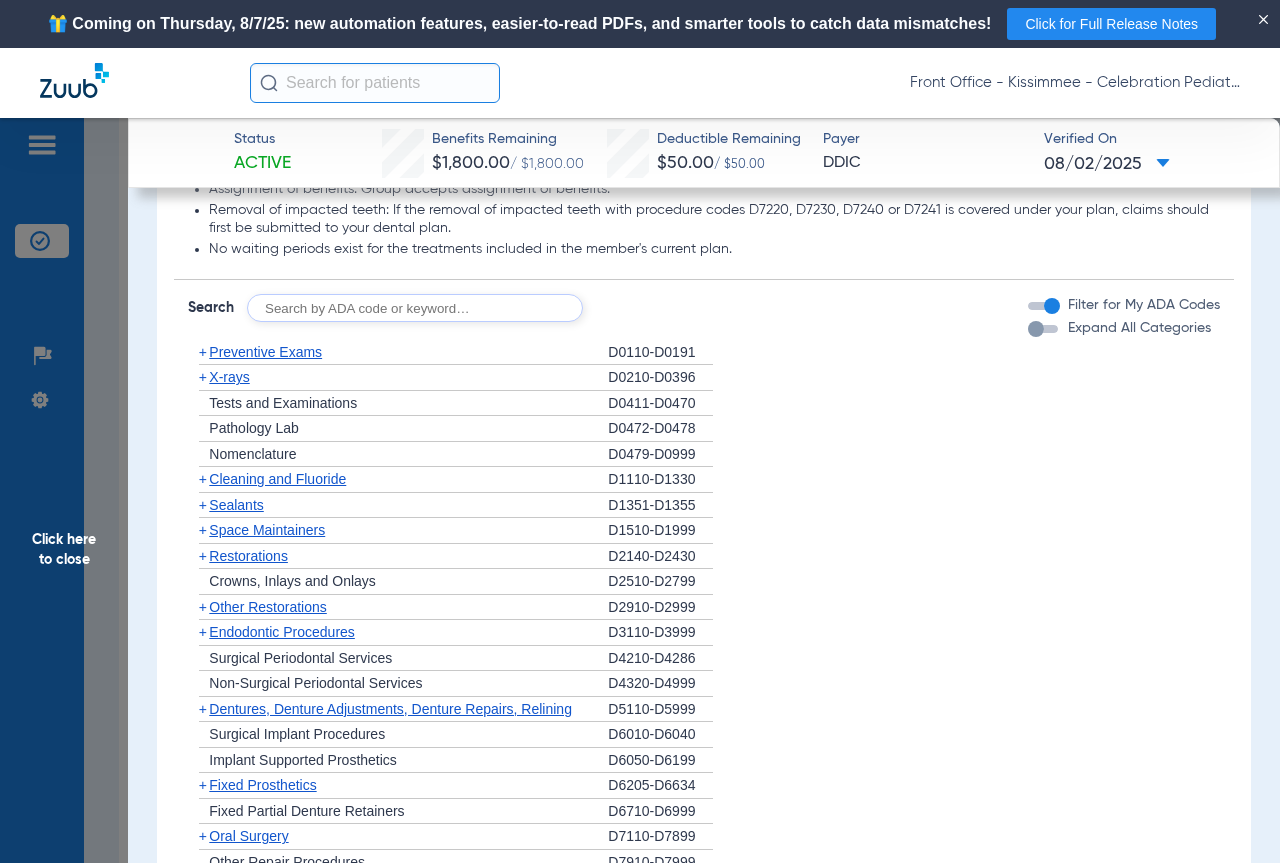 click 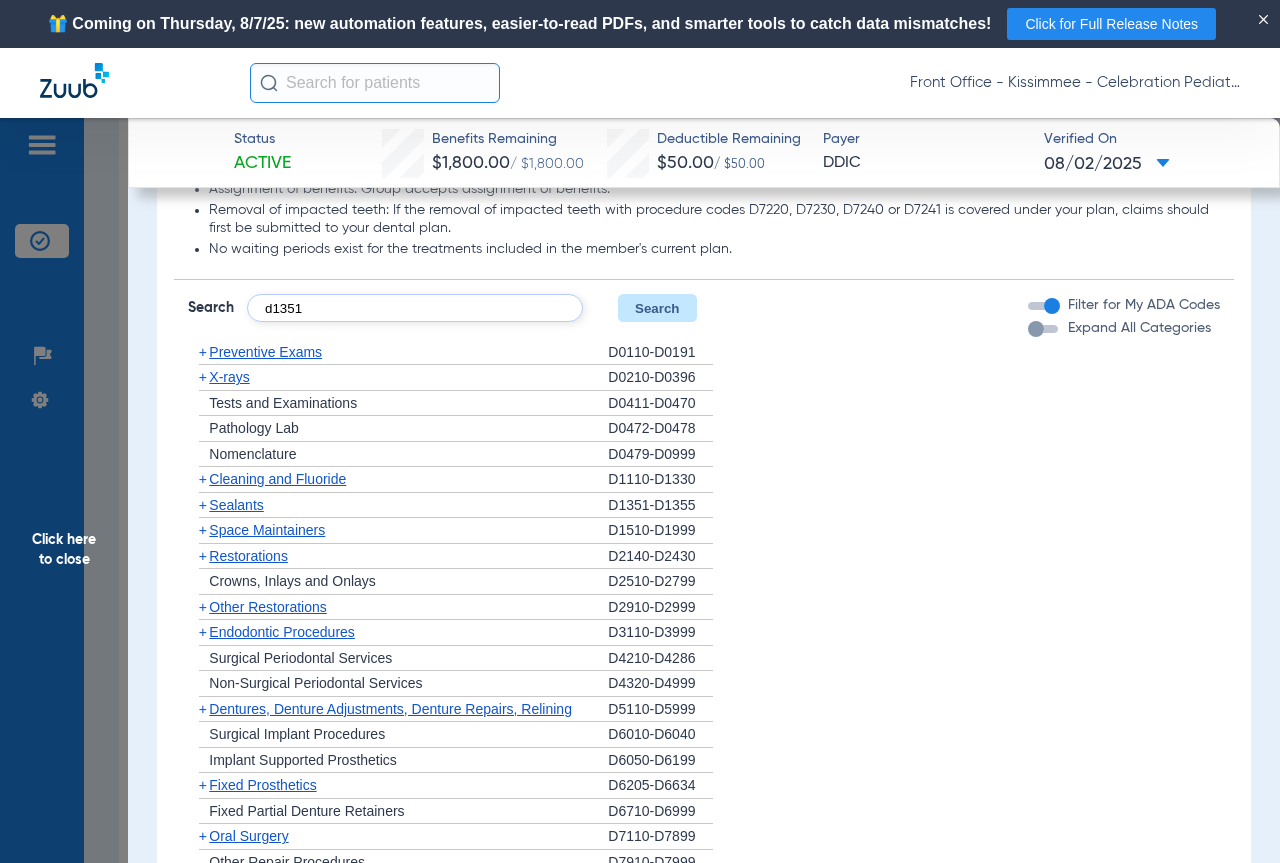 type on "d1351" 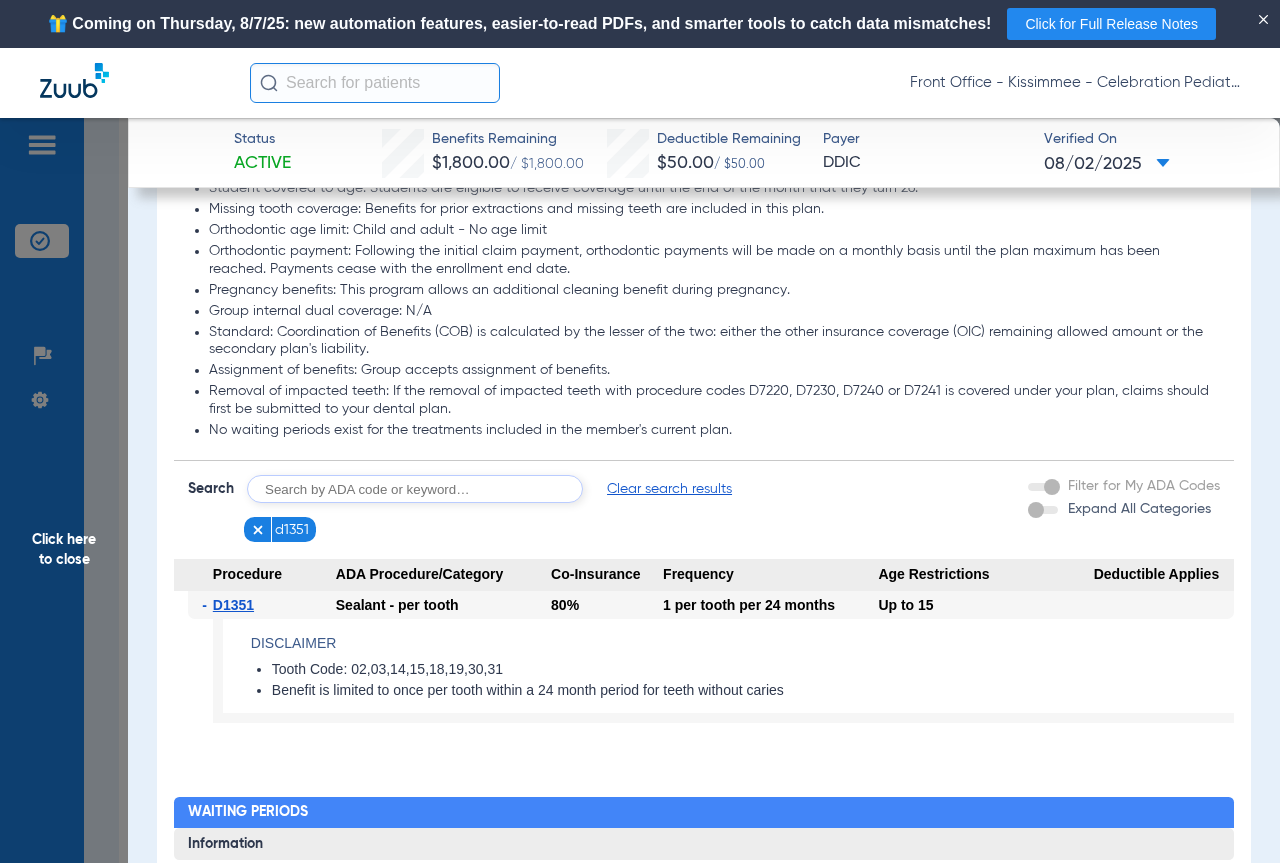 scroll, scrollTop: 1905, scrollLeft: 0, axis: vertical 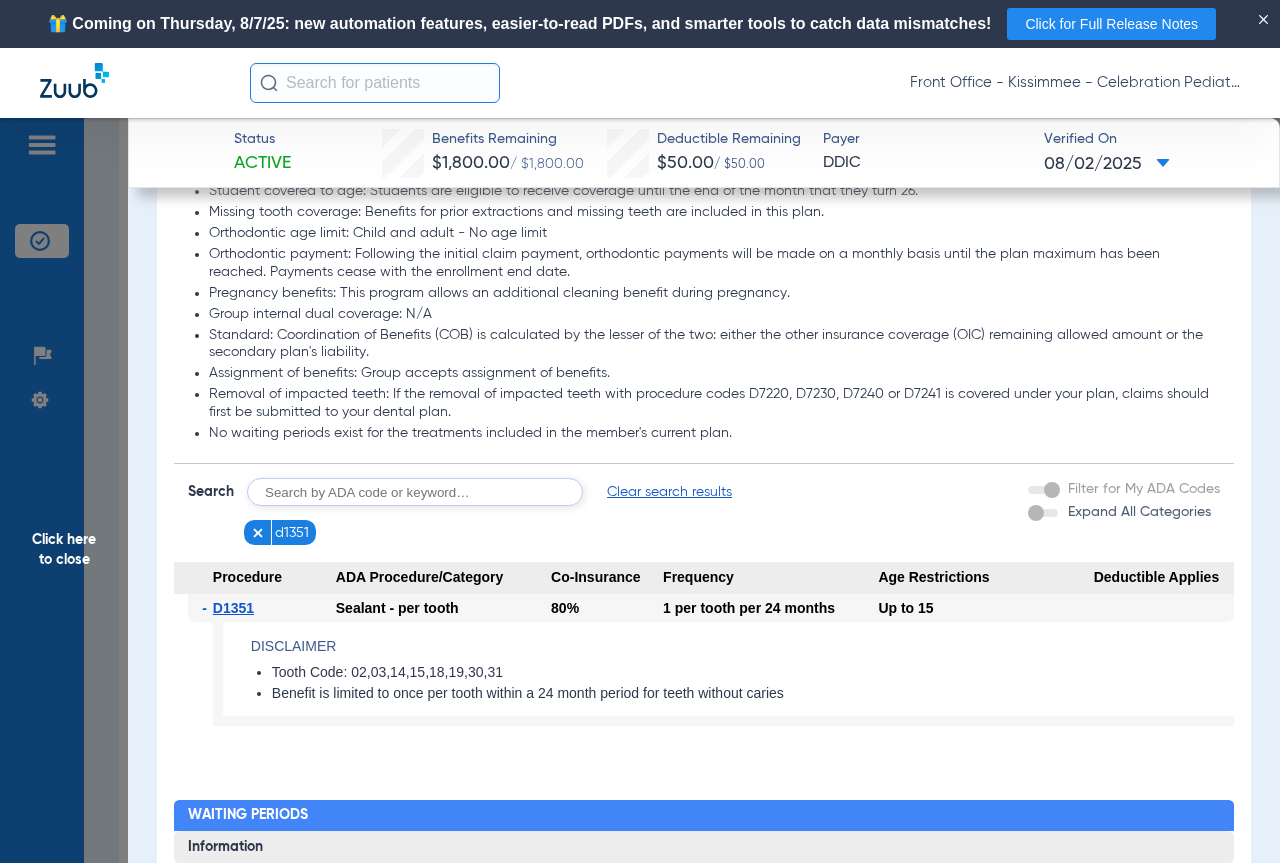 click 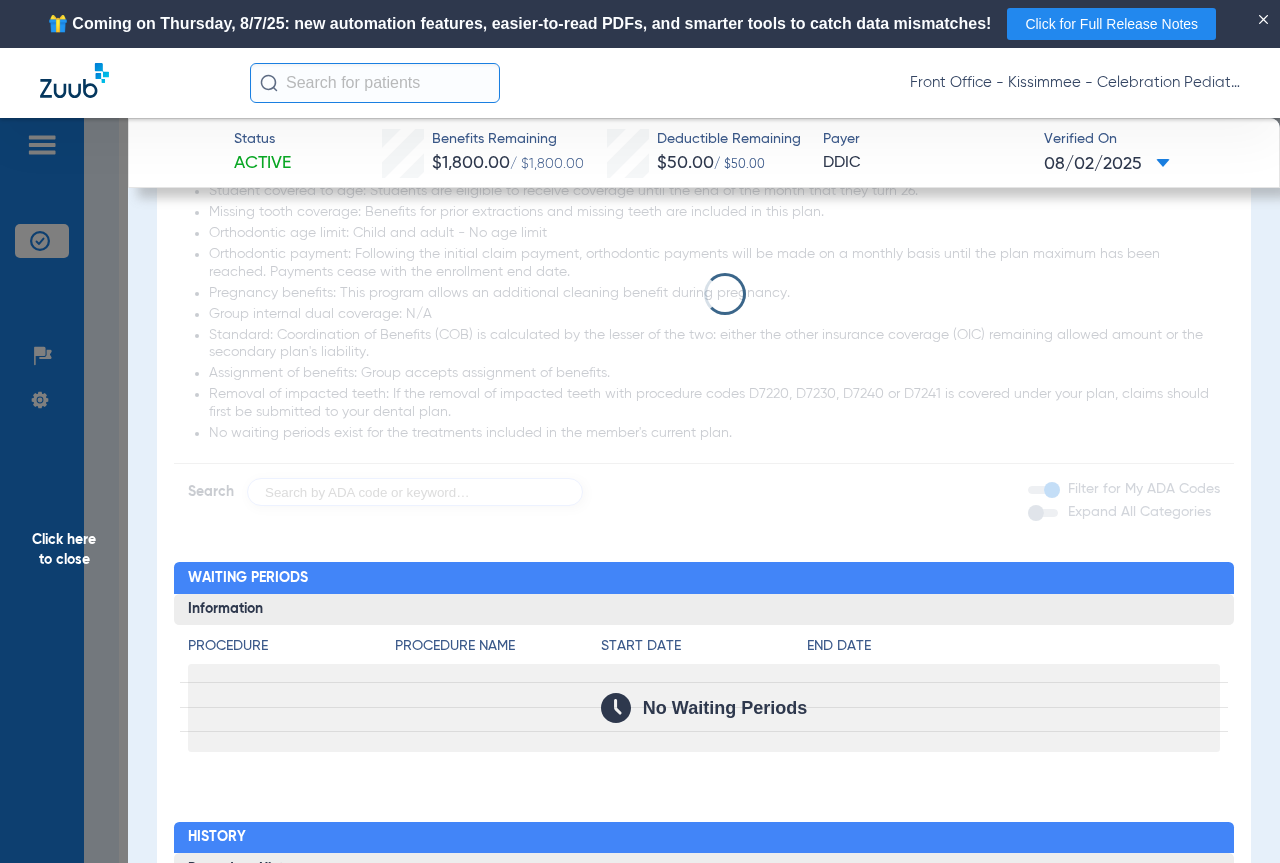 click 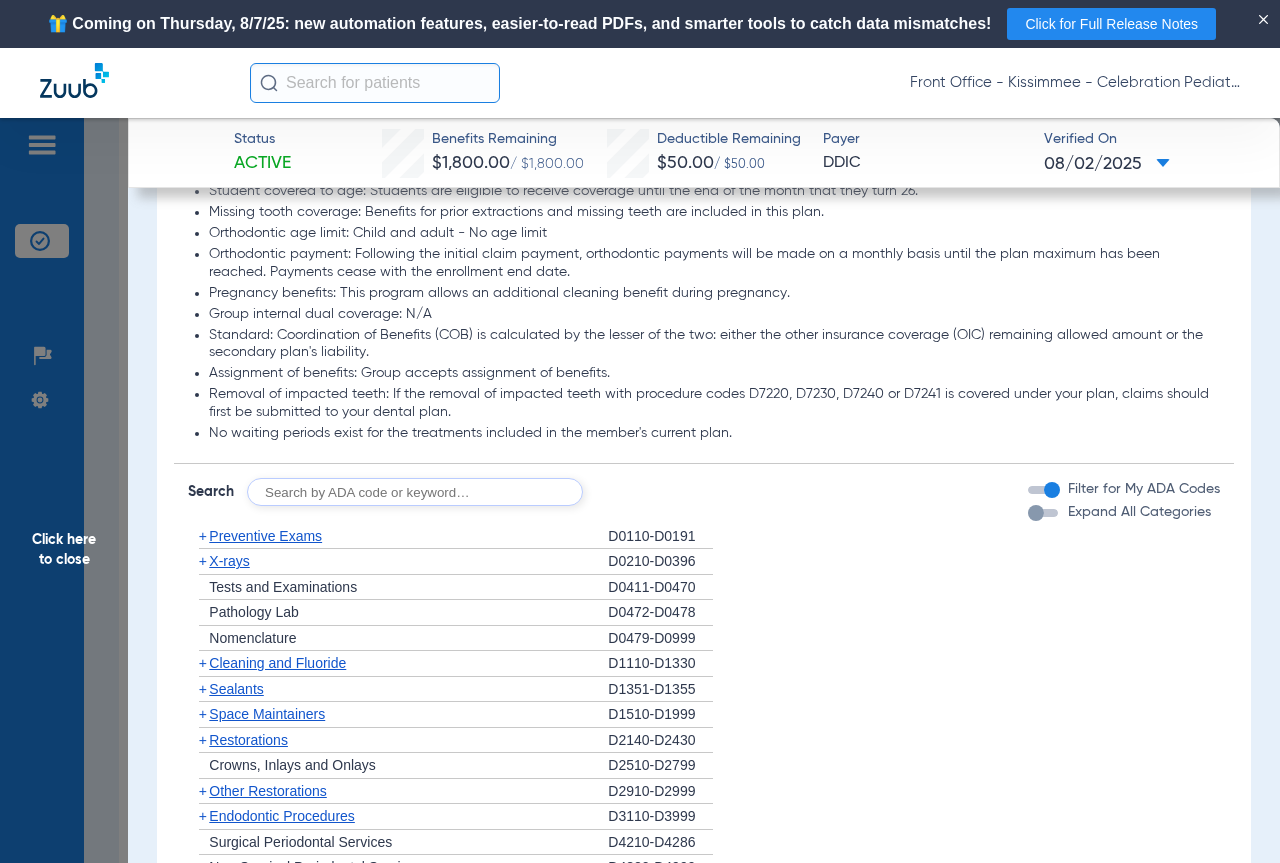 click 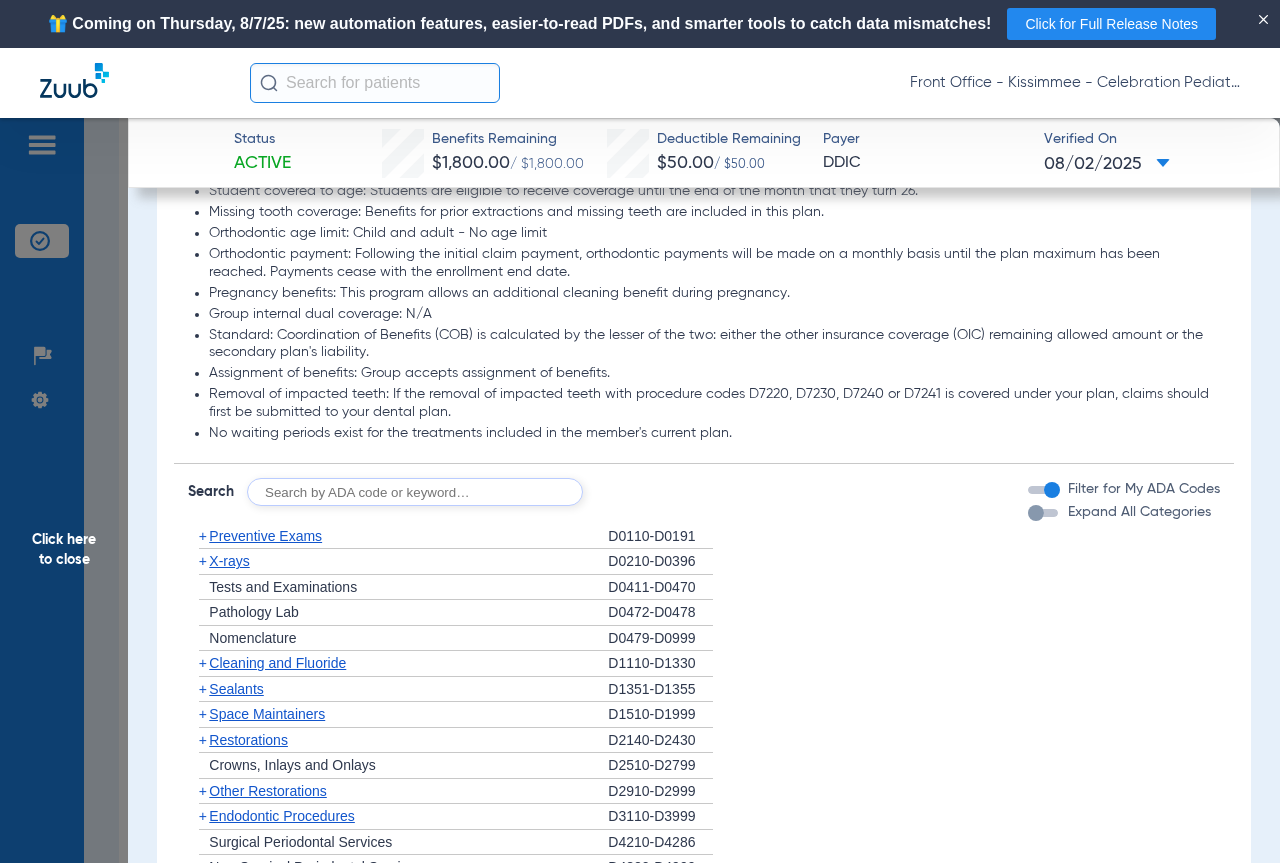 type on "s" 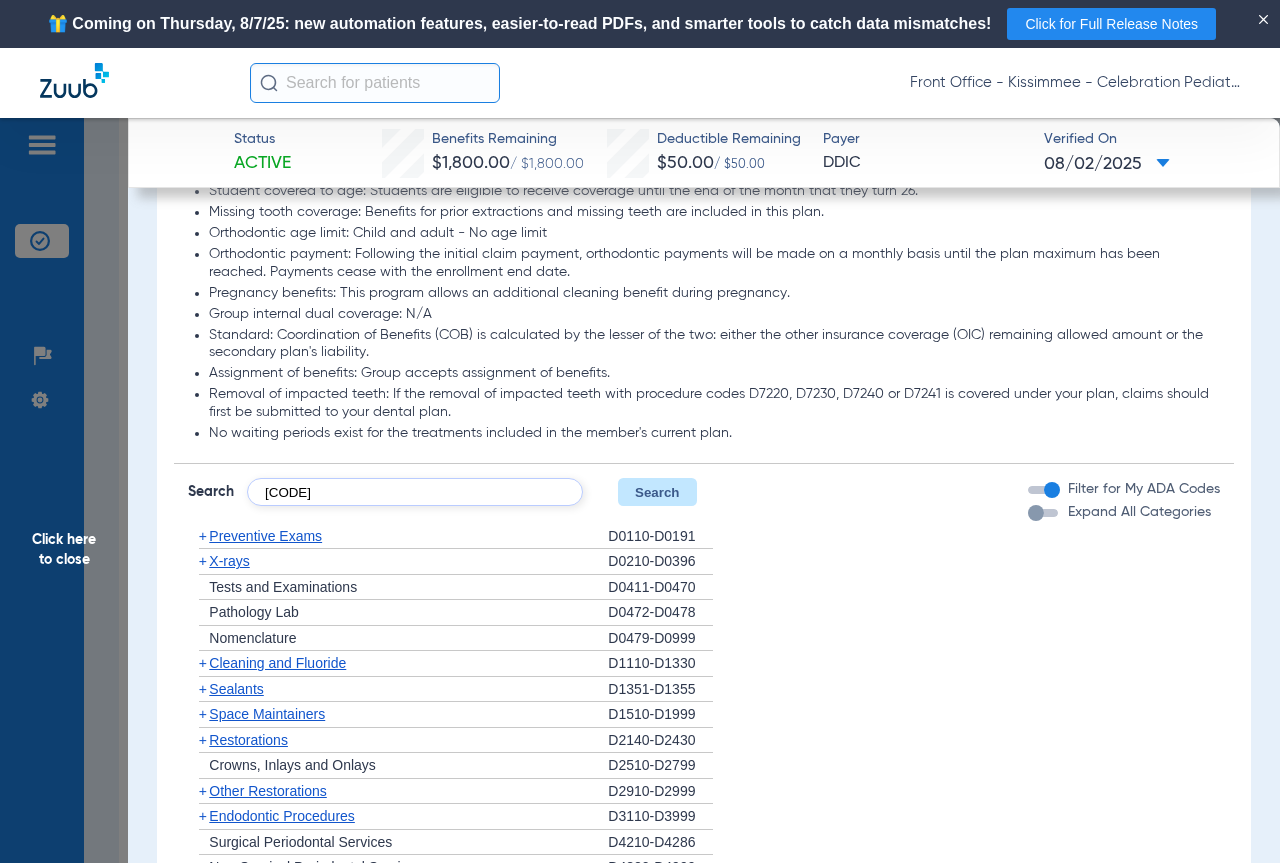 click on "[CODE]" 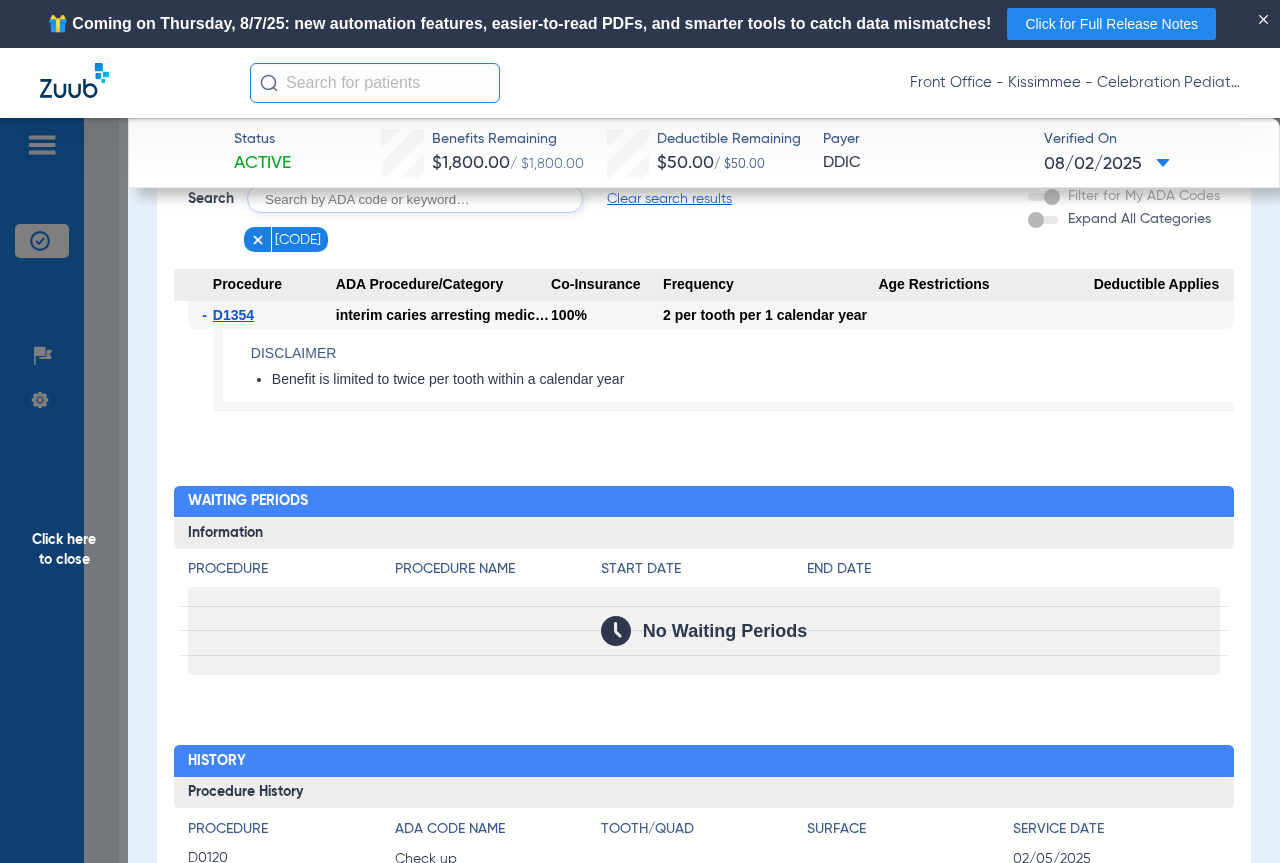 scroll, scrollTop: 2200, scrollLeft: 0, axis: vertical 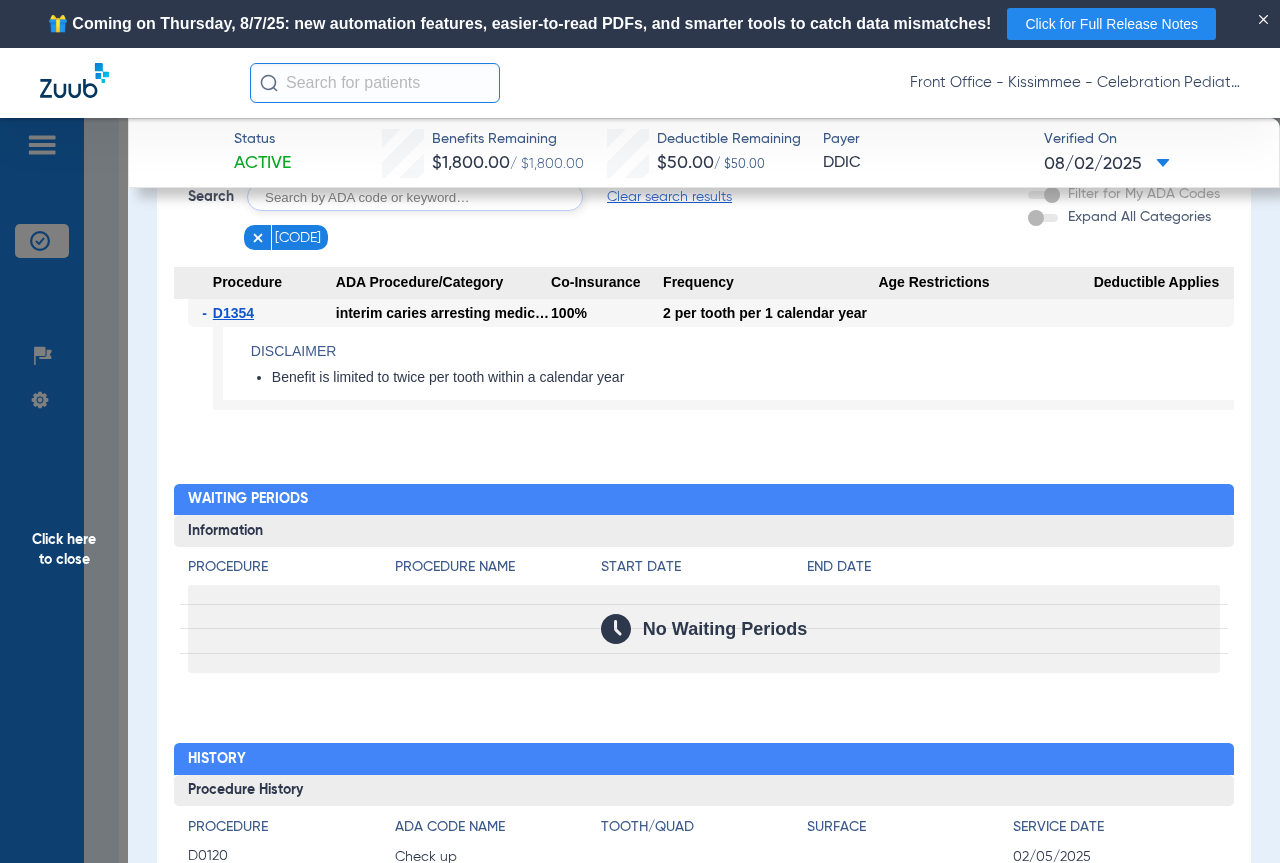 drag, startPoint x: 253, startPoint y: 257, endPoint x: 270, endPoint y: 235, distance: 27.802877 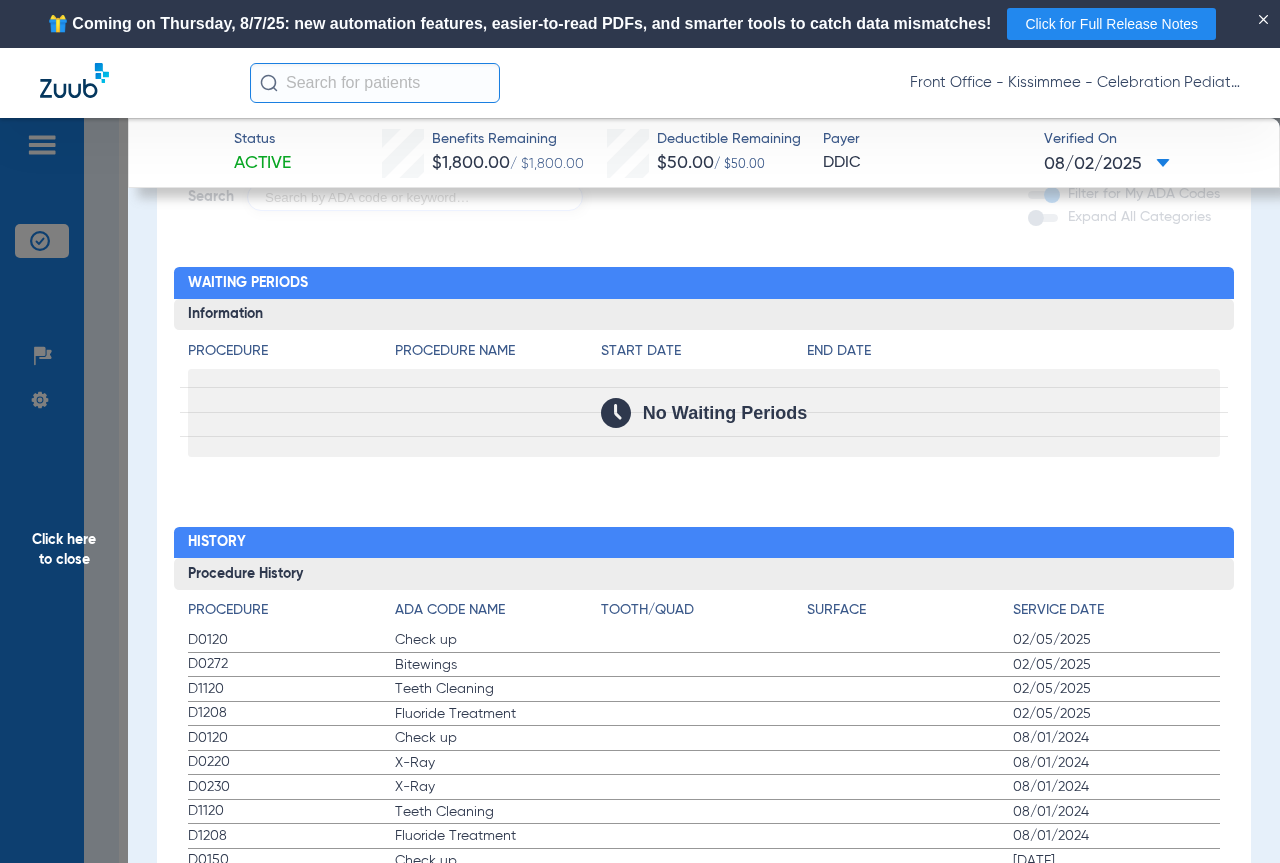 click 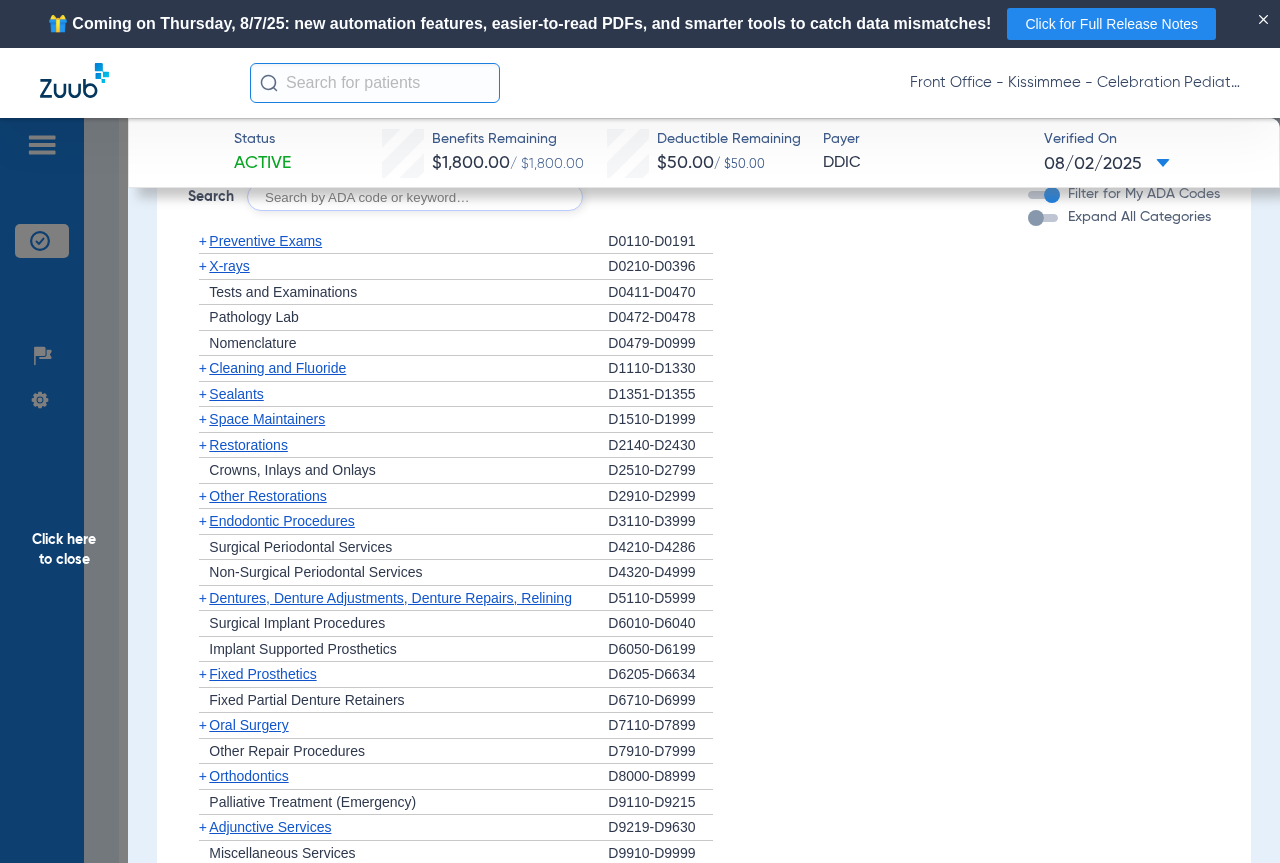 click 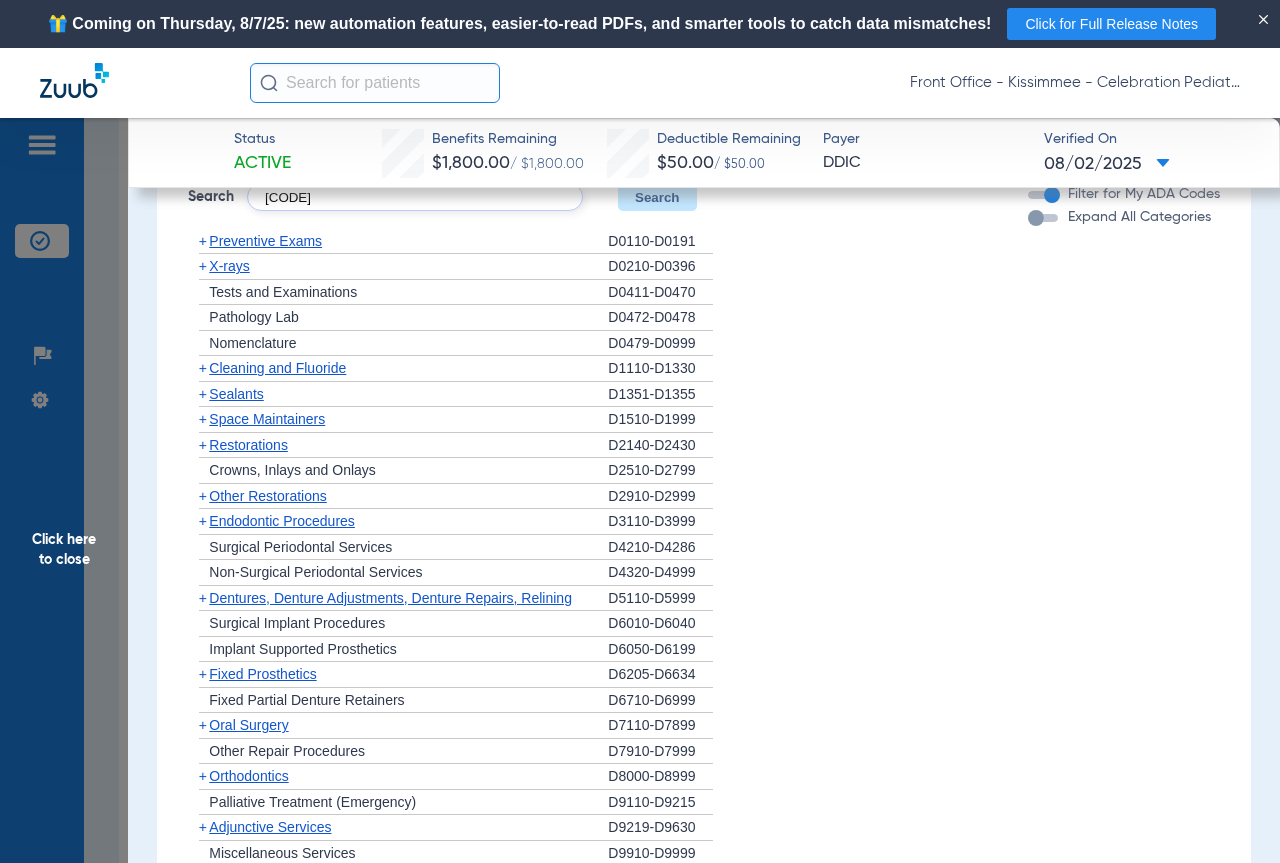 type on "[CODE]" 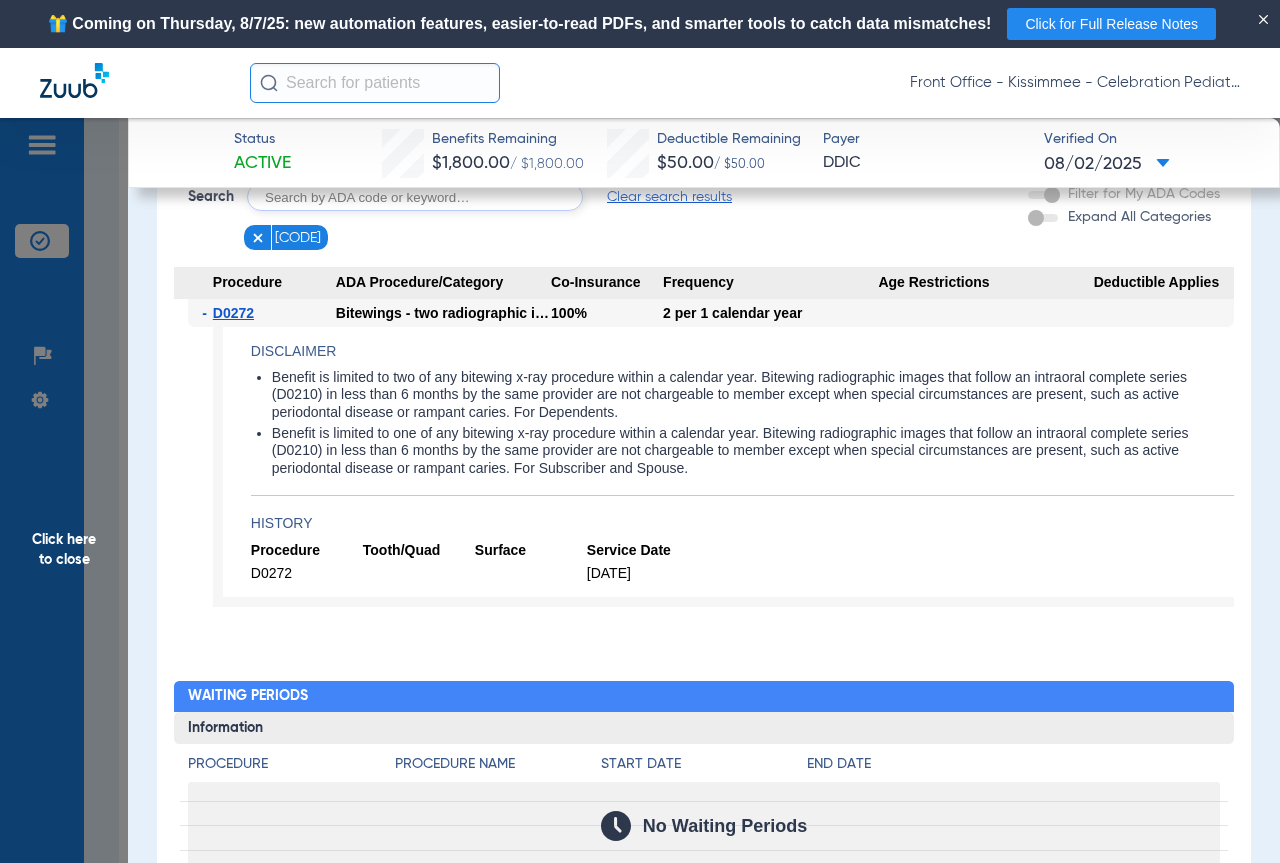 click 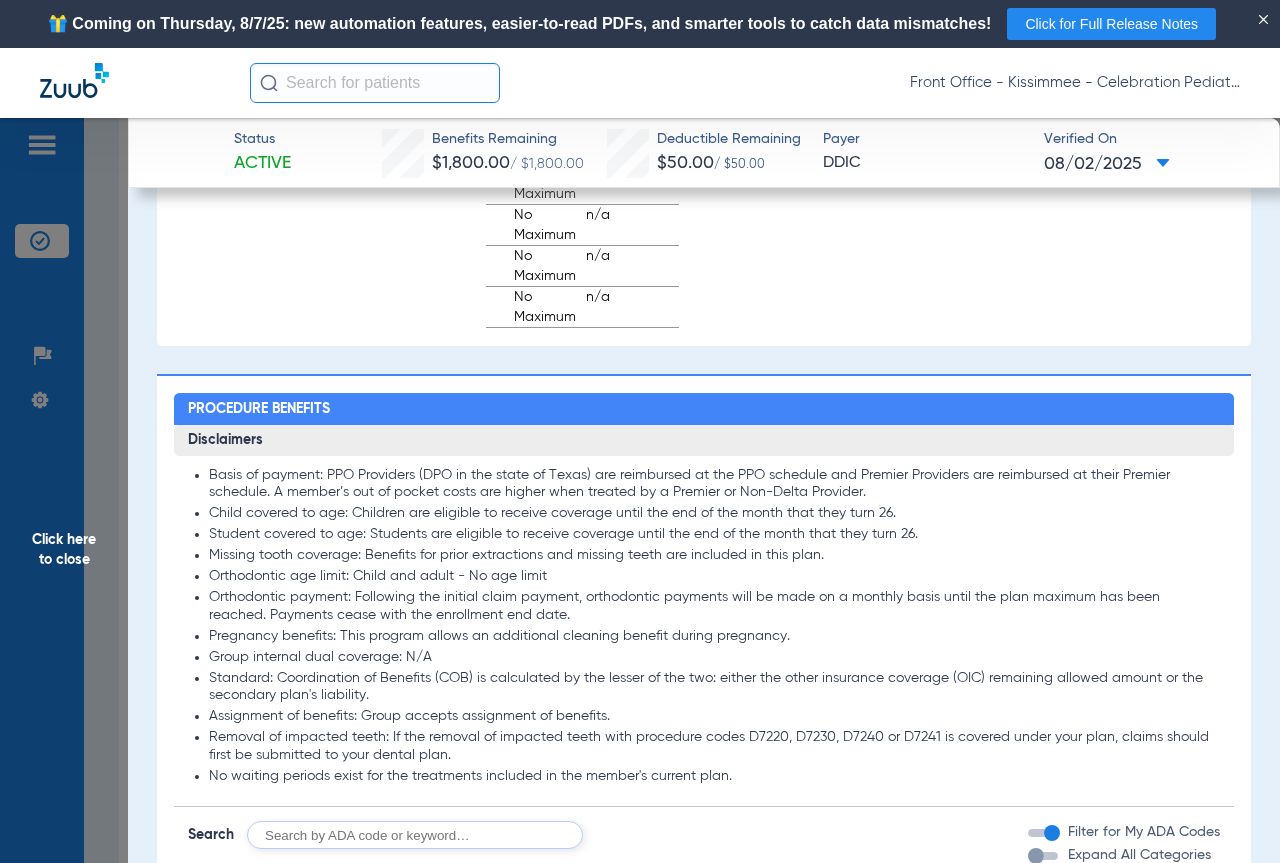 scroll, scrollTop: 2062, scrollLeft: 0, axis: vertical 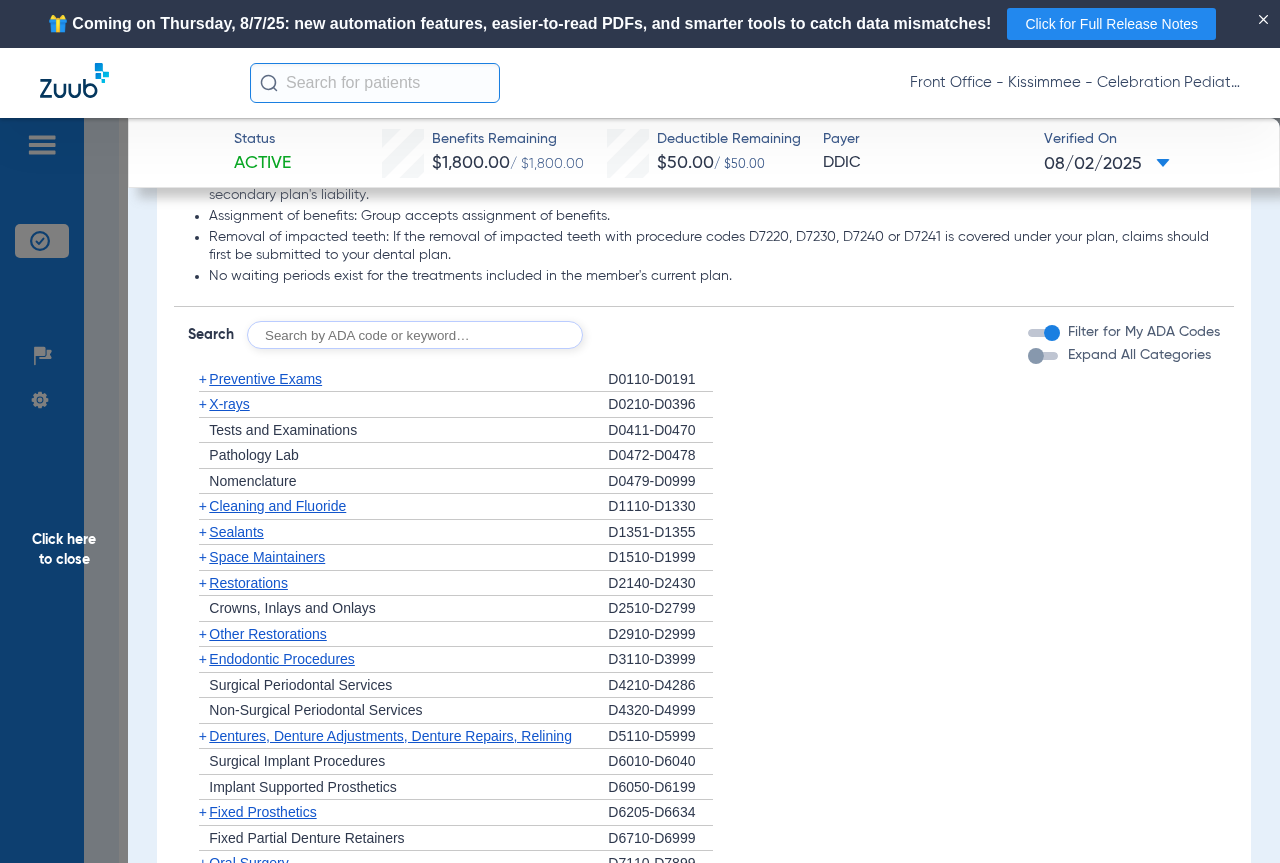 click on "Cleaning and Fluoride" 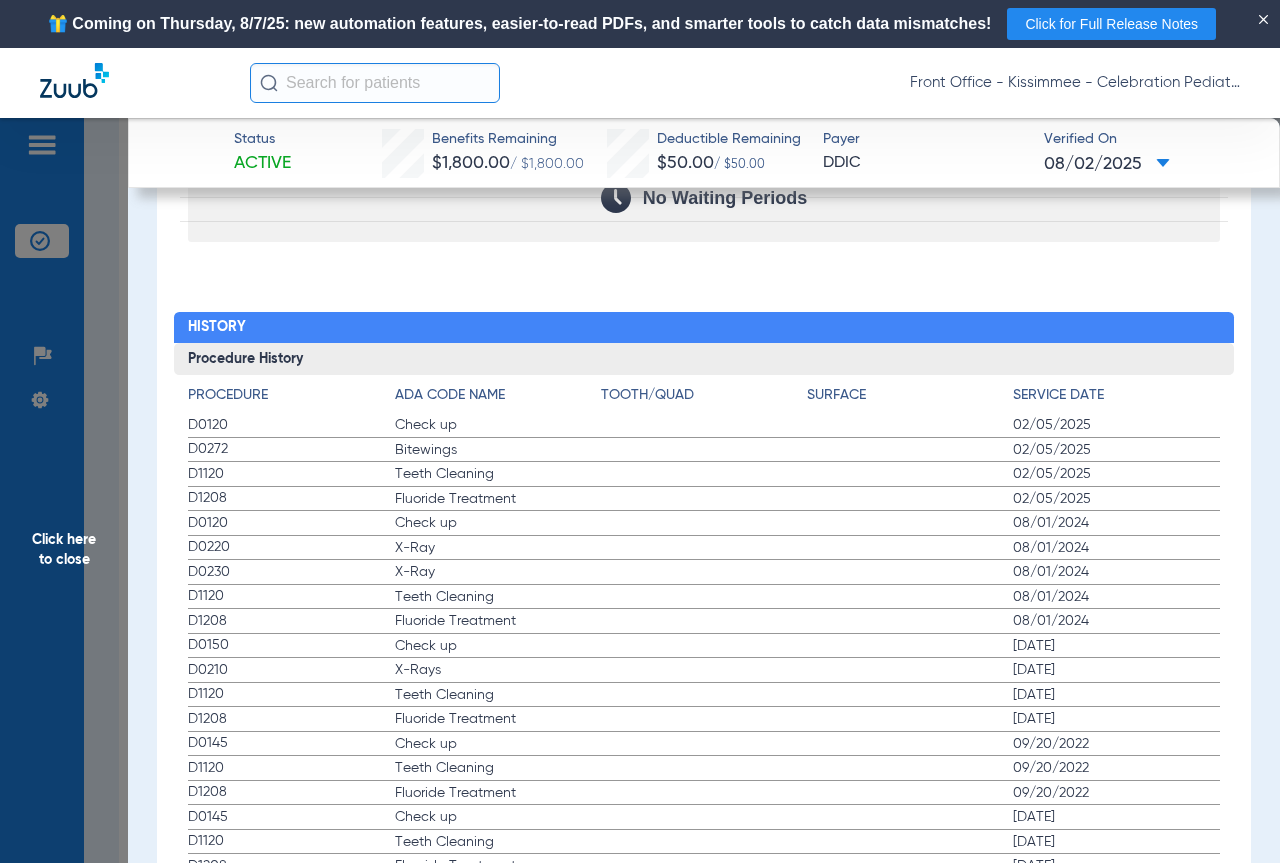 scroll, scrollTop: 3262, scrollLeft: 0, axis: vertical 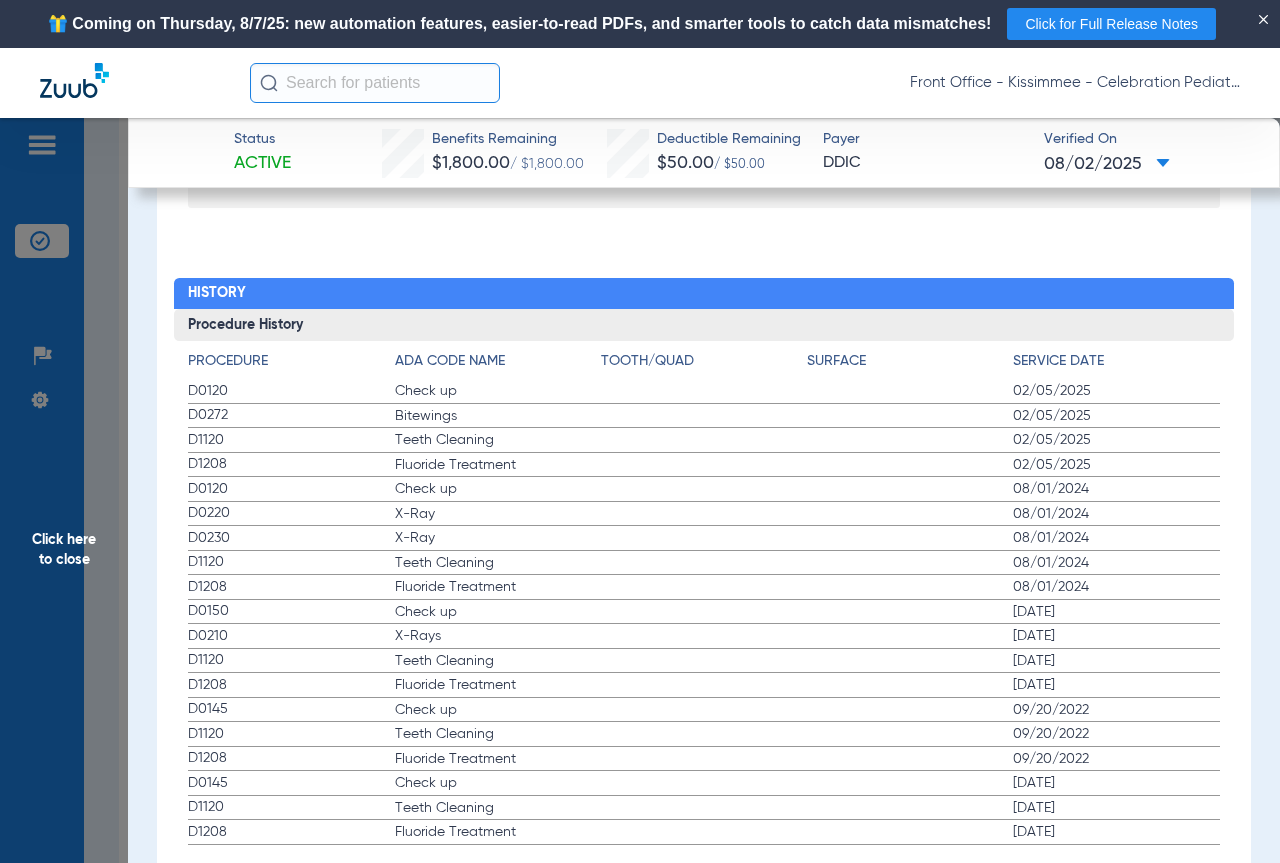 click on "Click here to close" 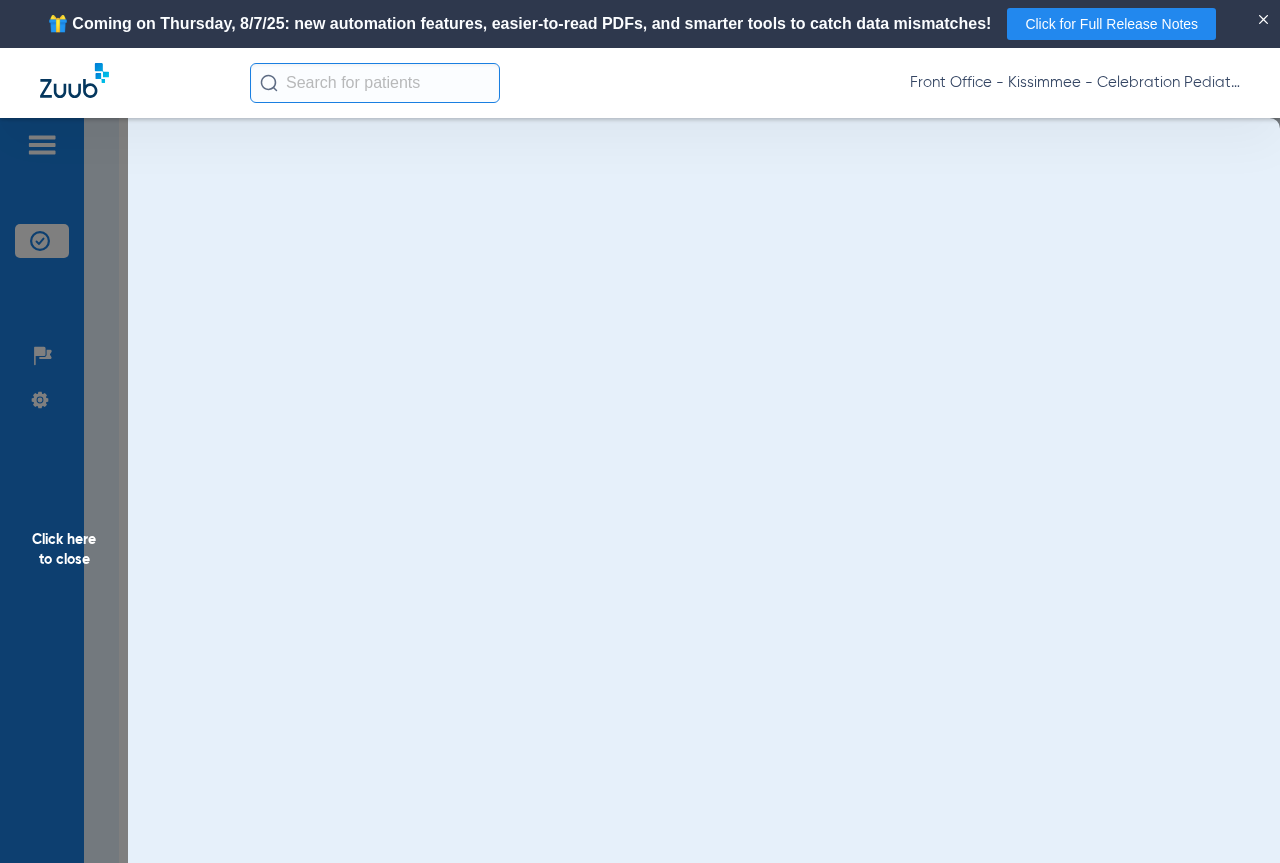 scroll, scrollTop: 0, scrollLeft: 0, axis: both 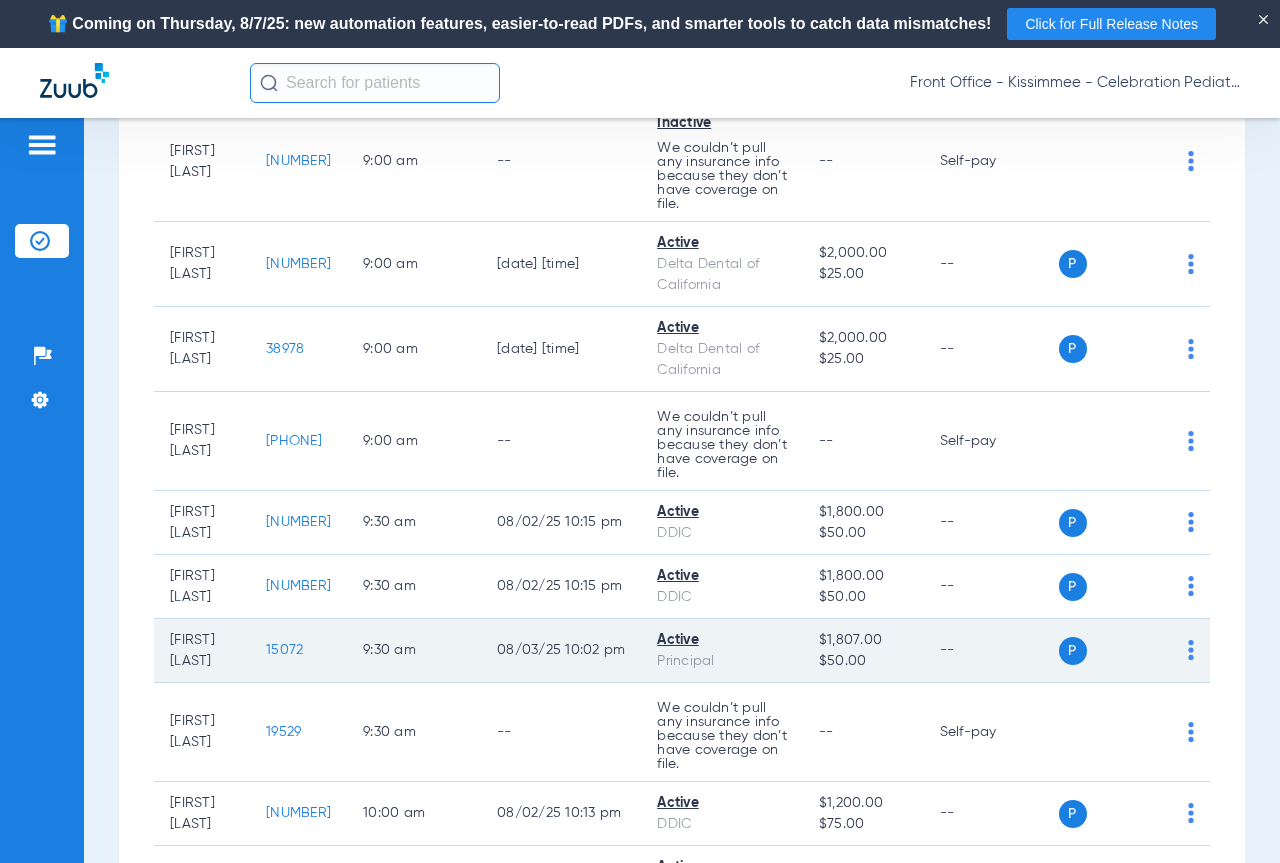 click on "15072" 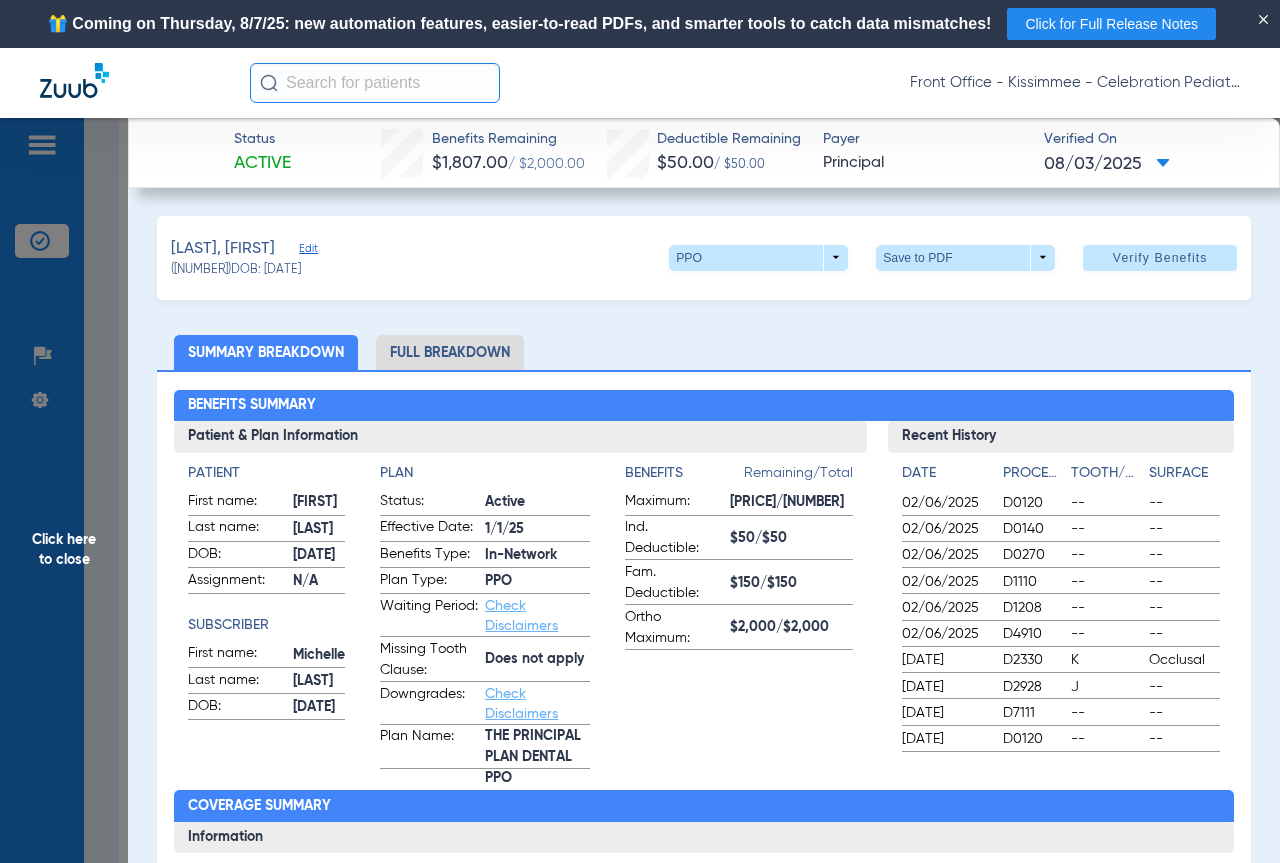 click on "Full Breakdown" 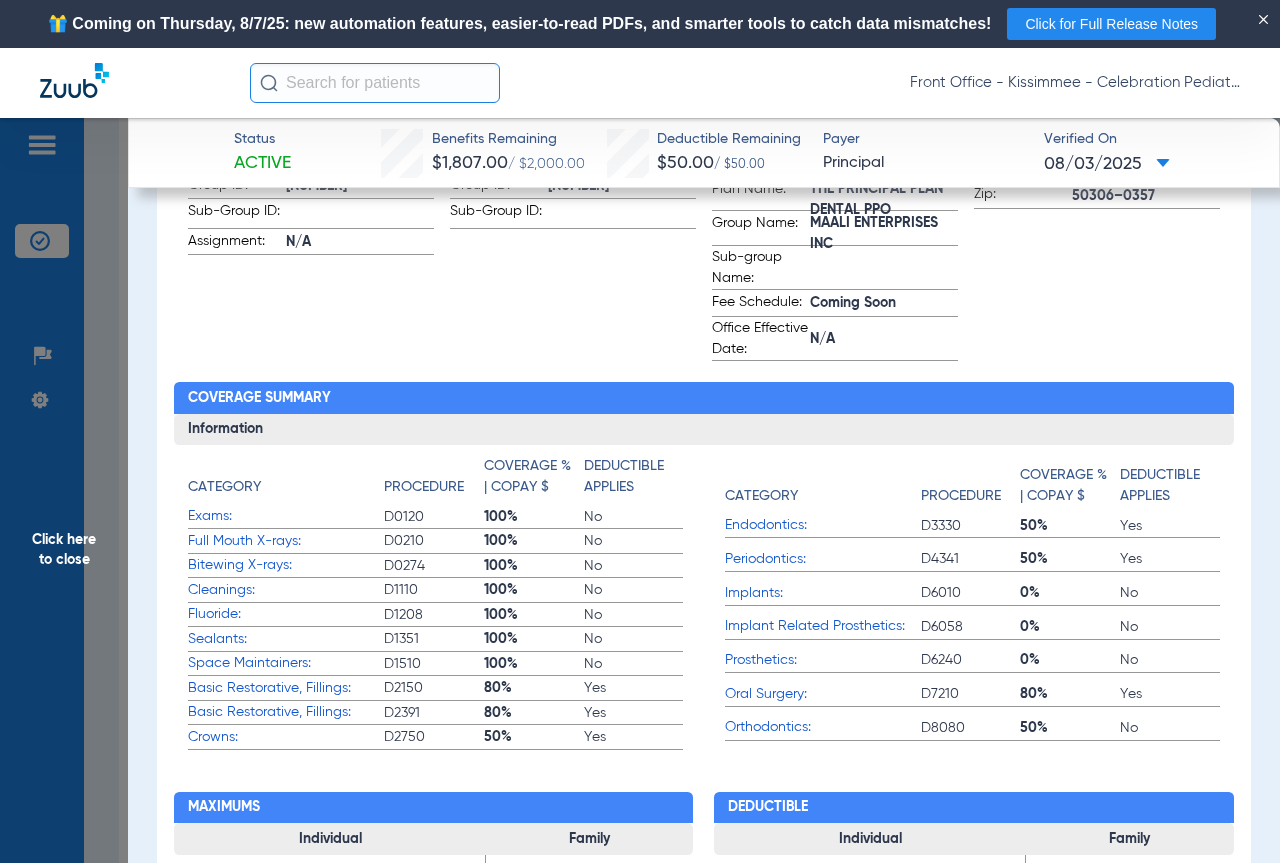 scroll, scrollTop: 700, scrollLeft: 0, axis: vertical 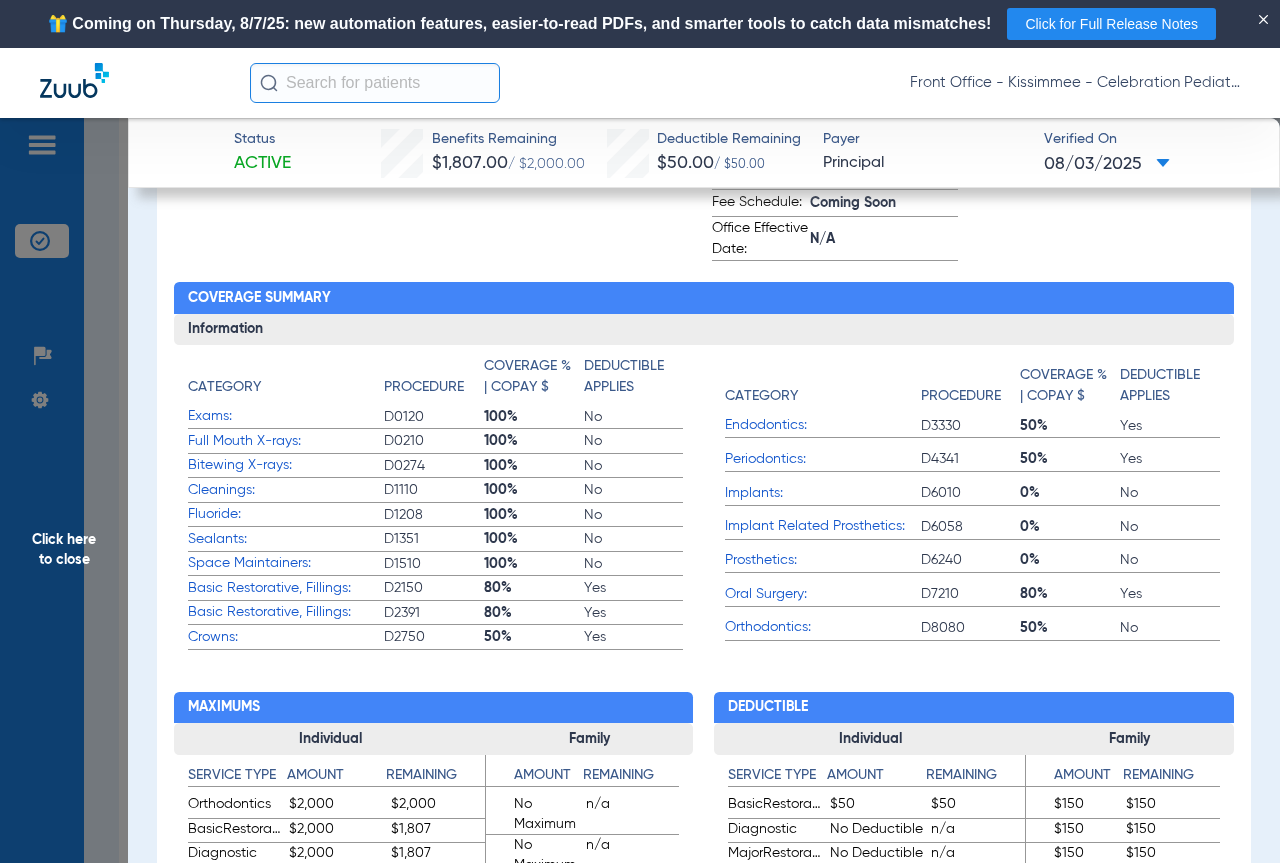 click on "Oral Surgery:" 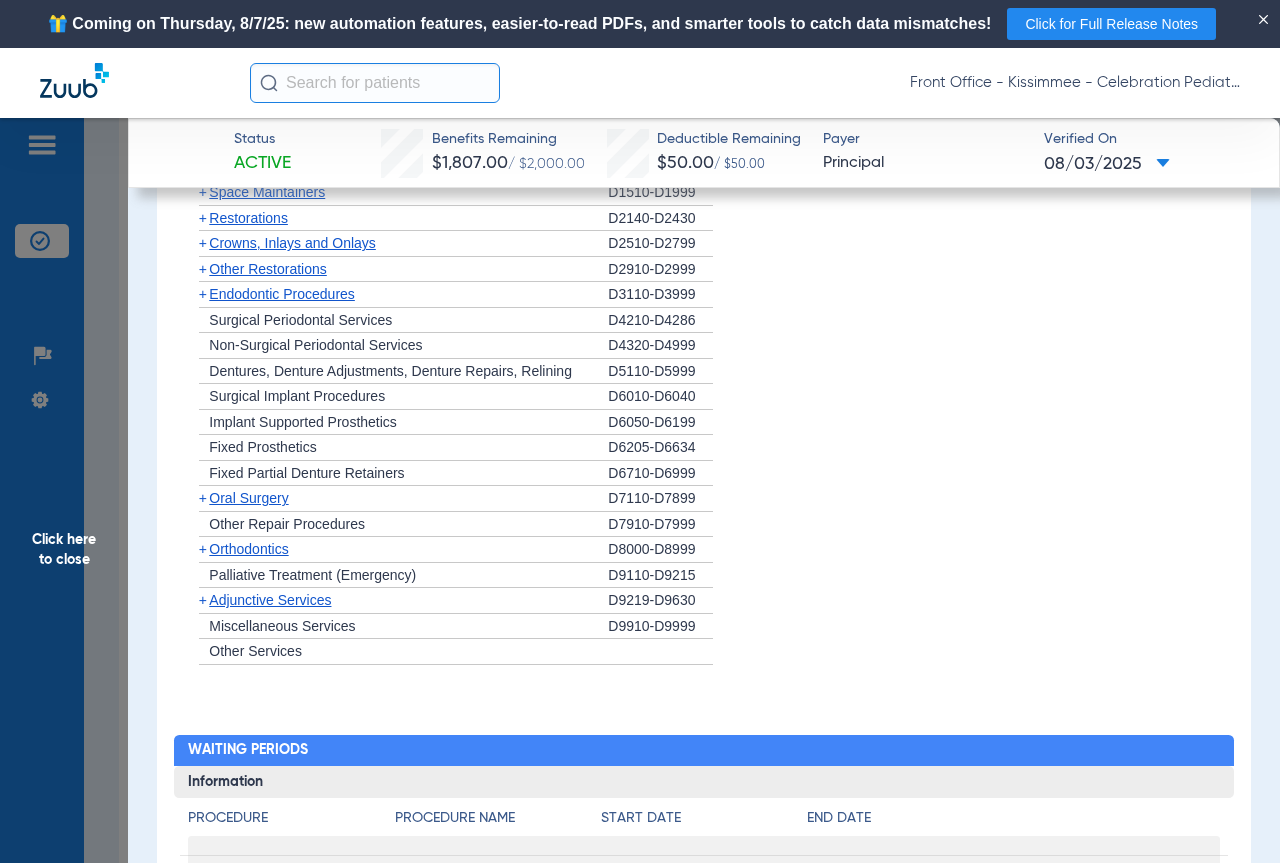 scroll, scrollTop: 2200, scrollLeft: 0, axis: vertical 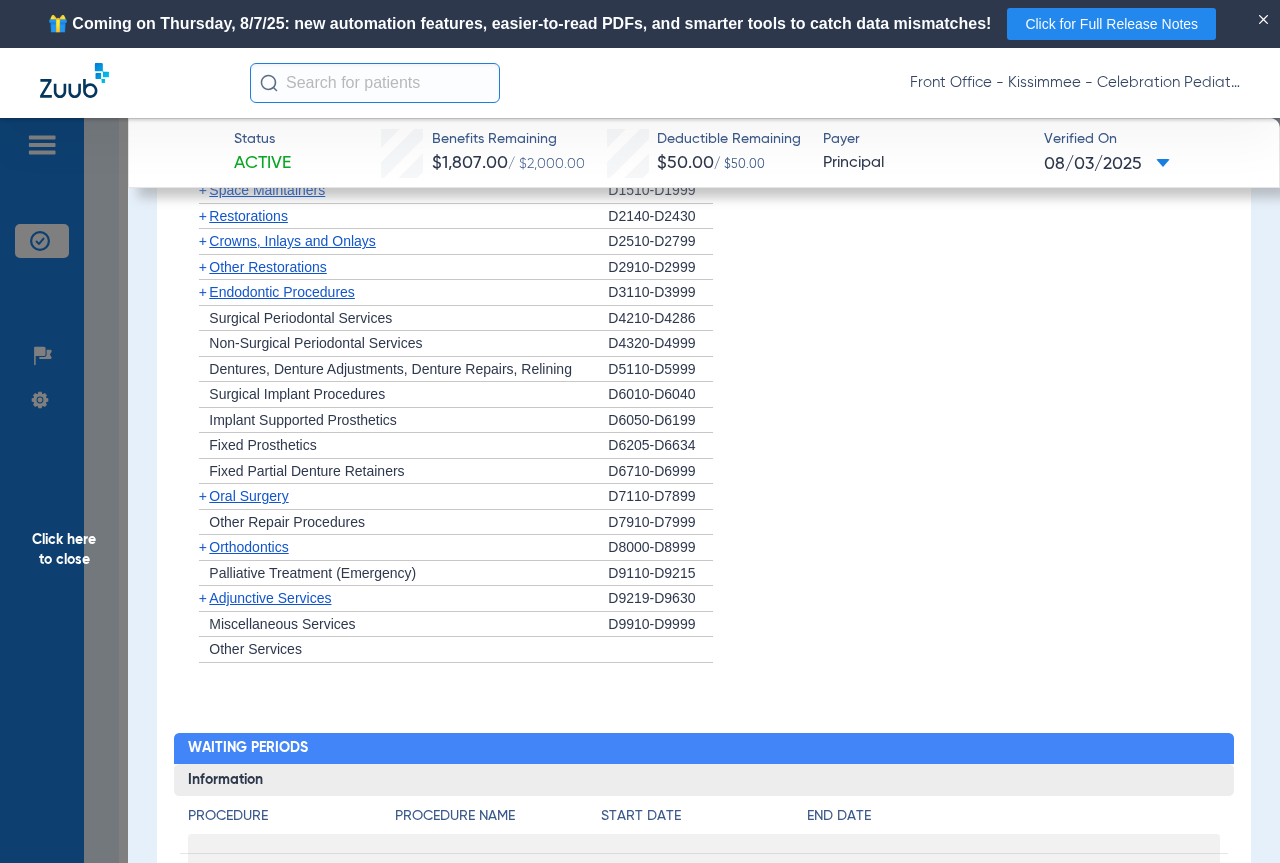 click on "Oral Surgery" 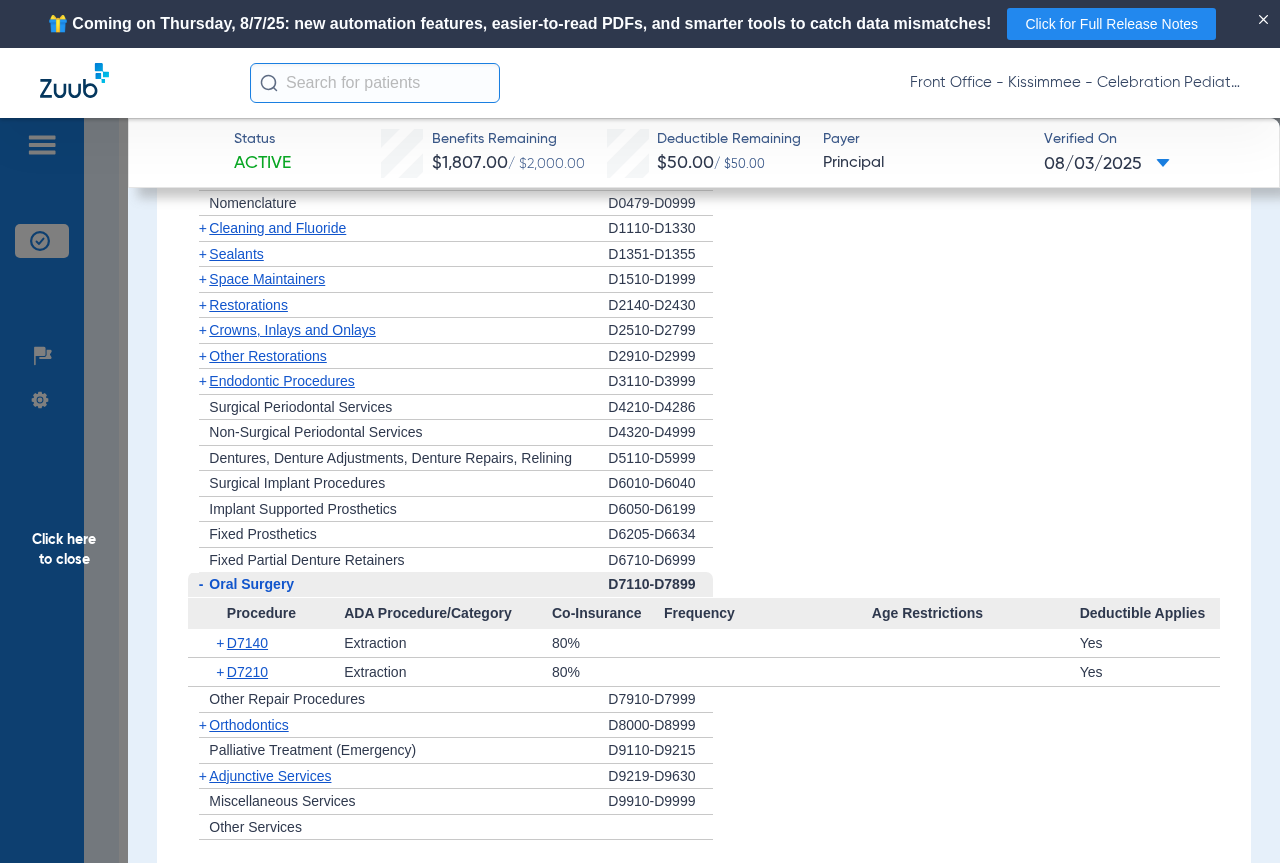 scroll, scrollTop: 2100, scrollLeft: 0, axis: vertical 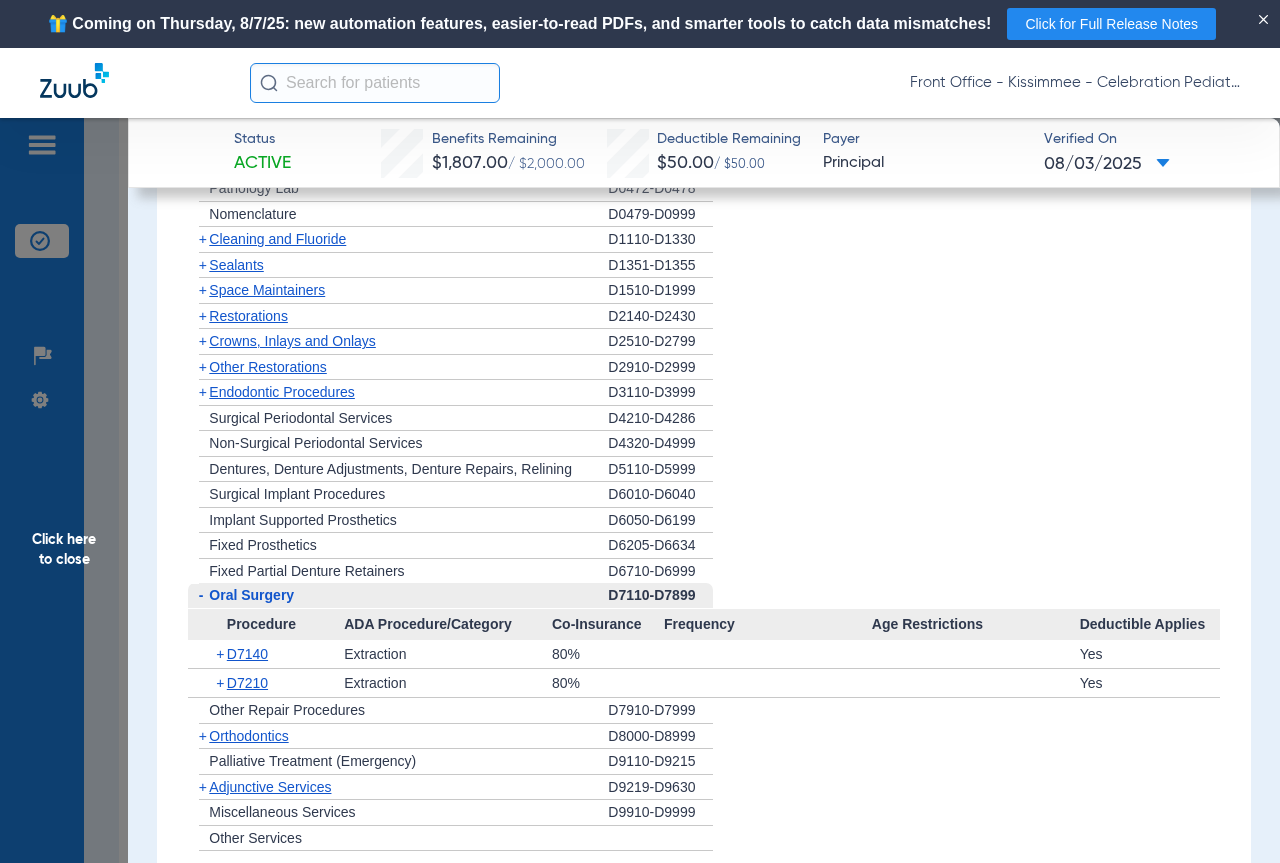 click on "Sealants" 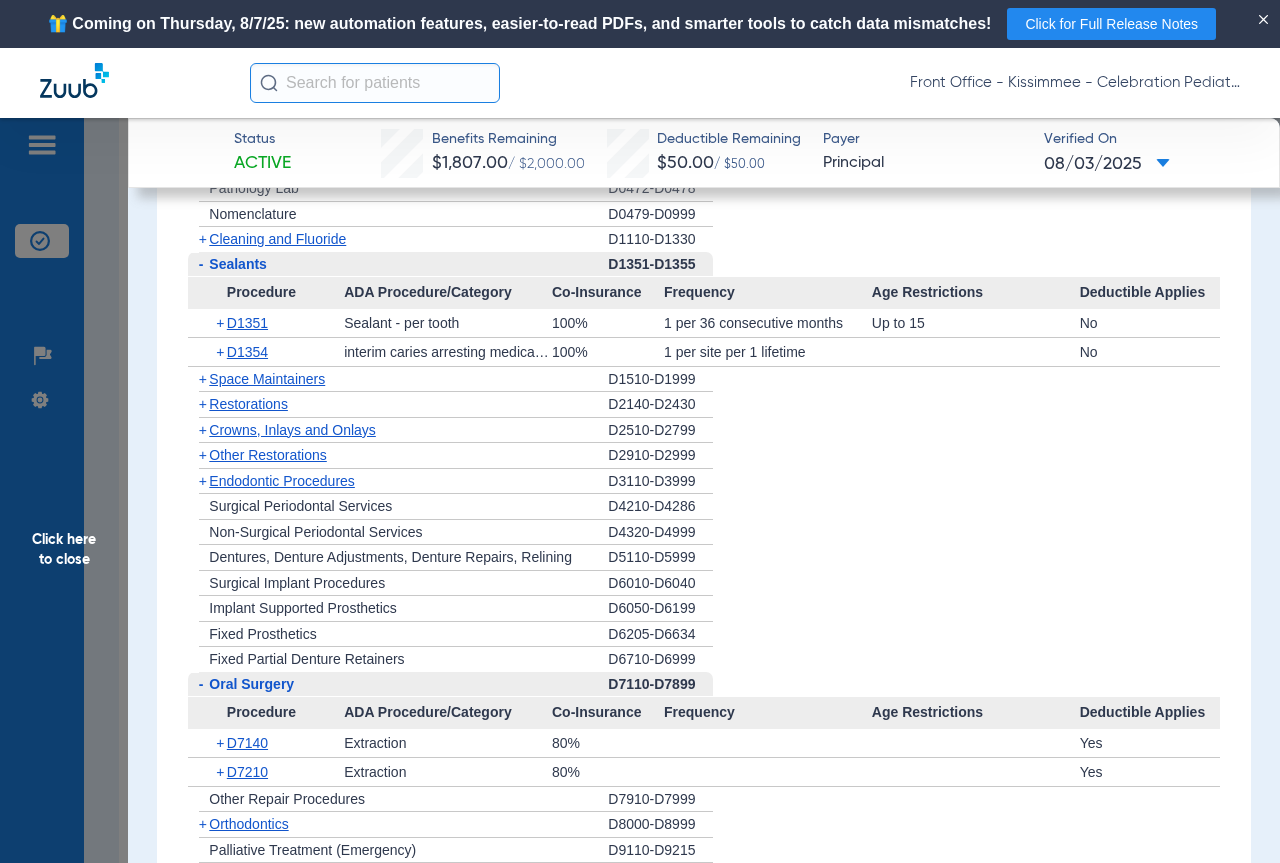click on "Cleaning and Fluoride" 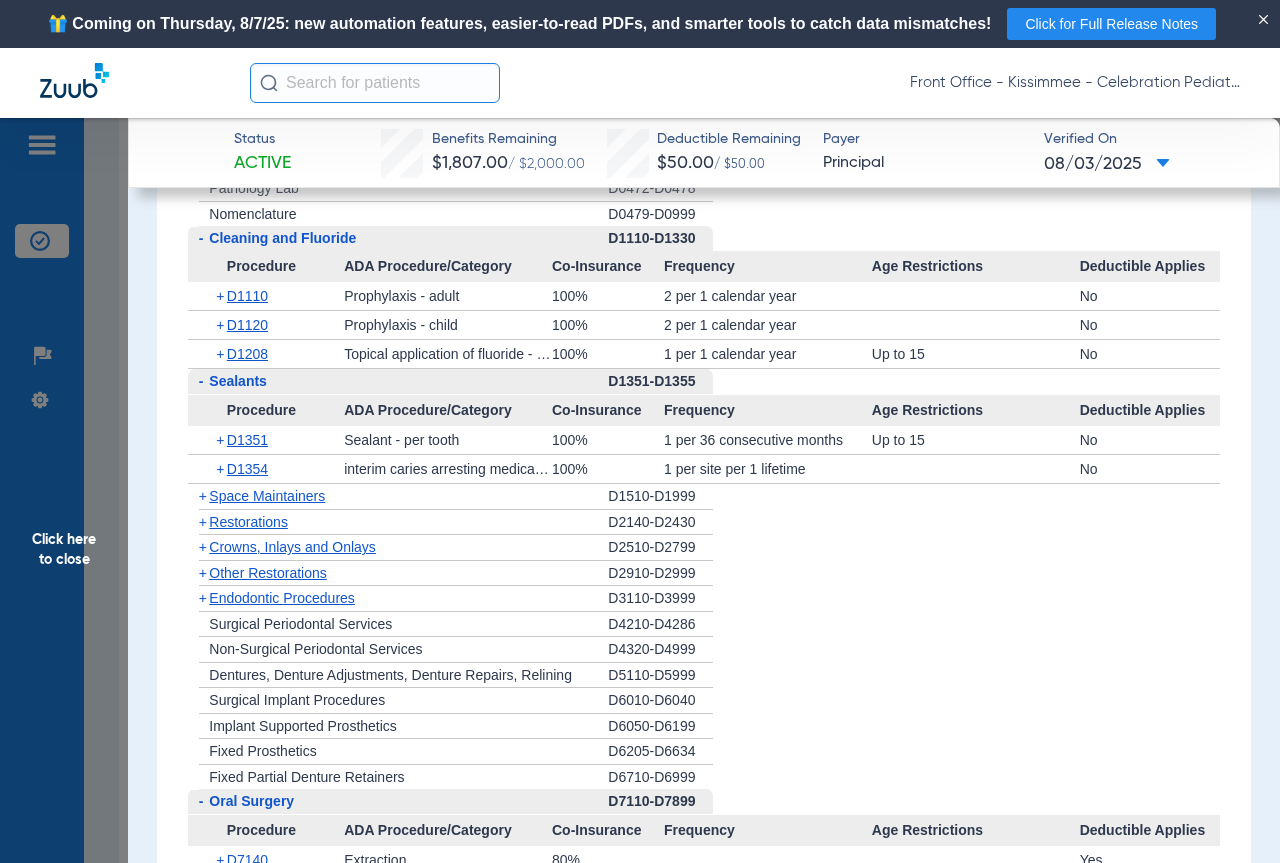 scroll, scrollTop: 1800, scrollLeft: 0, axis: vertical 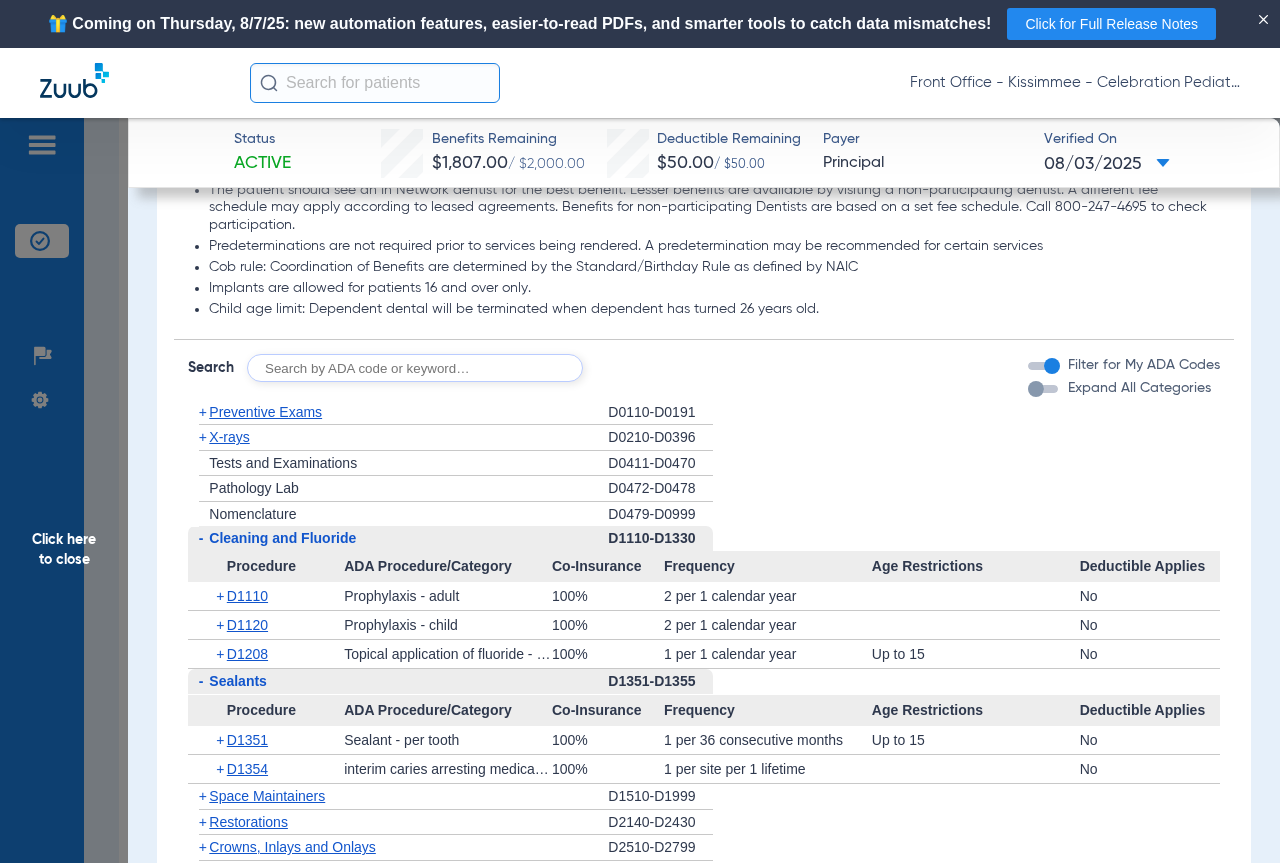 click on "X-rays" 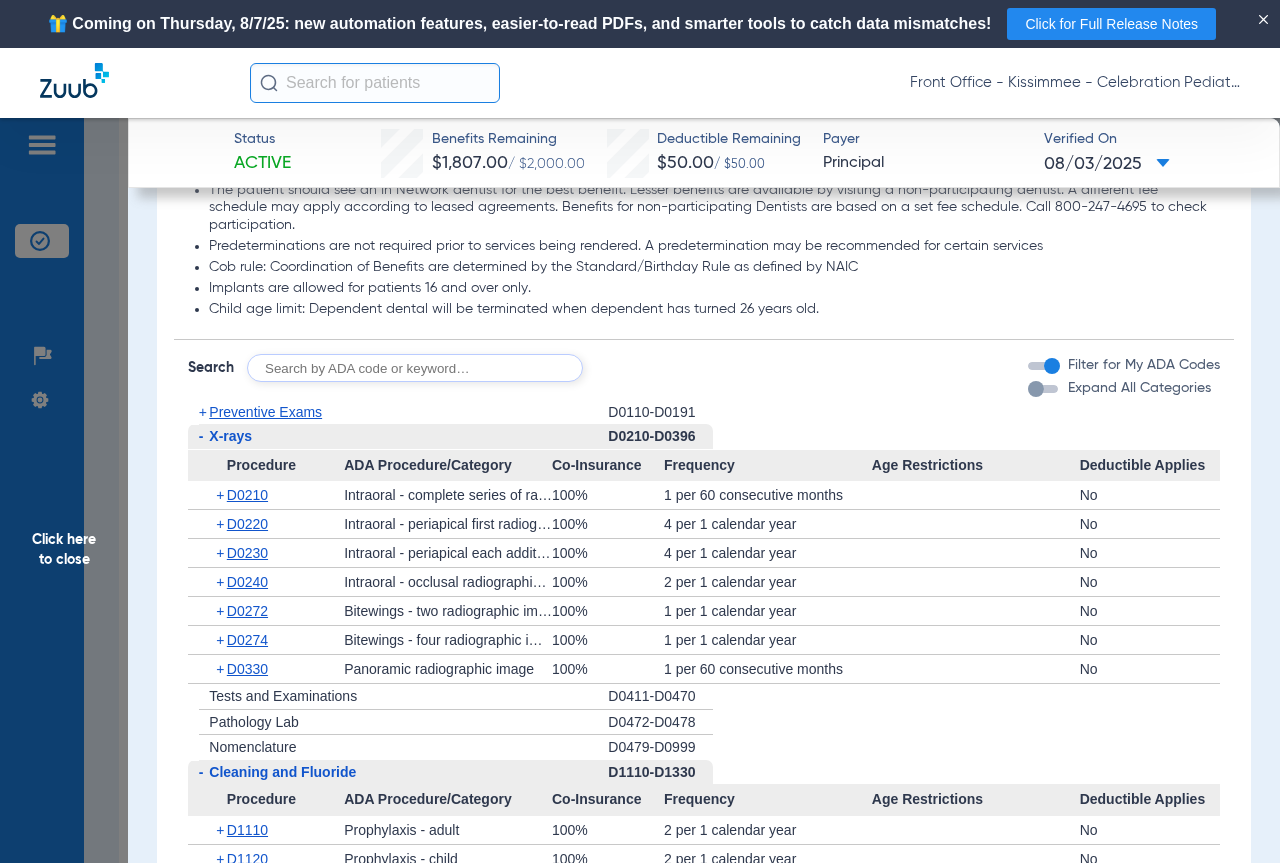 click on "Preventive Exams" 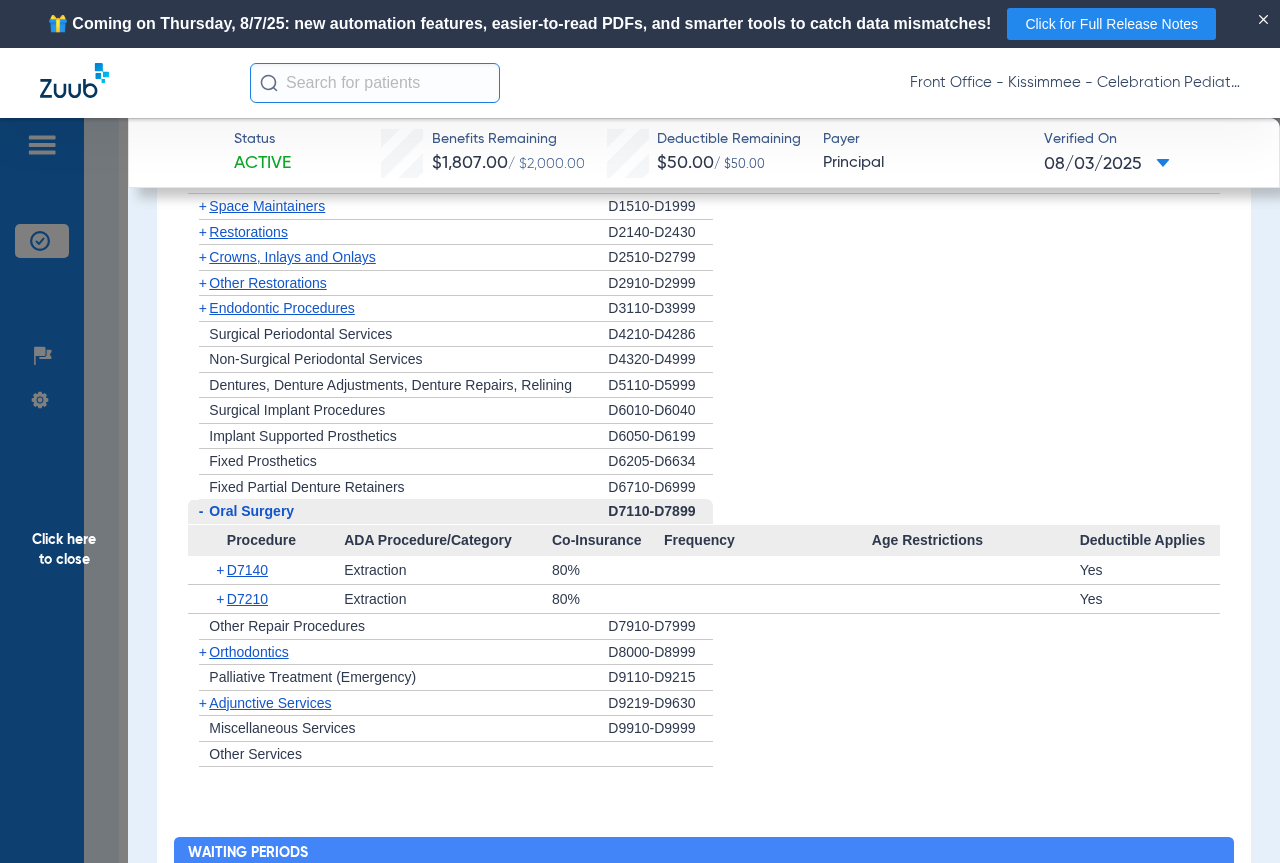 scroll, scrollTop: 3000, scrollLeft: 0, axis: vertical 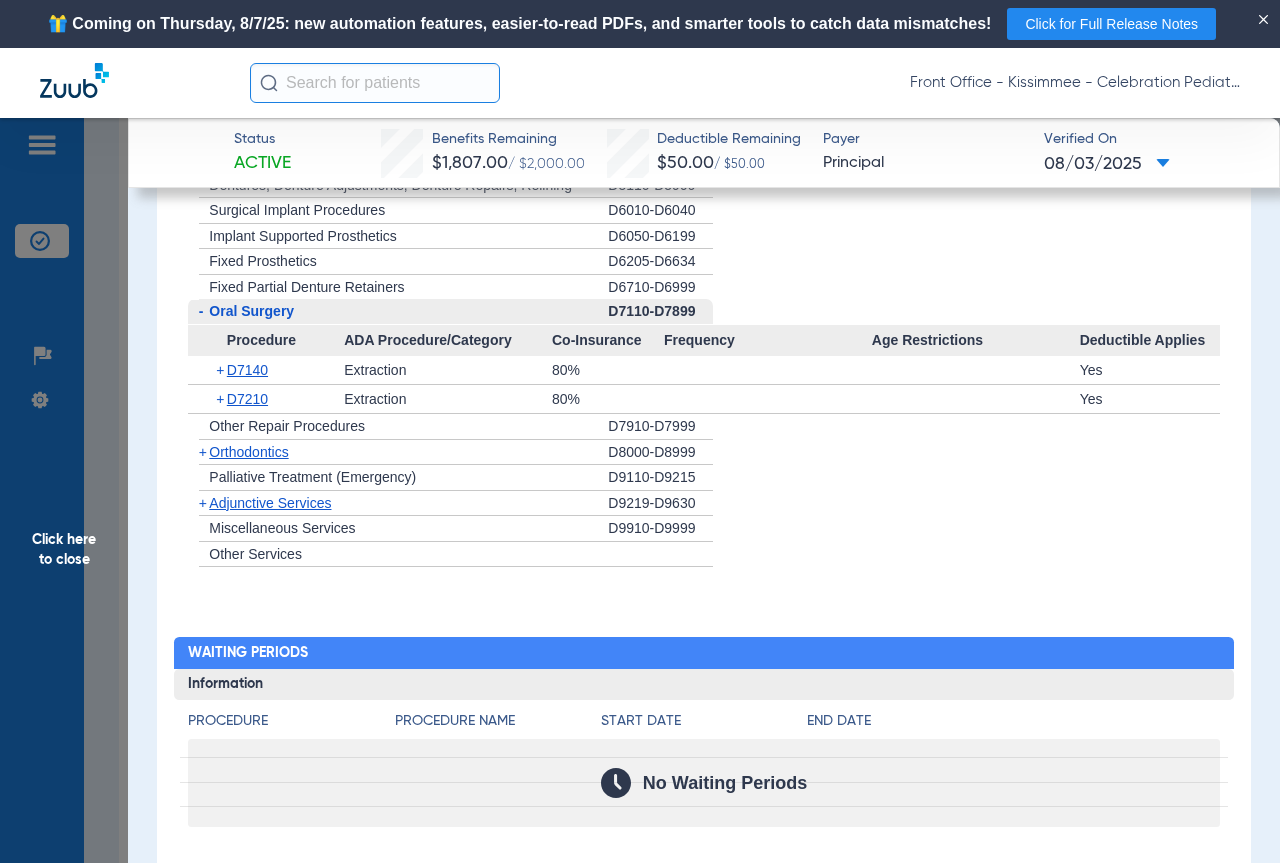click on "Adjunctive Services" 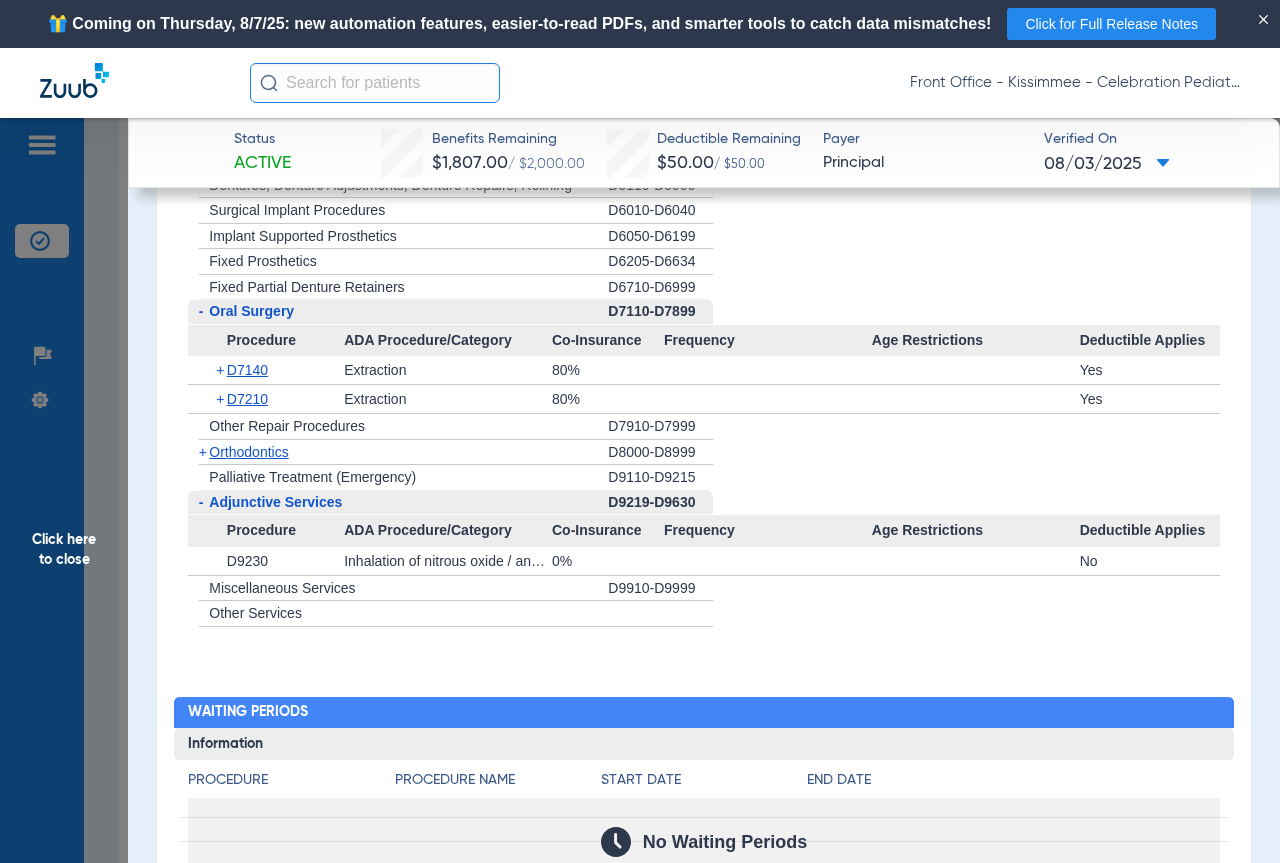 click on "Orthodontics" 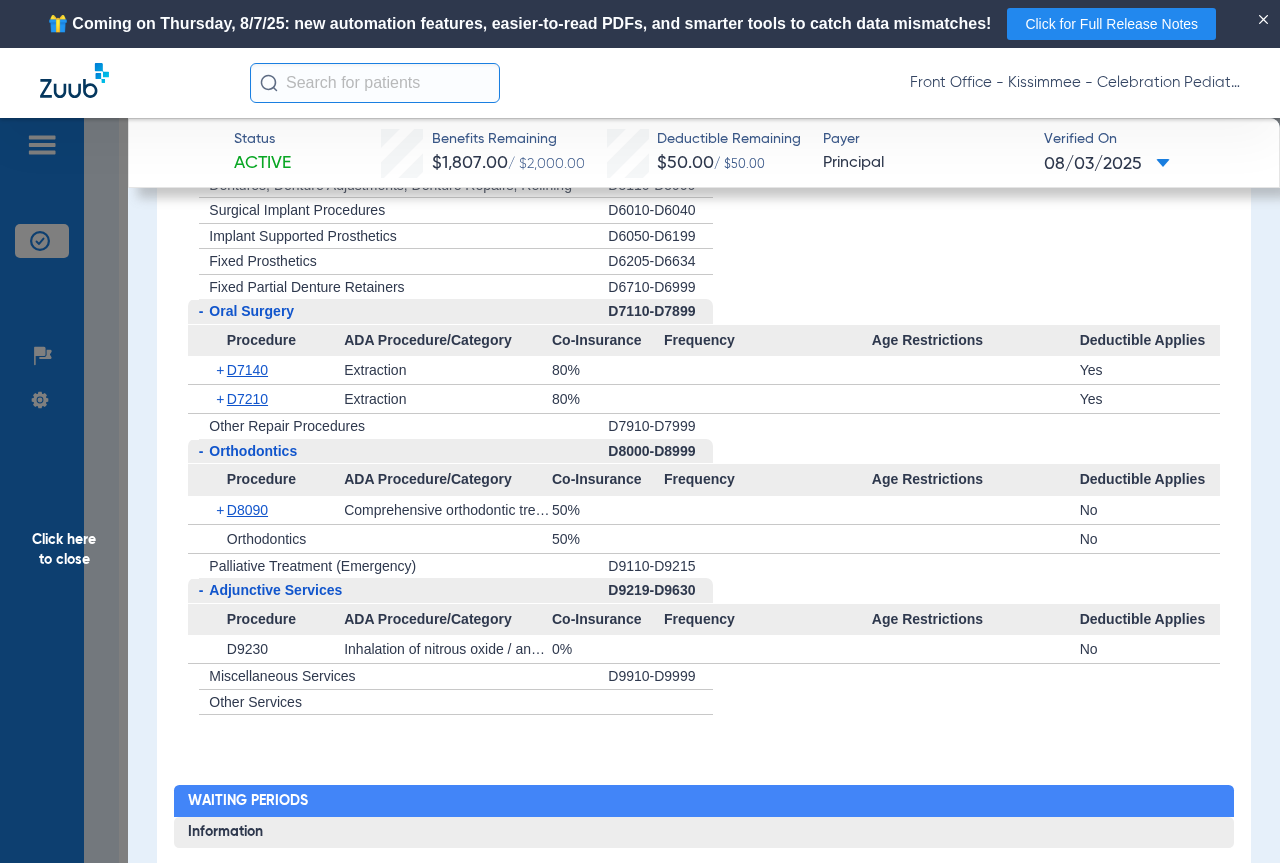 click on "Orthodontics" 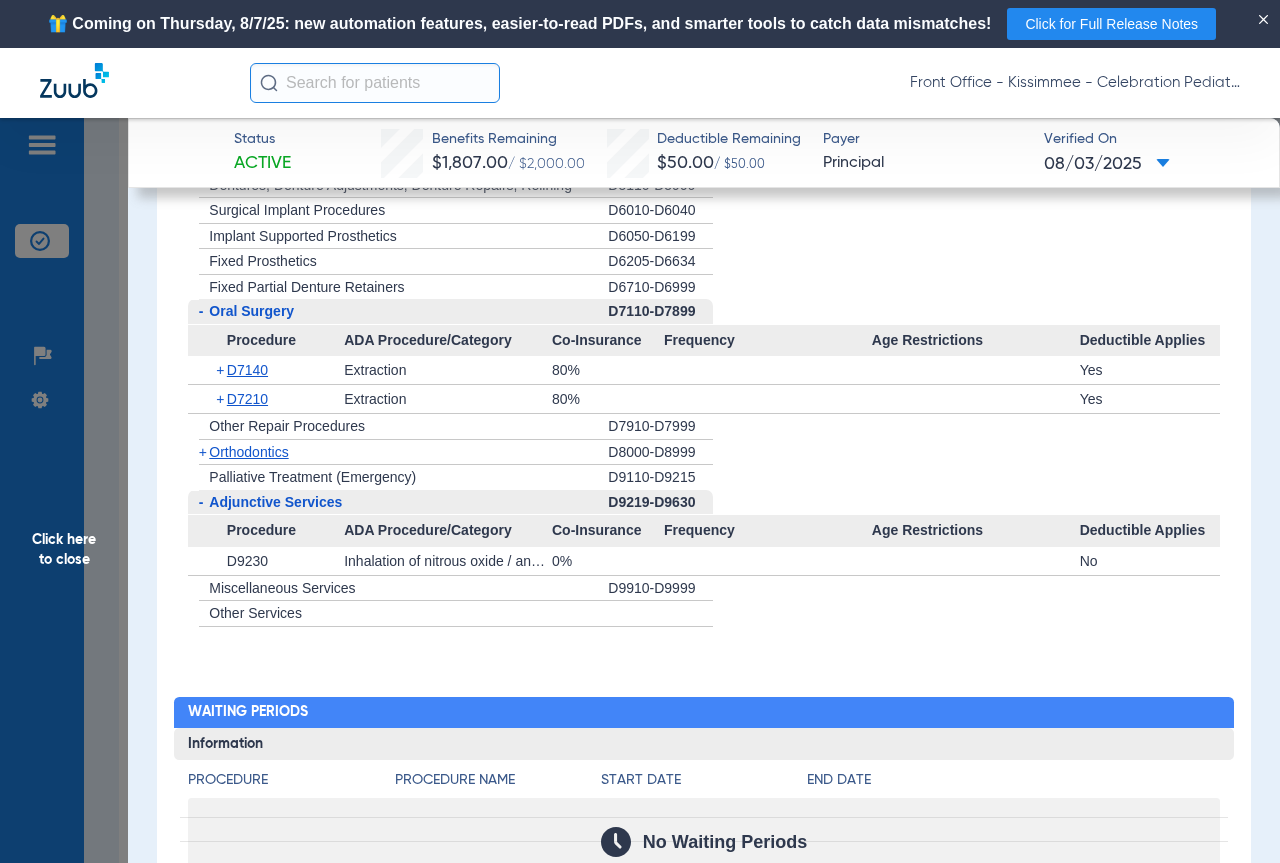 click on "Orthodontics" 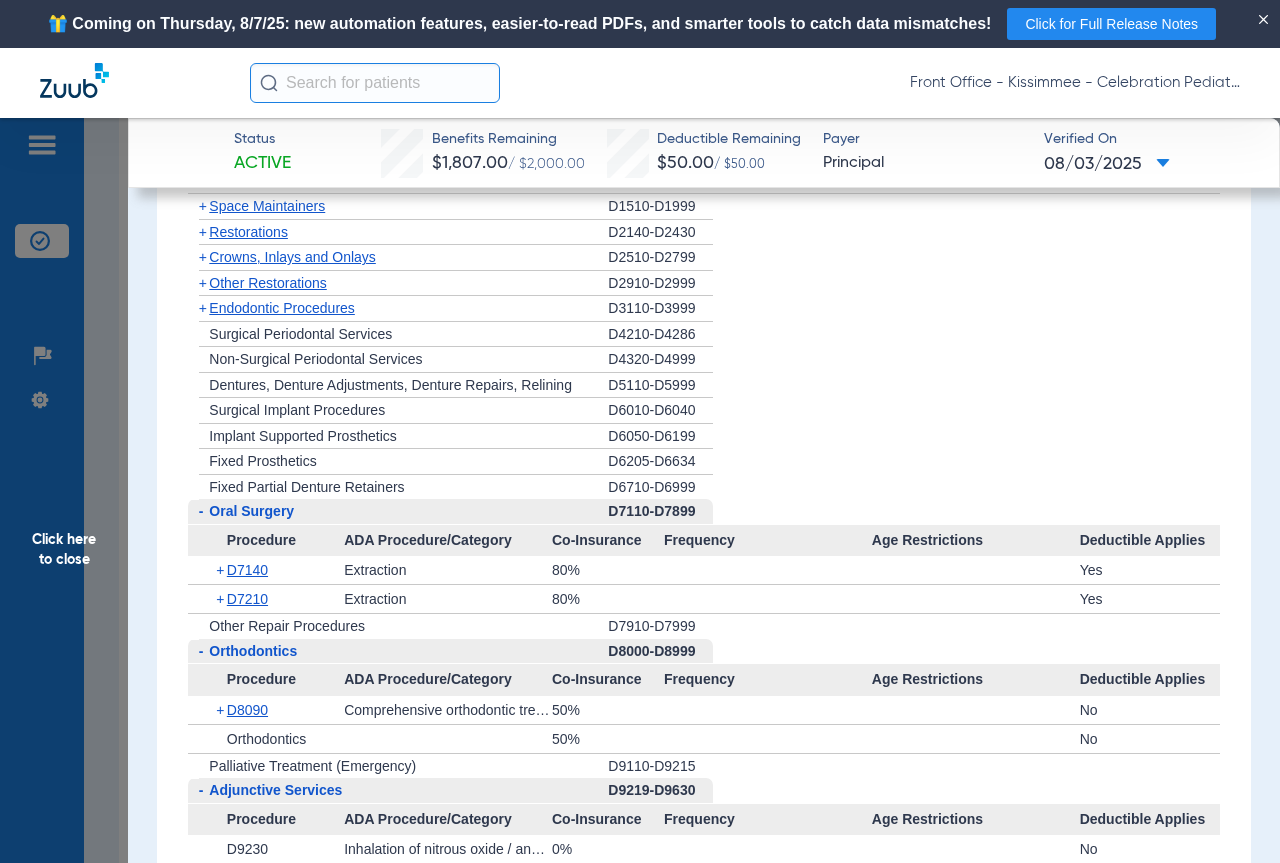 scroll, scrollTop: 2600, scrollLeft: 0, axis: vertical 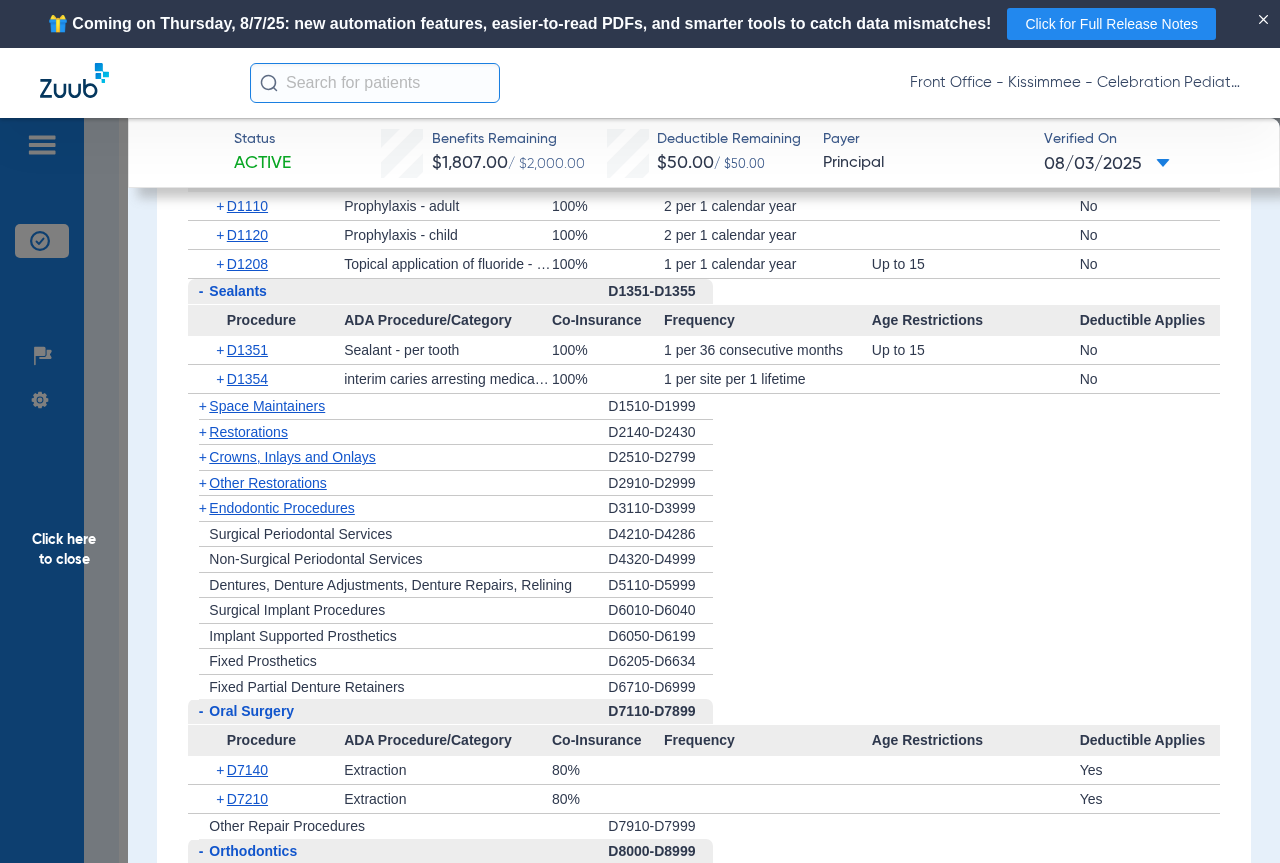 click on "Endodontic Procedures" 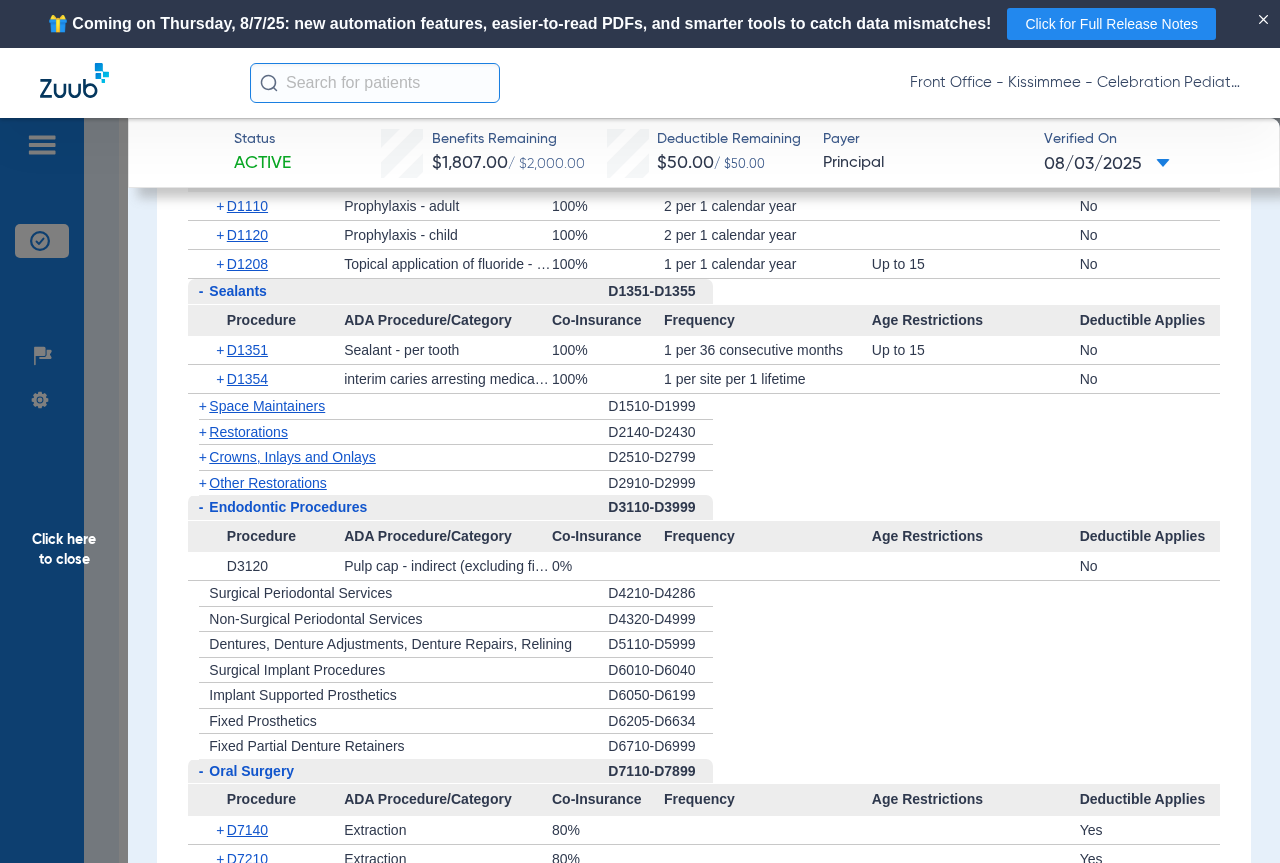 click on "Other Restorations" 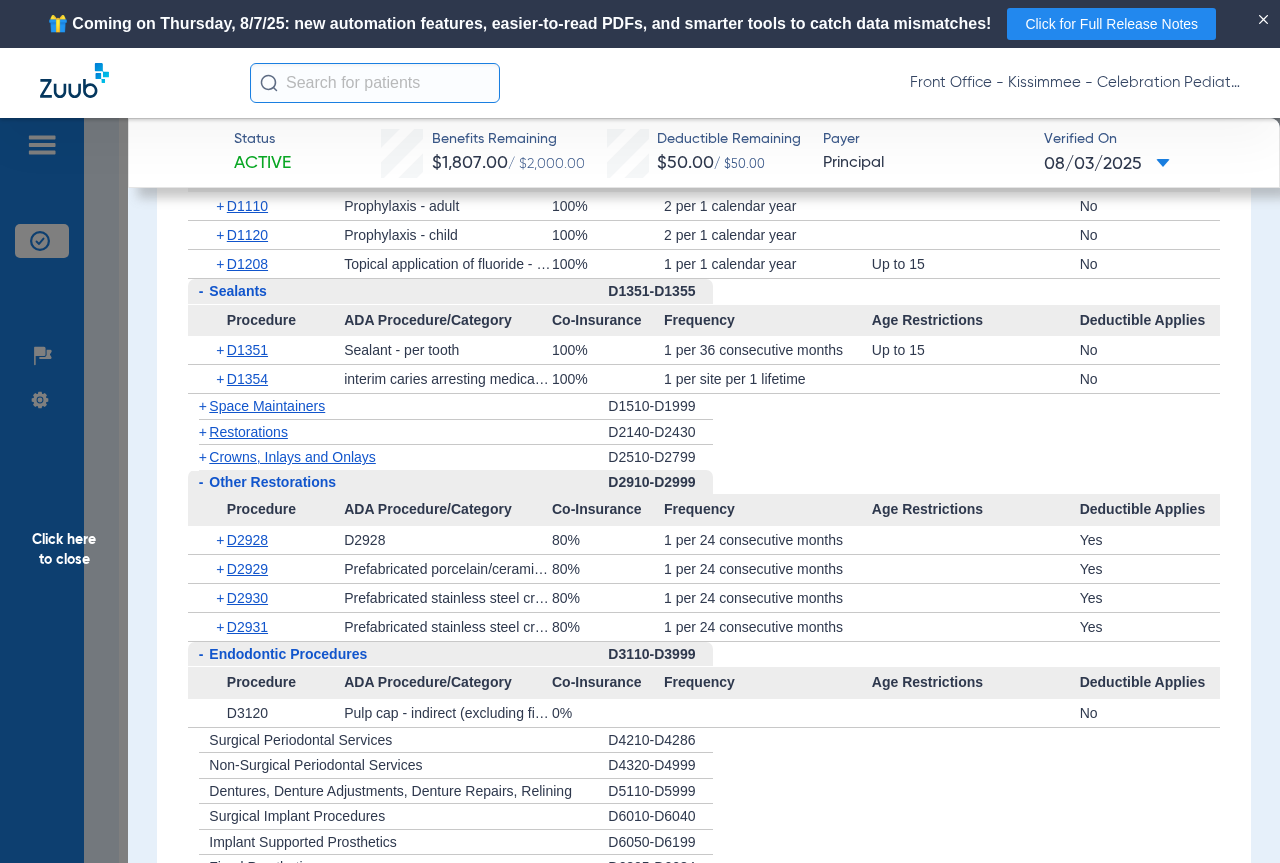 click on "Crowns, Inlays and Onlays" 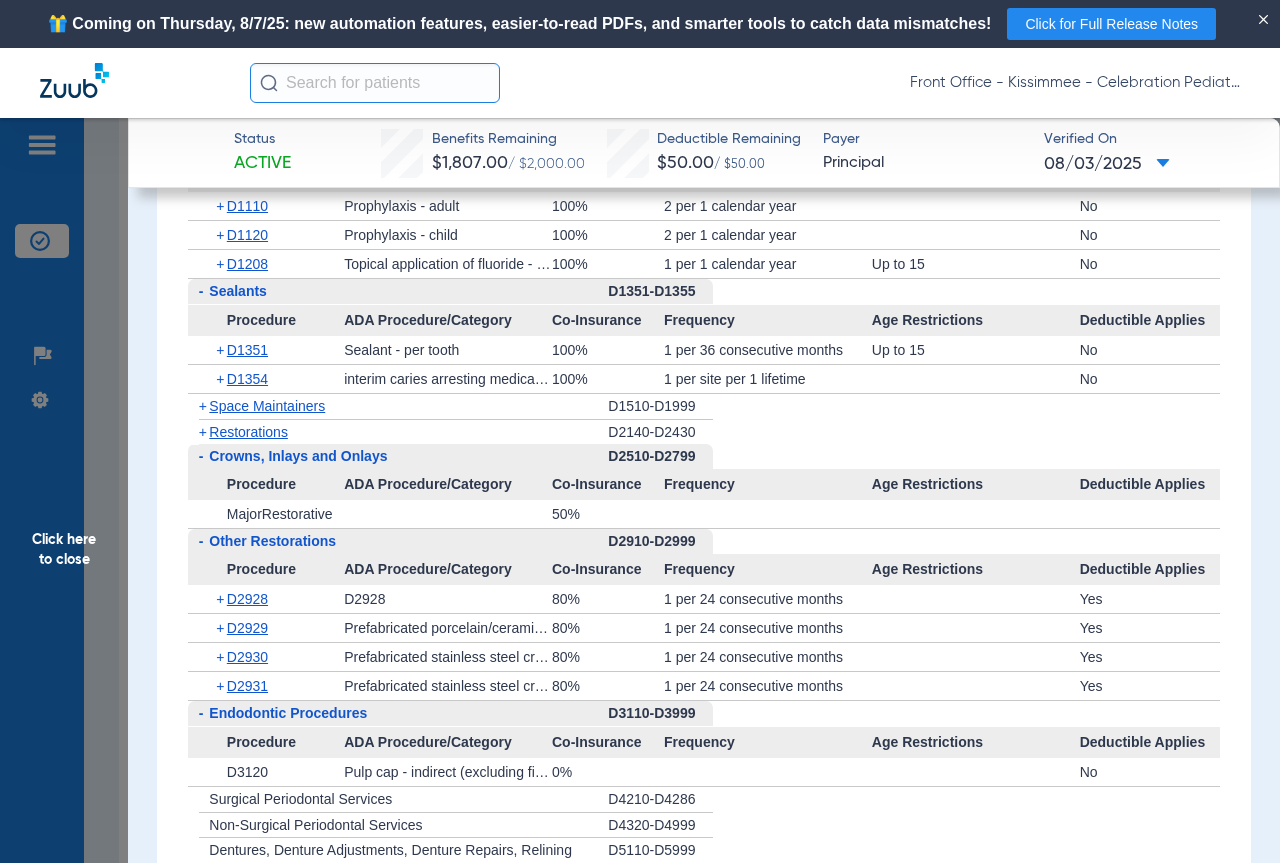click on "Restorations" 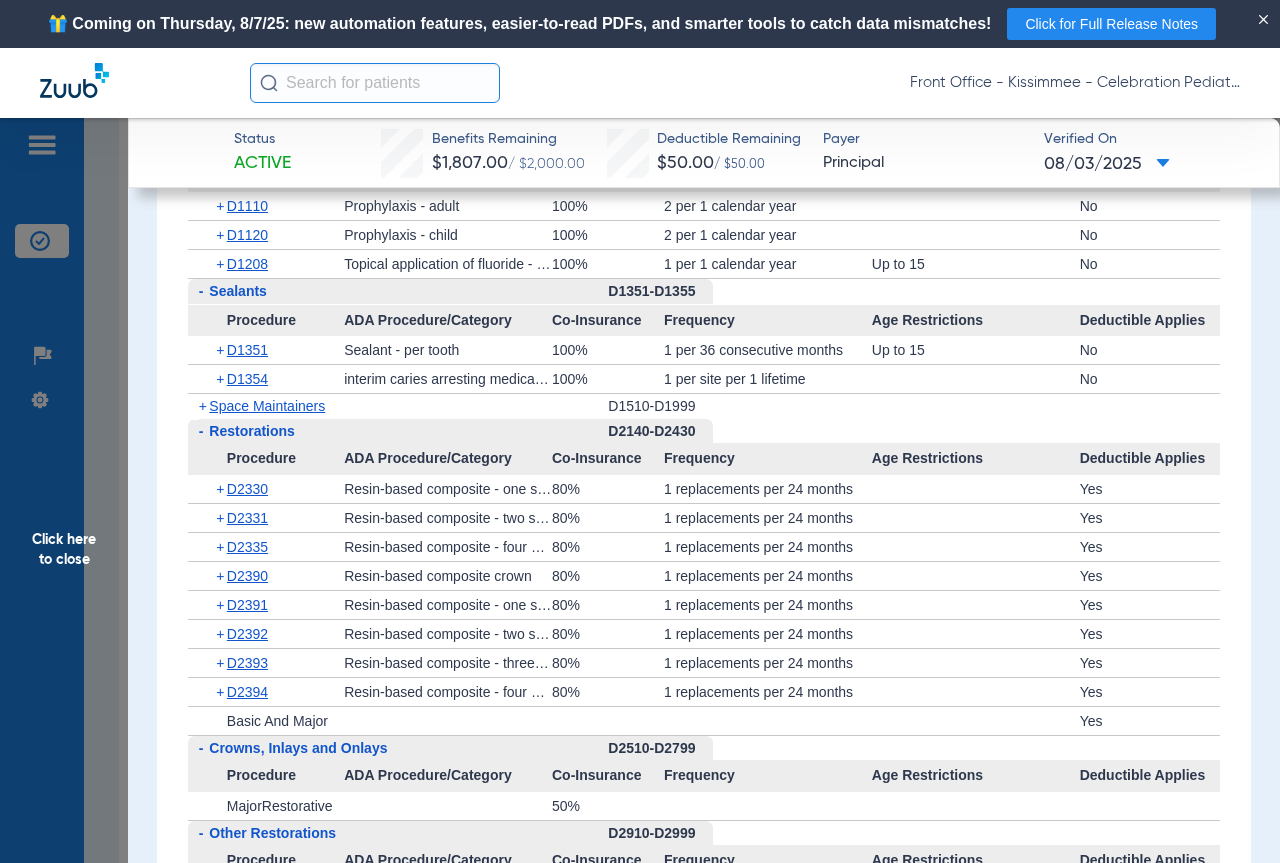 click on "Space Maintainers" 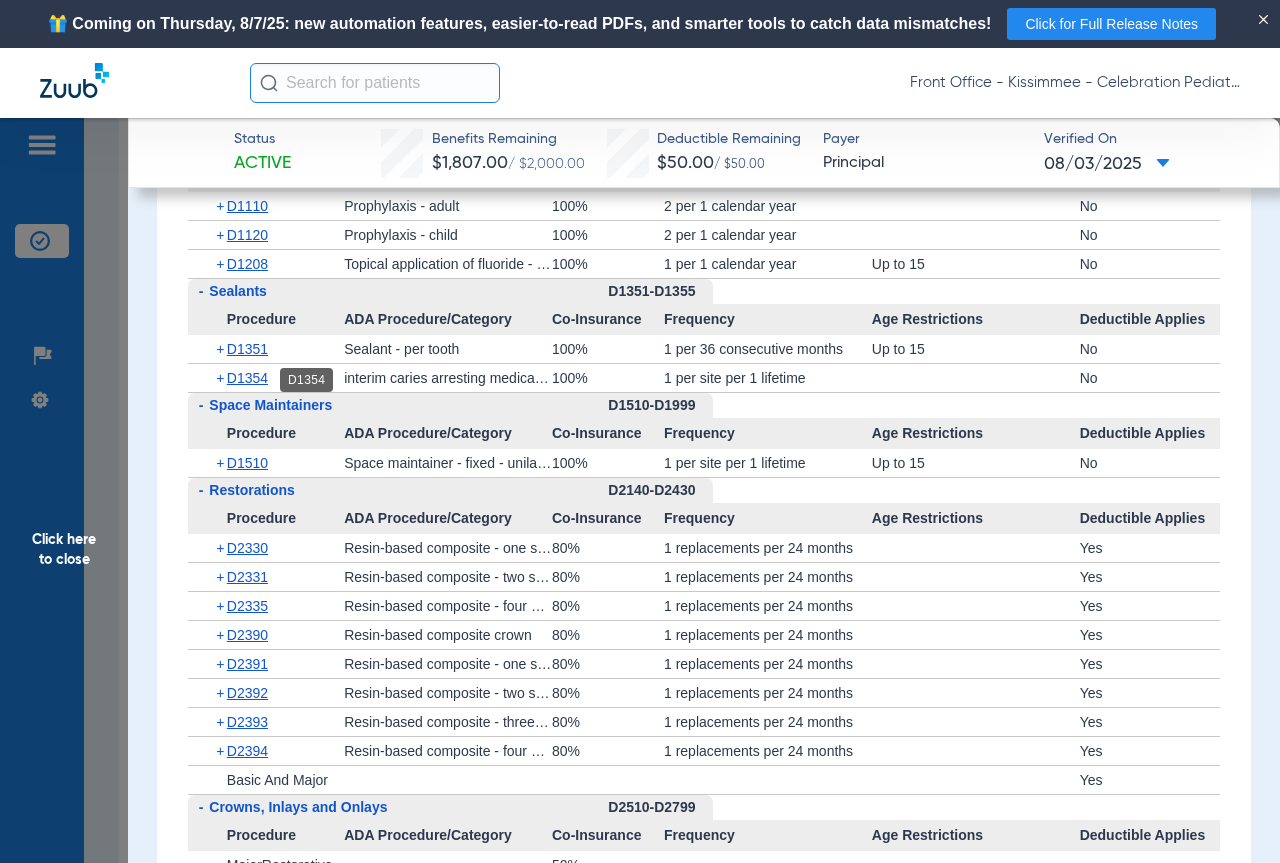 click on "D1354" 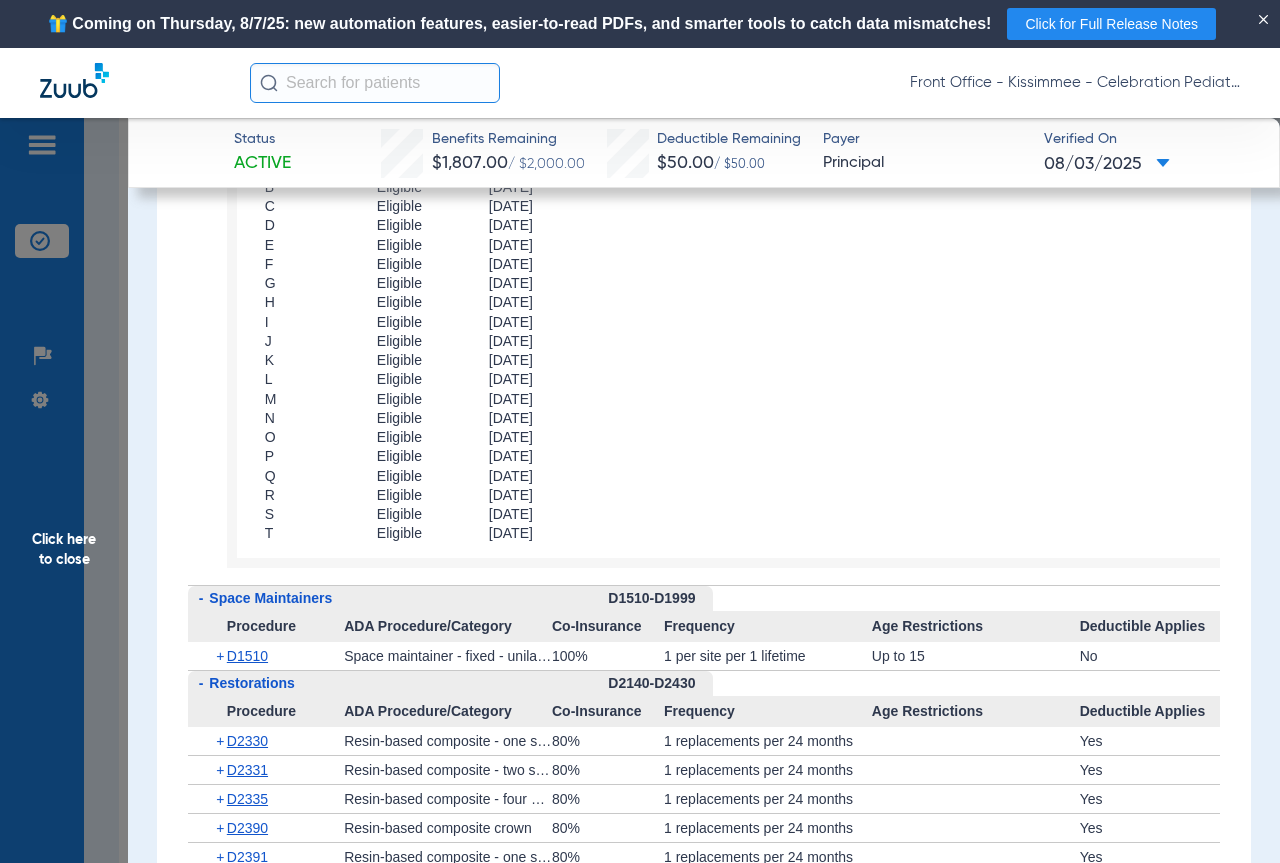 scroll, scrollTop: 2600, scrollLeft: 0, axis: vertical 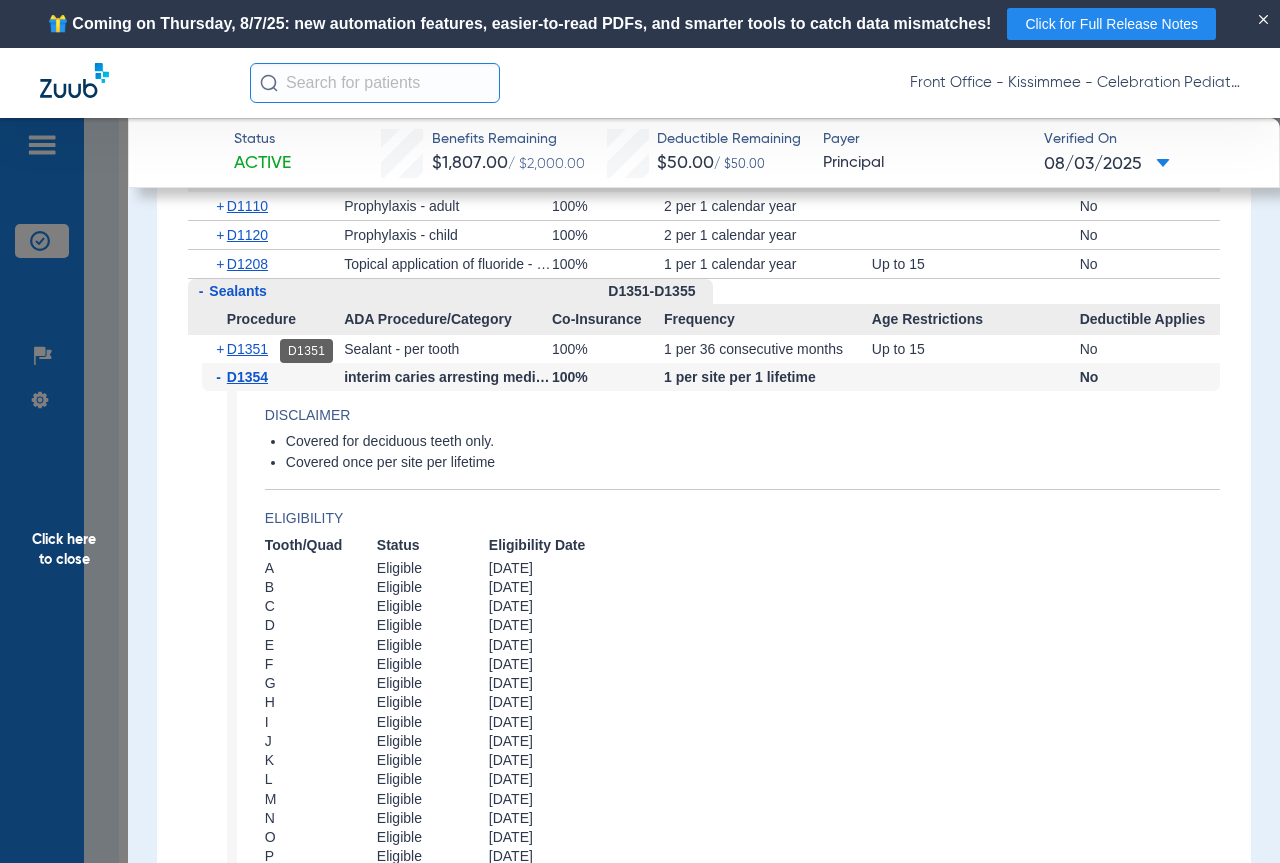 click on "D1351" 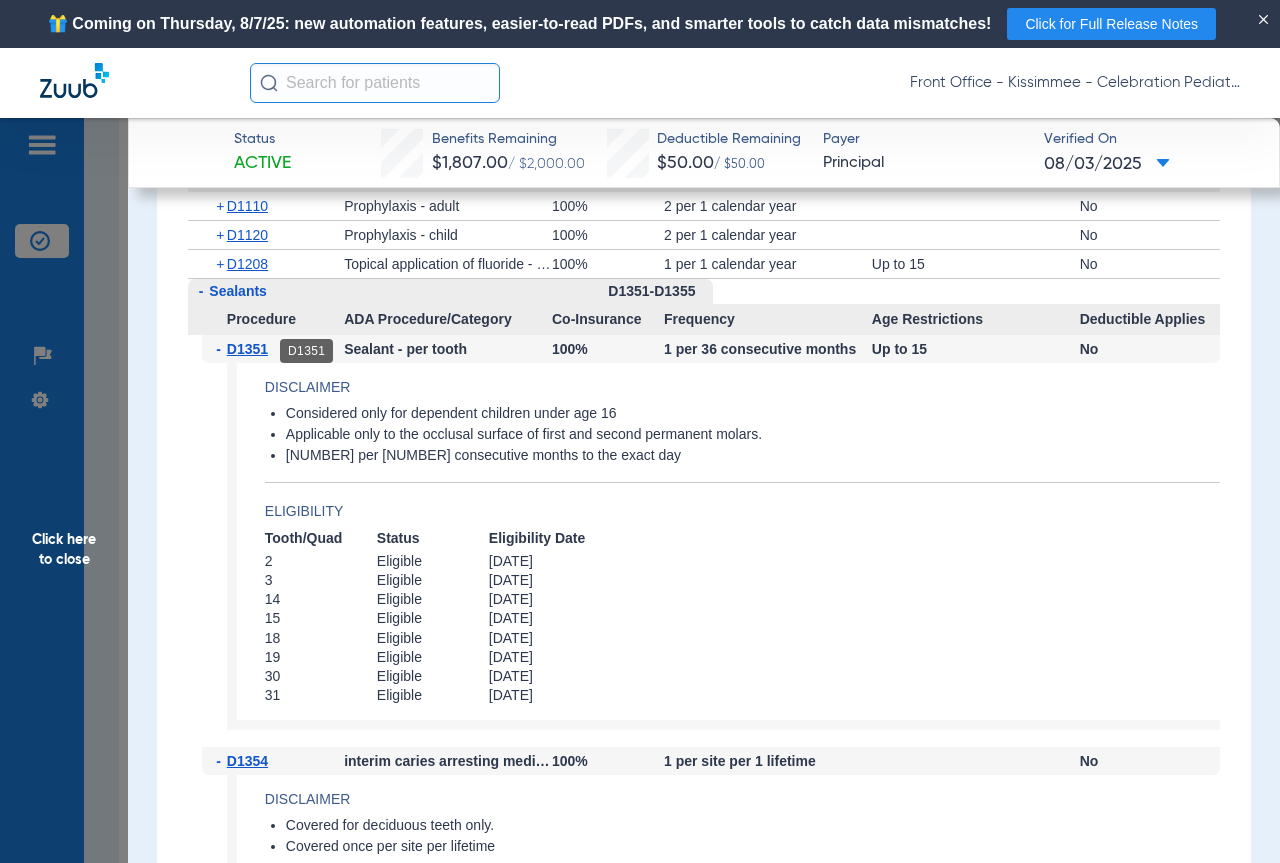 click on "D1351" 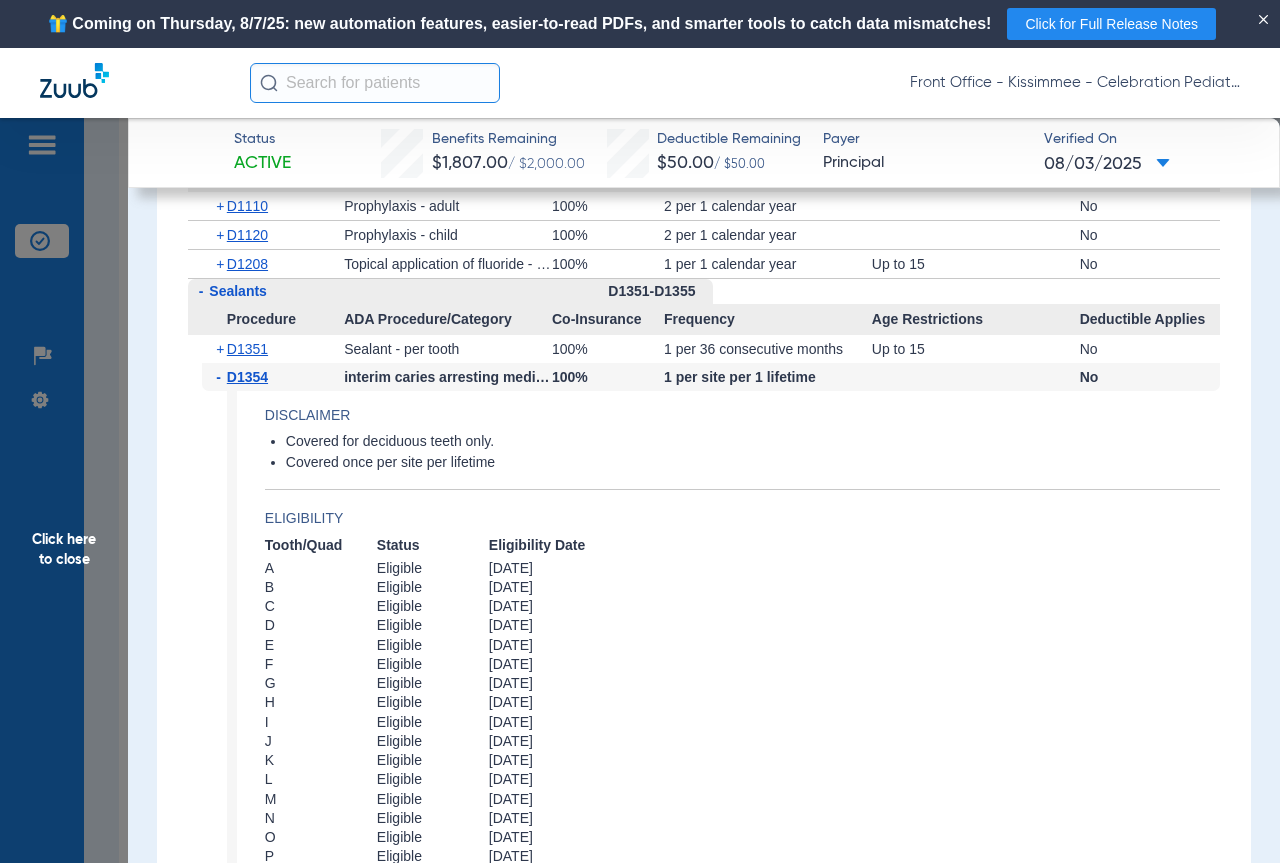 scroll, scrollTop: 2400, scrollLeft: 0, axis: vertical 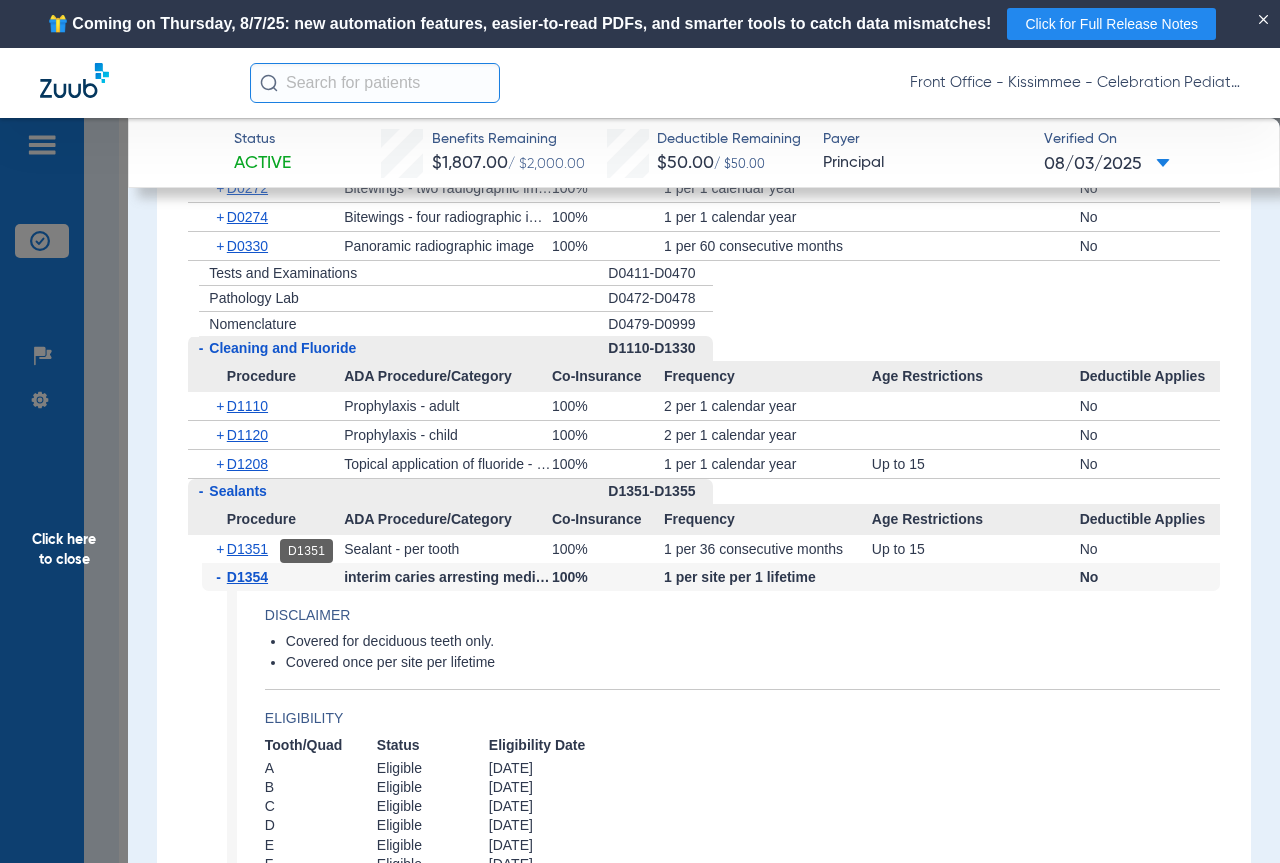 click on "D1351" 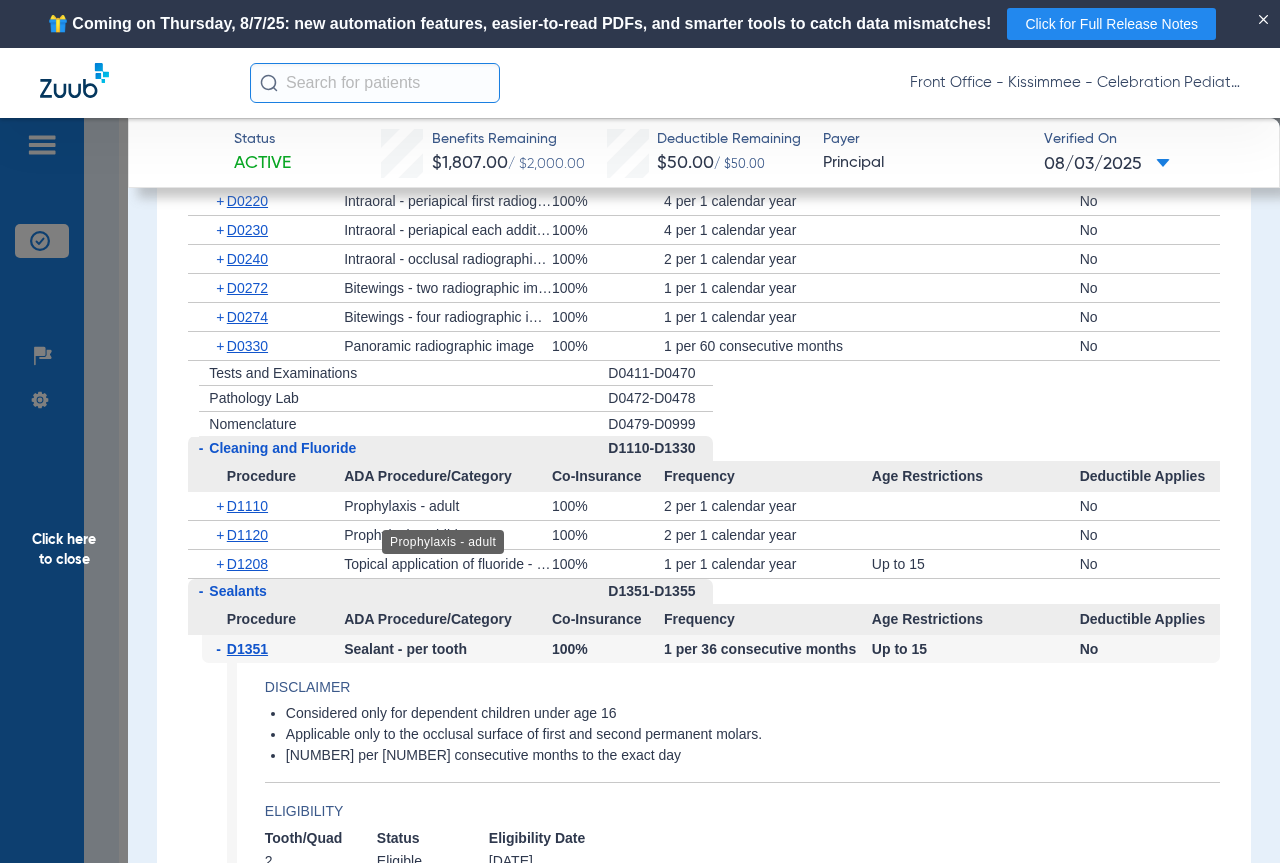 scroll, scrollTop: 2400, scrollLeft: 0, axis: vertical 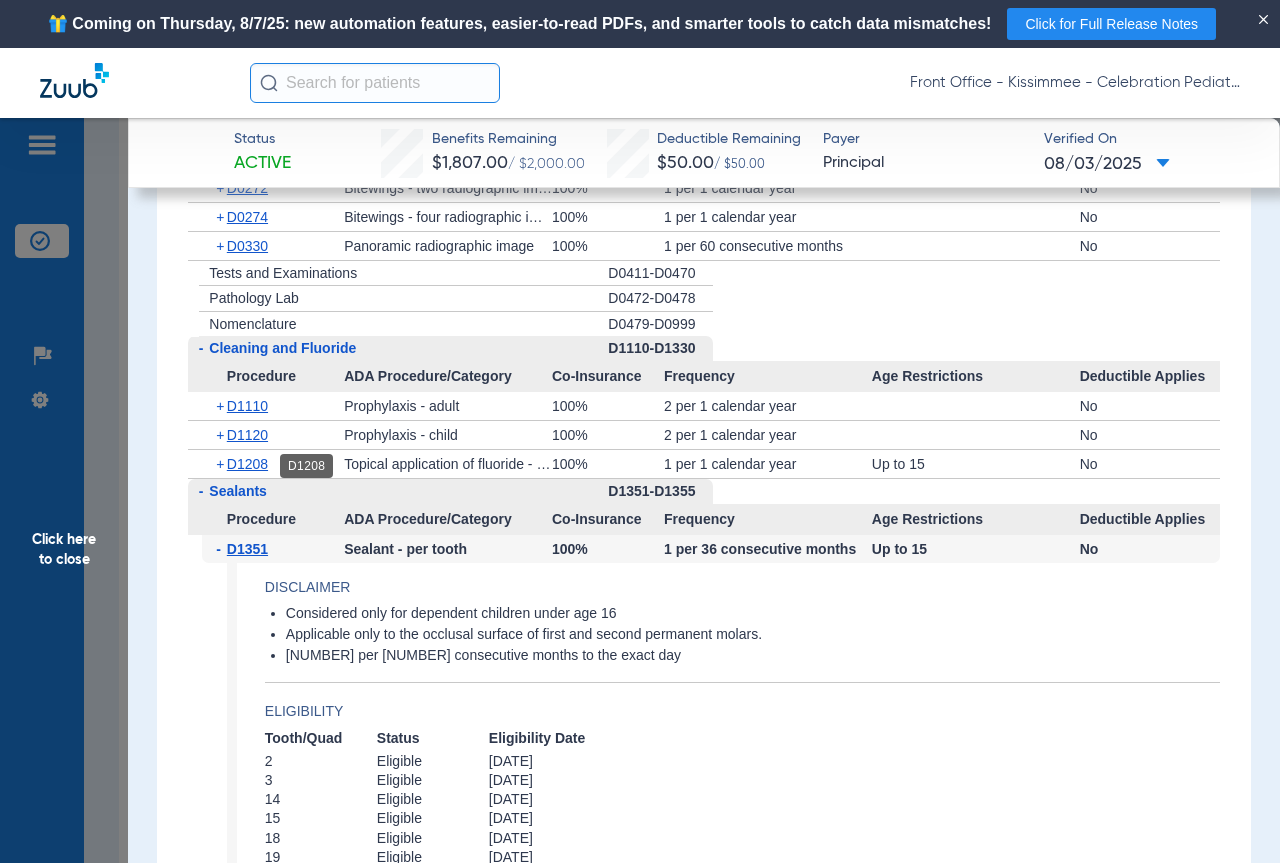 click on "D1208" 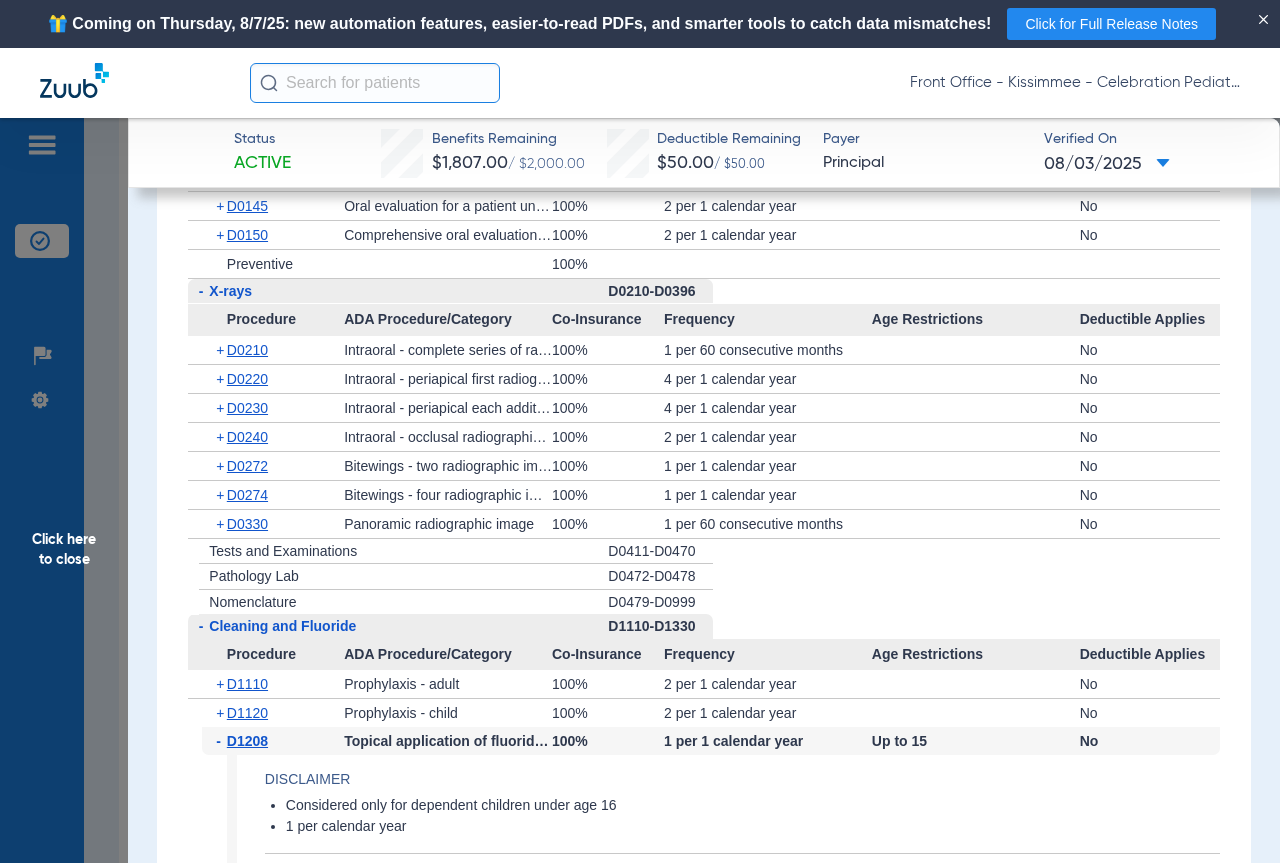 scroll, scrollTop: 2100, scrollLeft: 0, axis: vertical 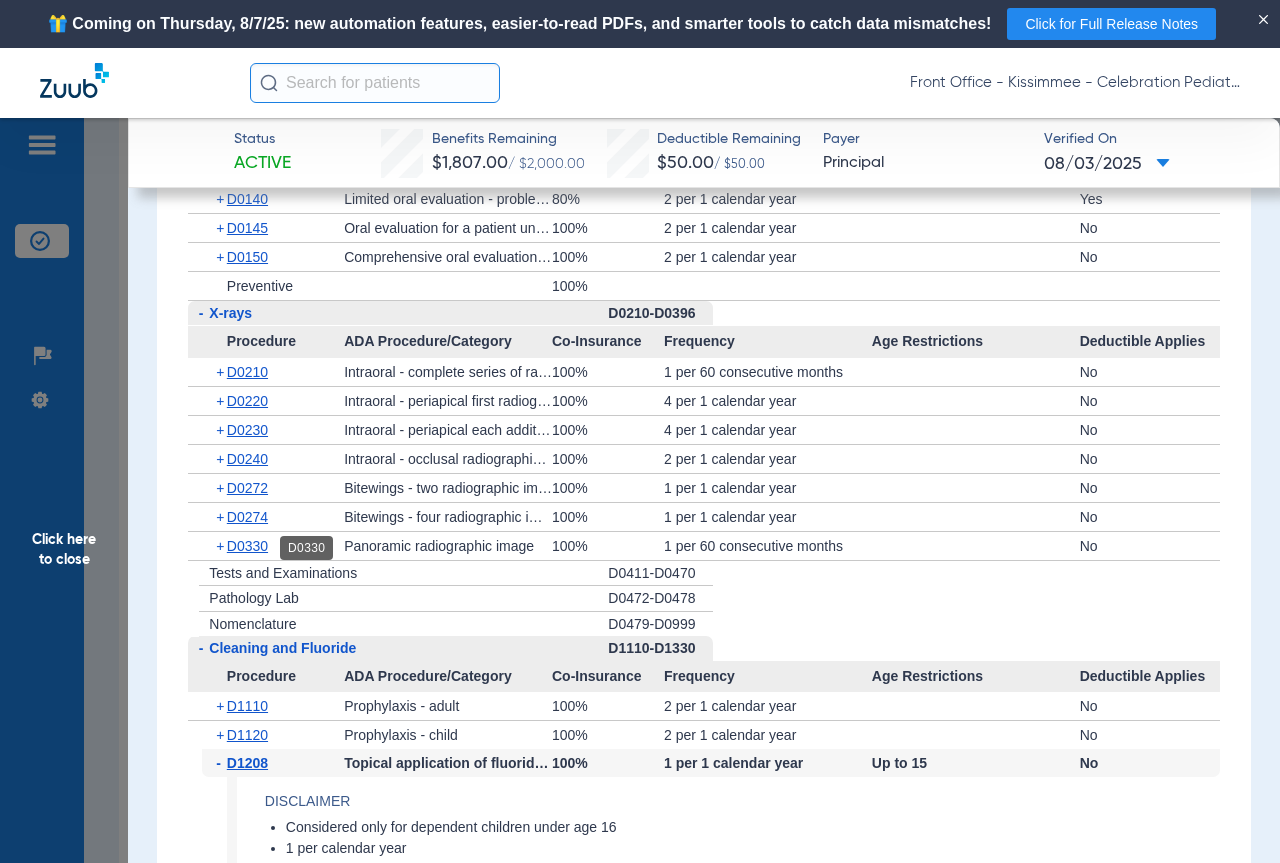 click on "D0330" 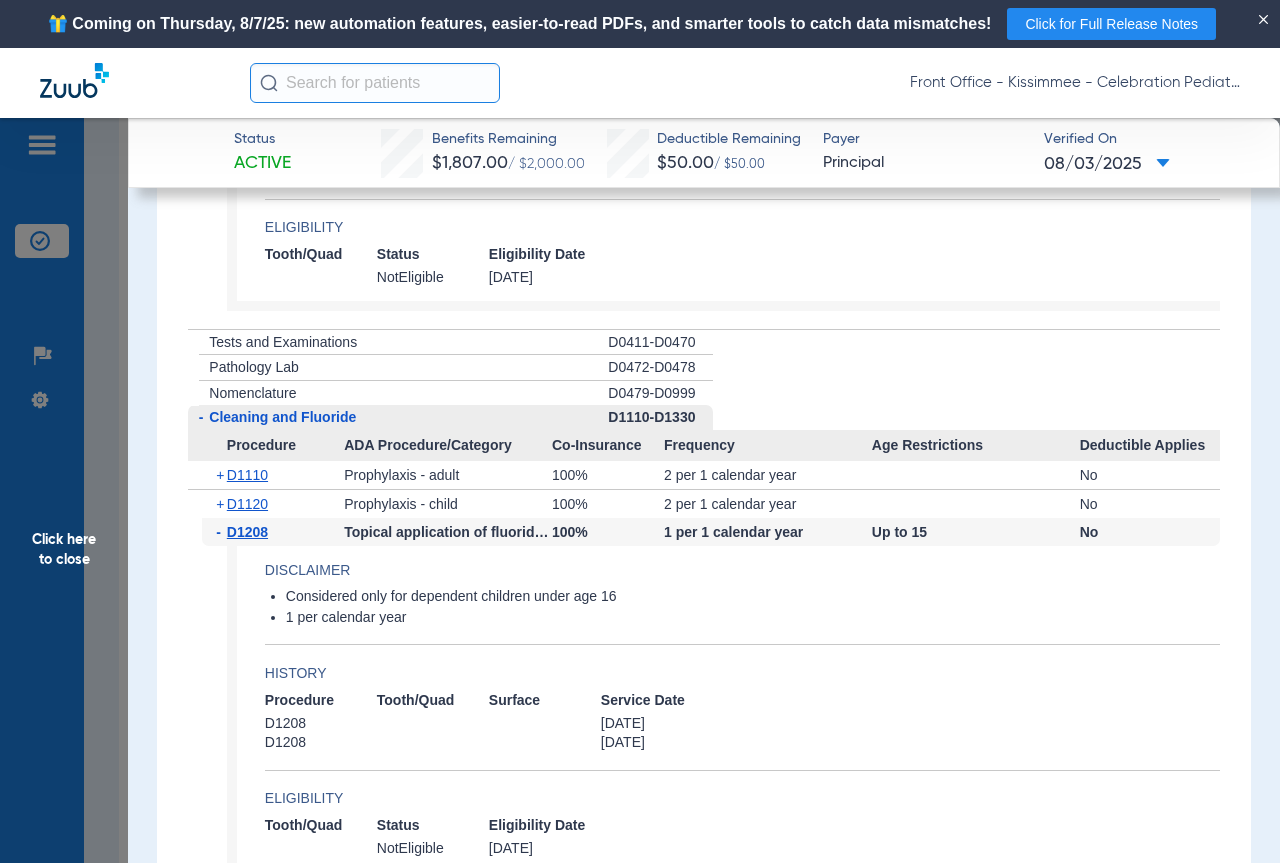 scroll, scrollTop: 2400, scrollLeft: 0, axis: vertical 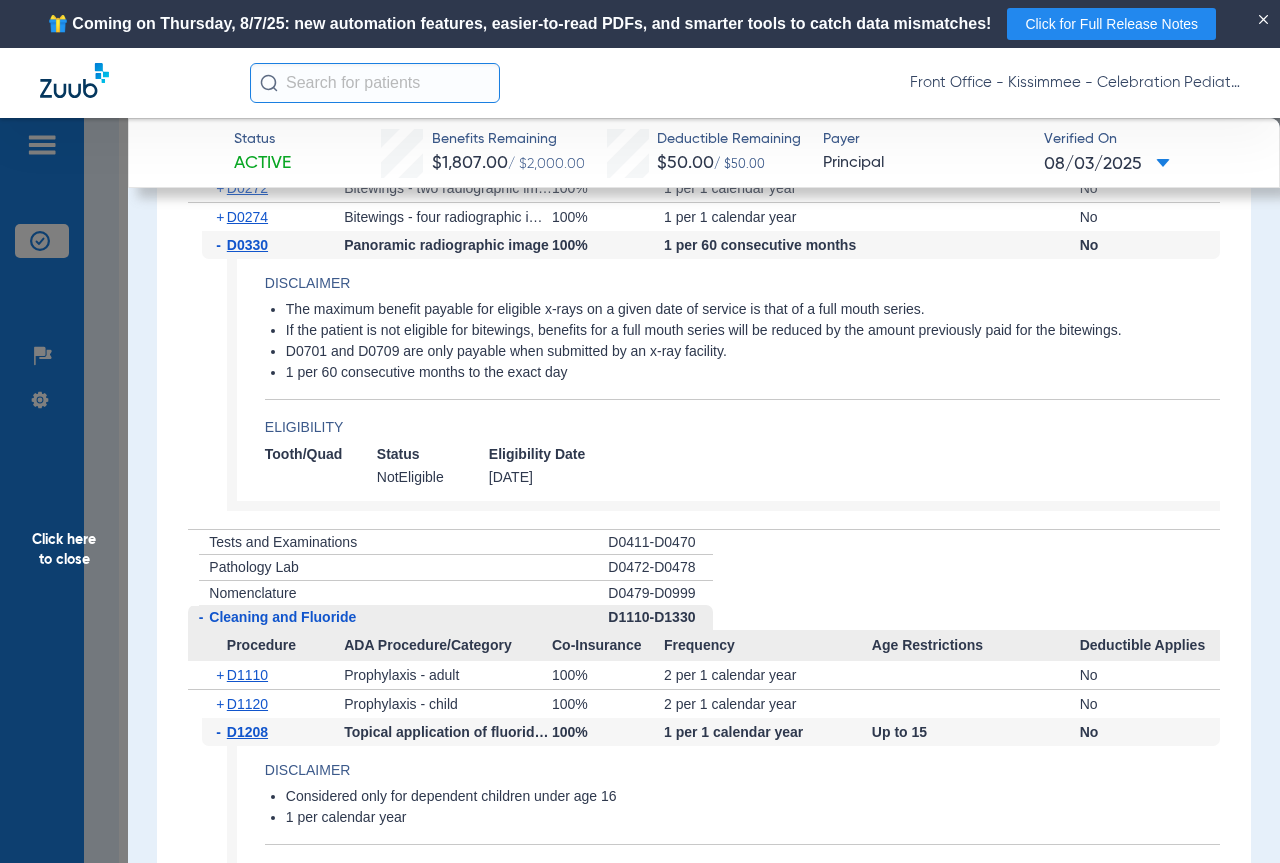 click on "D1110" 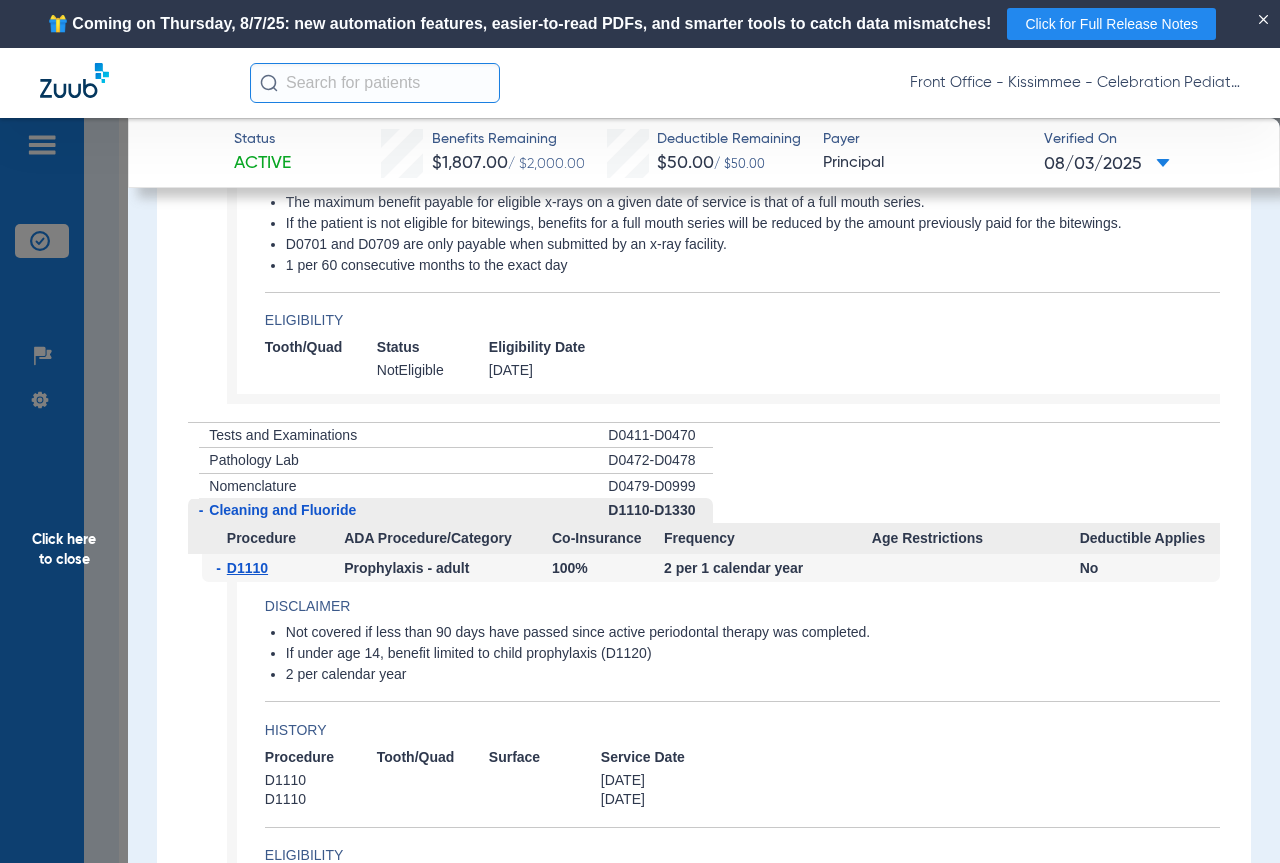 scroll, scrollTop: 2700, scrollLeft: 0, axis: vertical 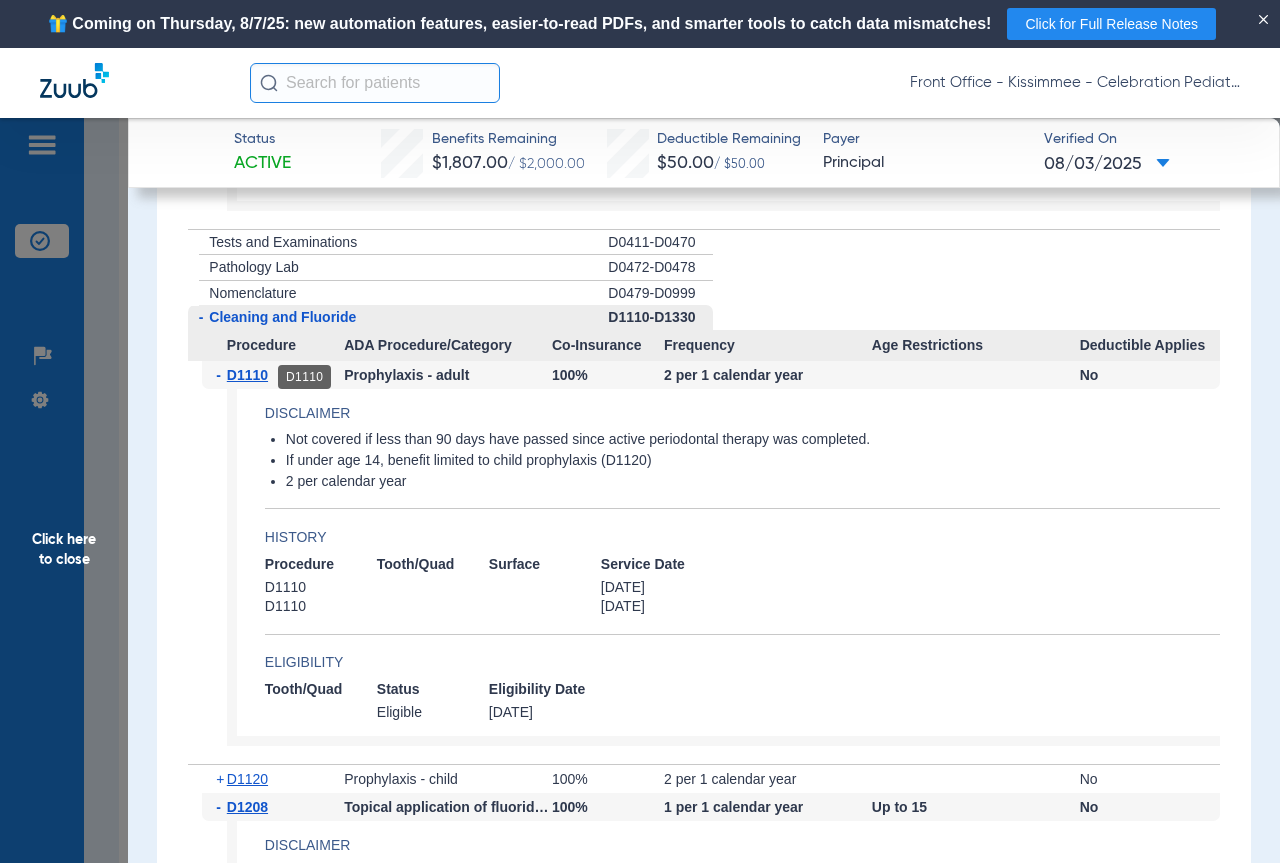 click on "D1110" 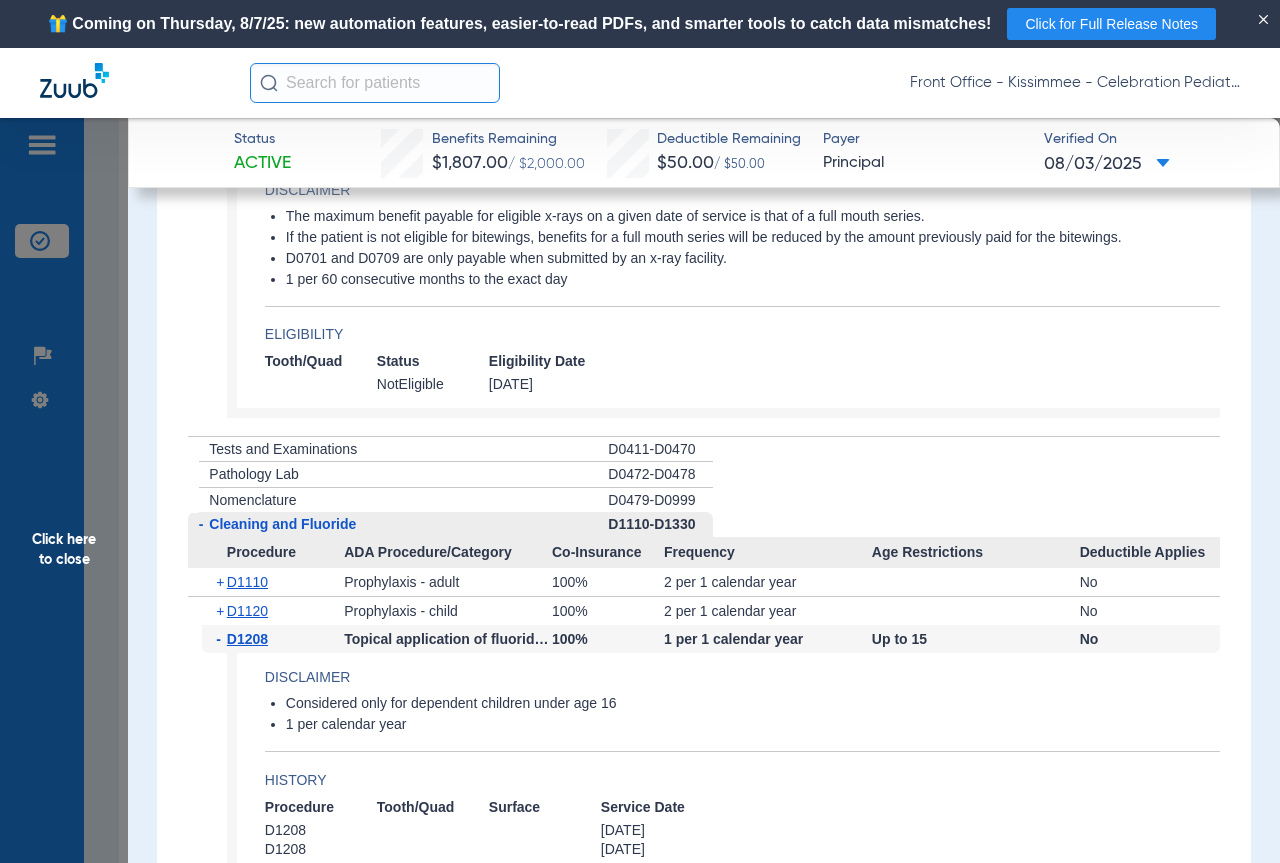 scroll, scrollTop: 2500, scrollLeft: 0, axis: vertical 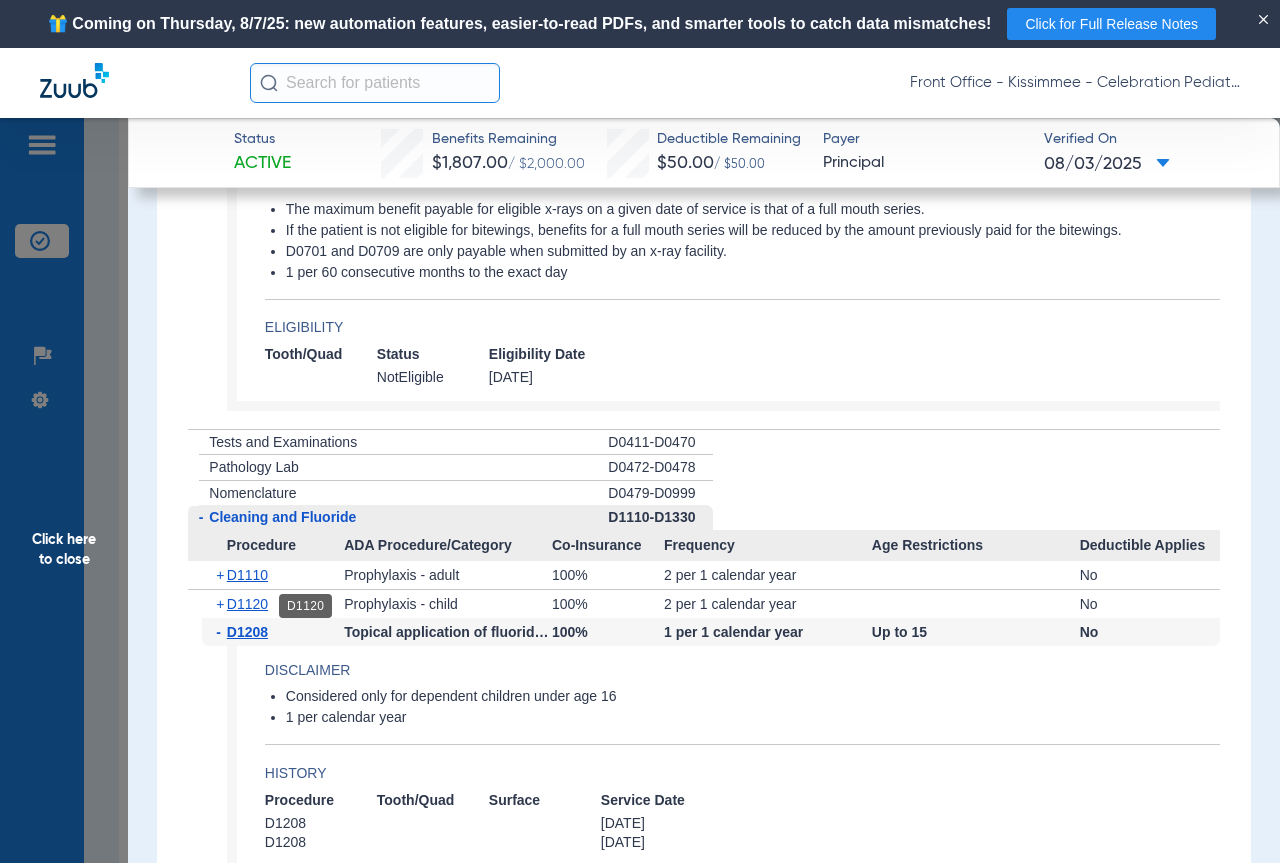 click on "D1120" 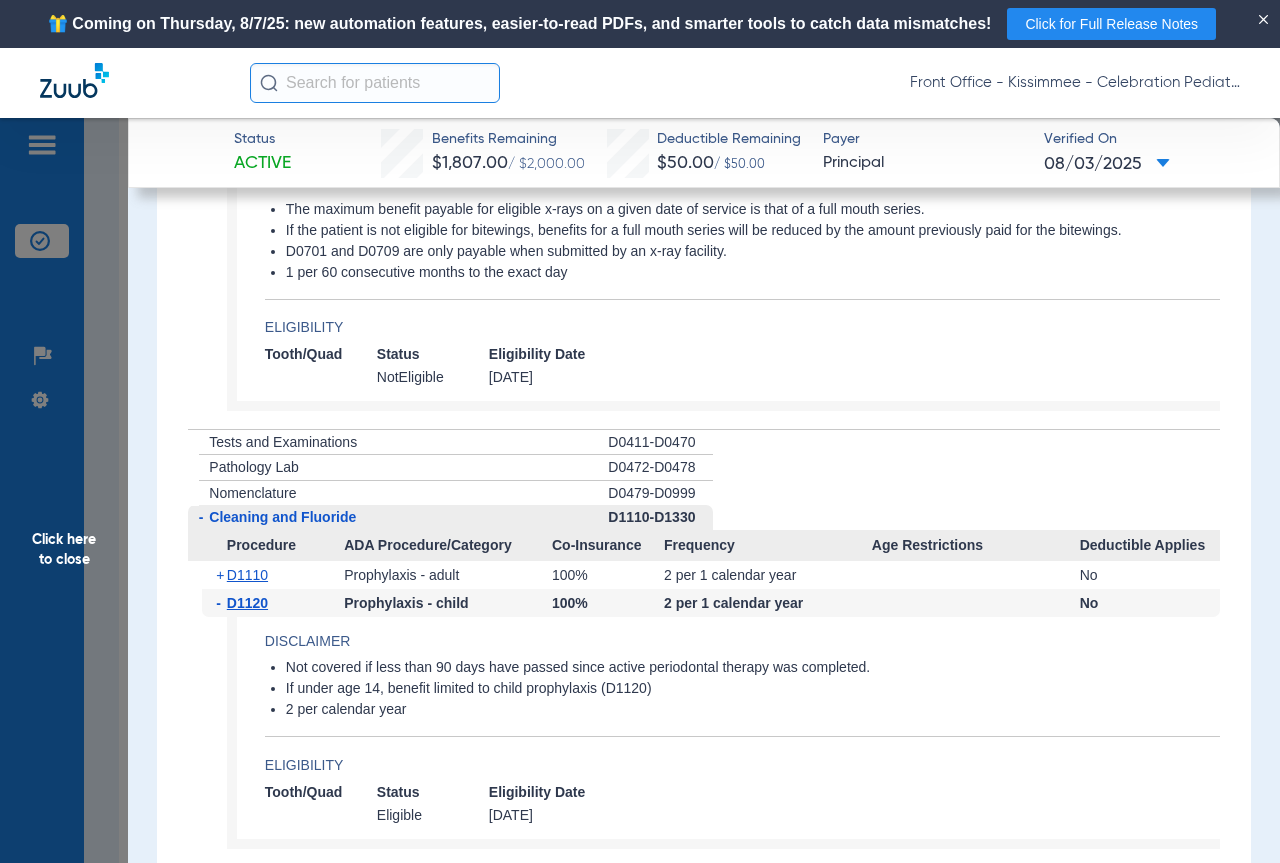scroll, scrollTop: 2800, scrollLeft: 0, axis: vertical 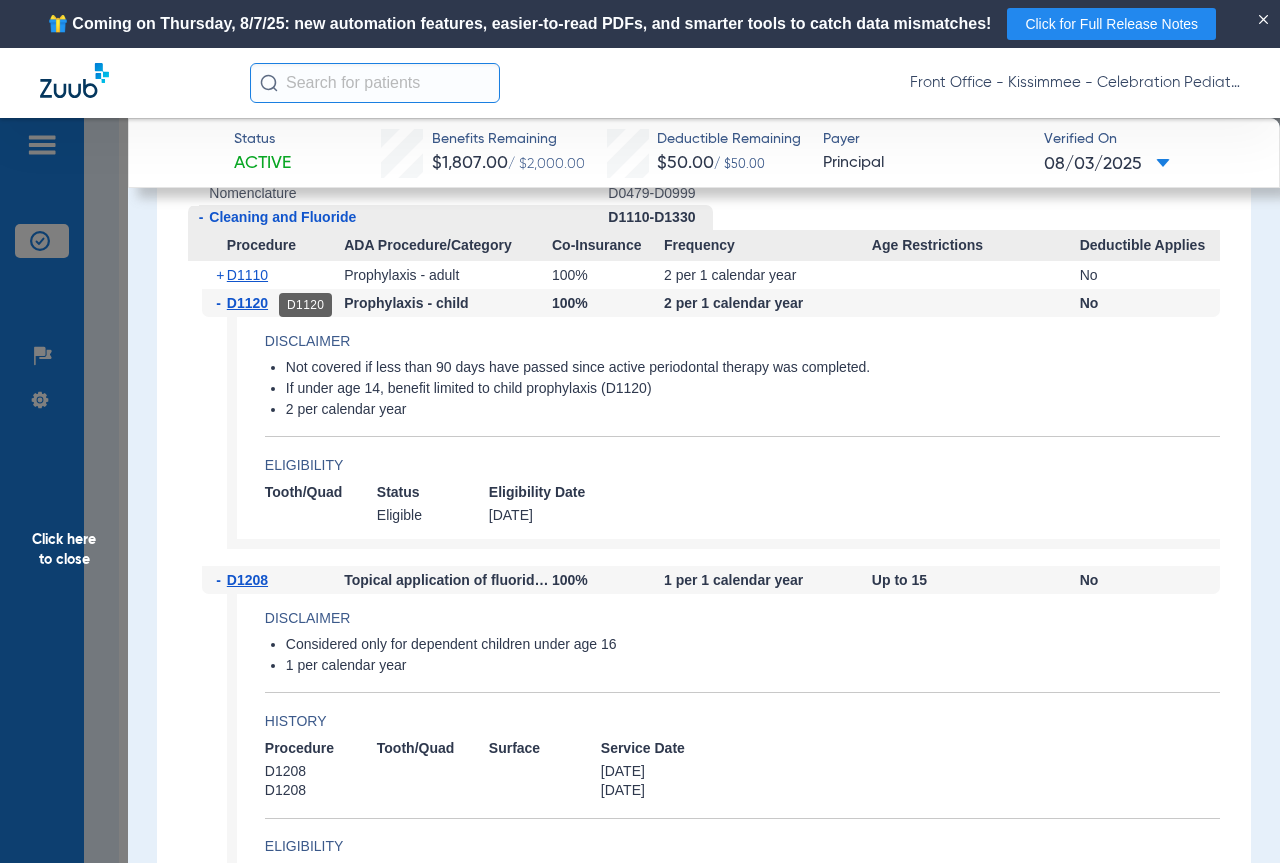 click on "D1120" 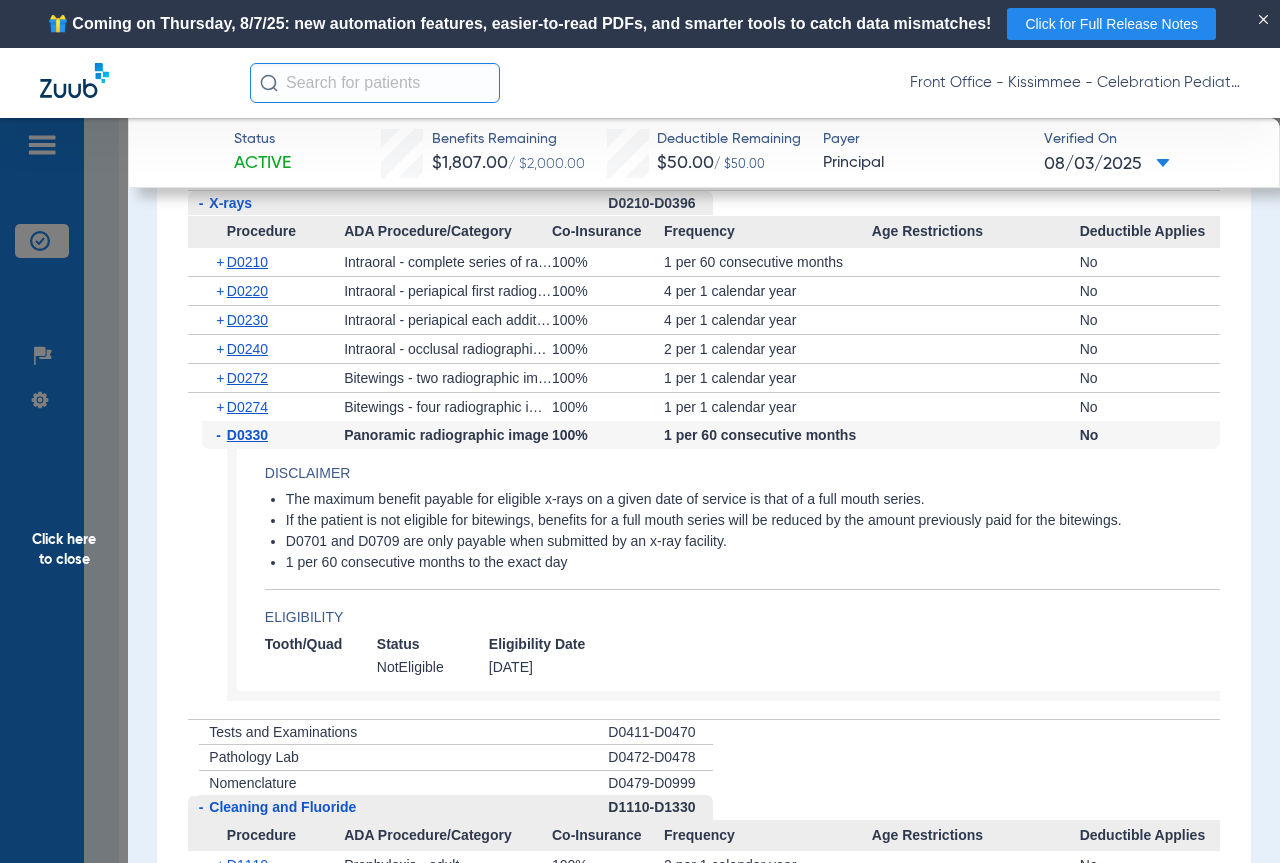 scroll, scrollTop: 2200, scrollLeft: 0, axis: vertical 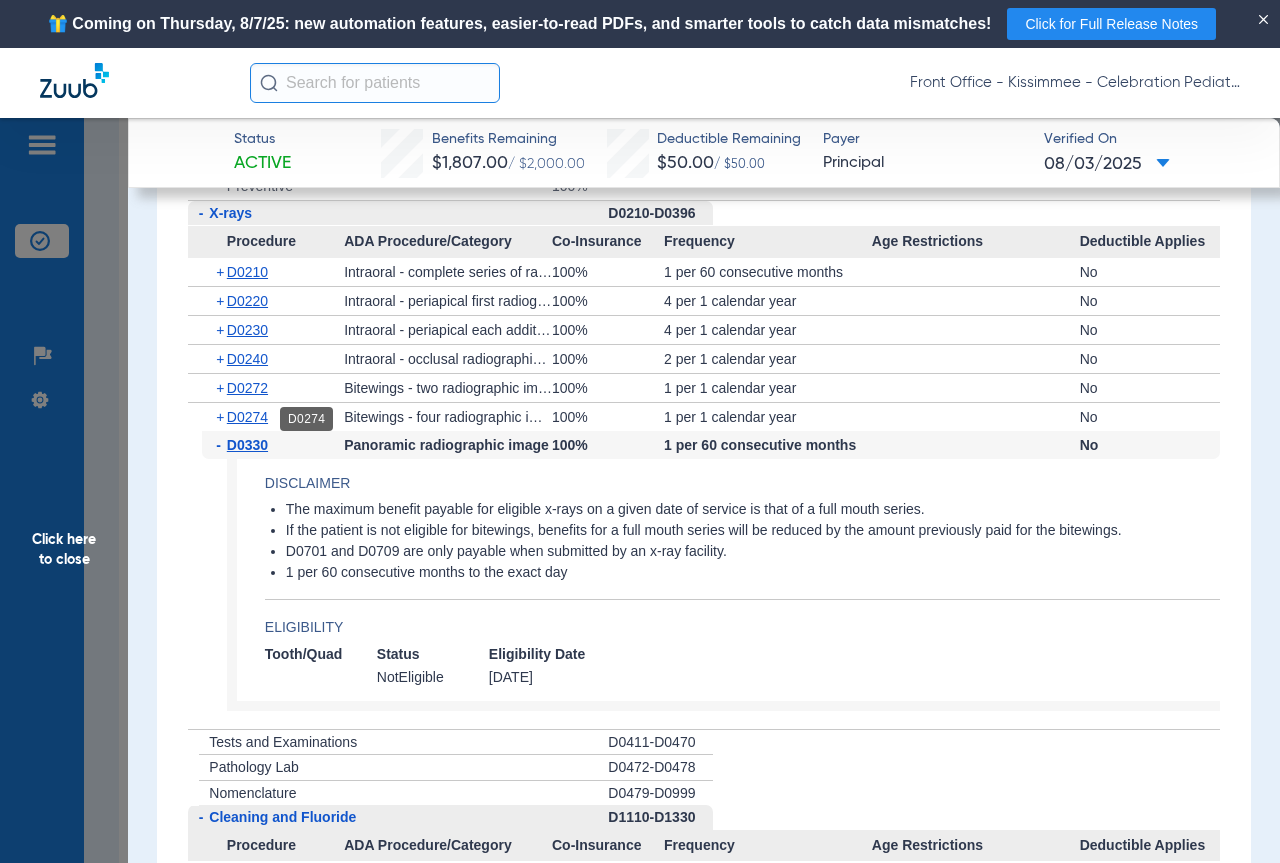 click on "D0274" 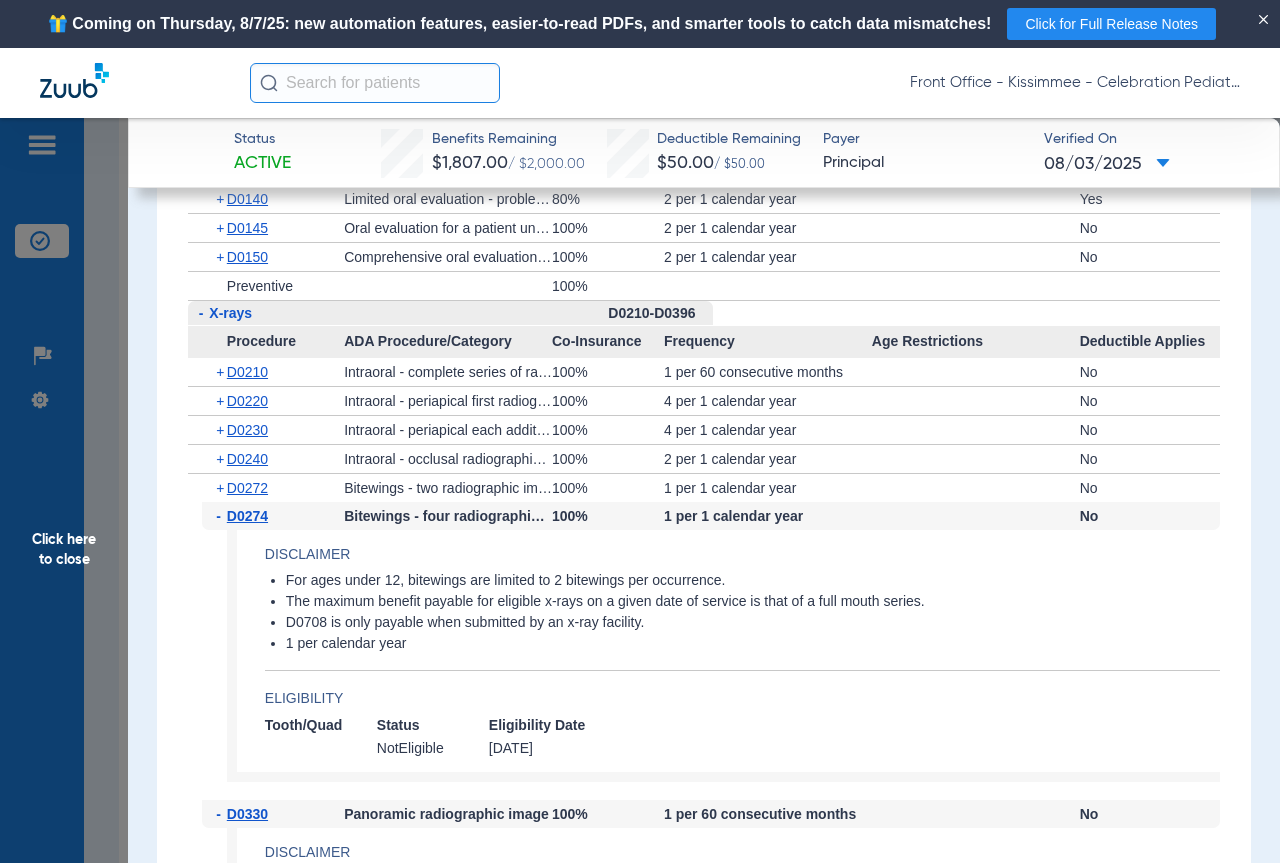 scroll, scrollTop: 2200, scrollLeft: 0, axis: vertical 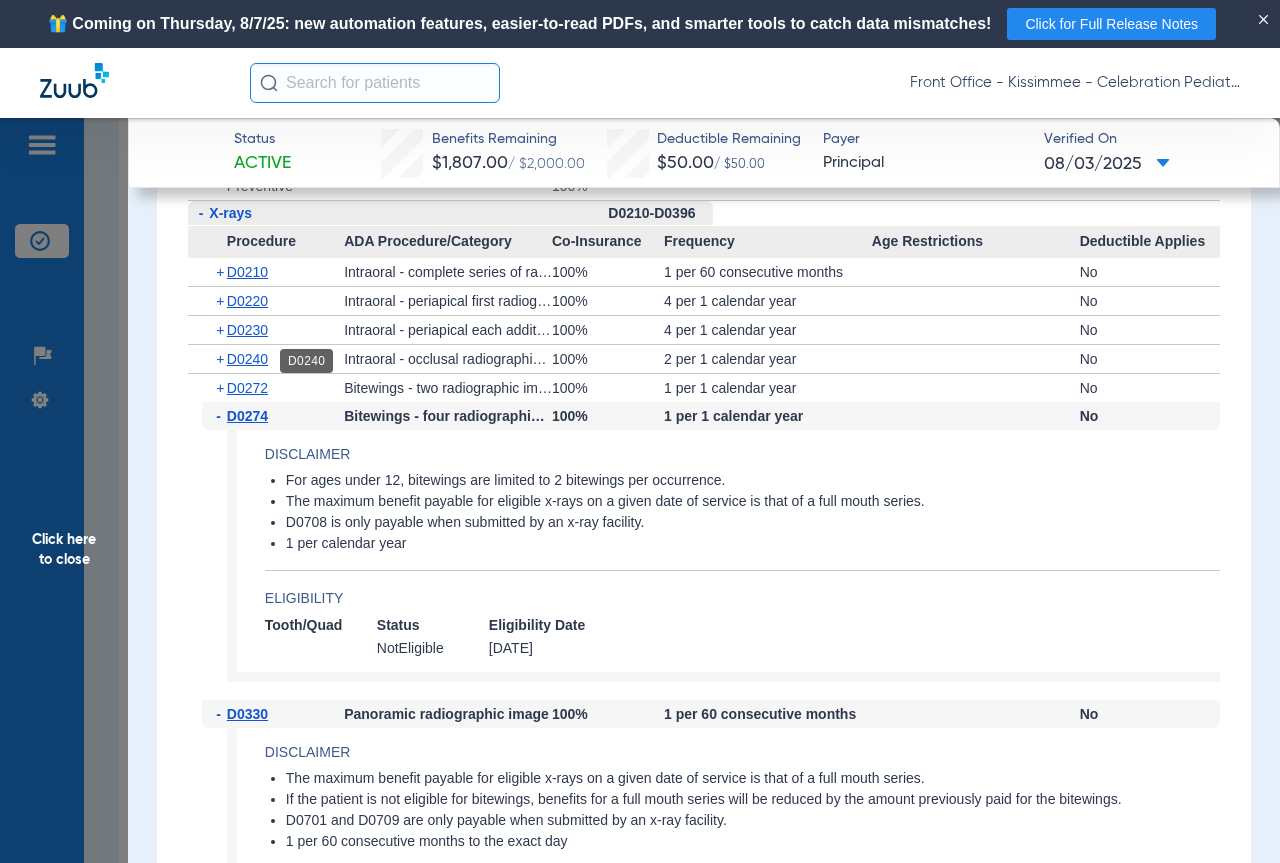 click on "D0240" 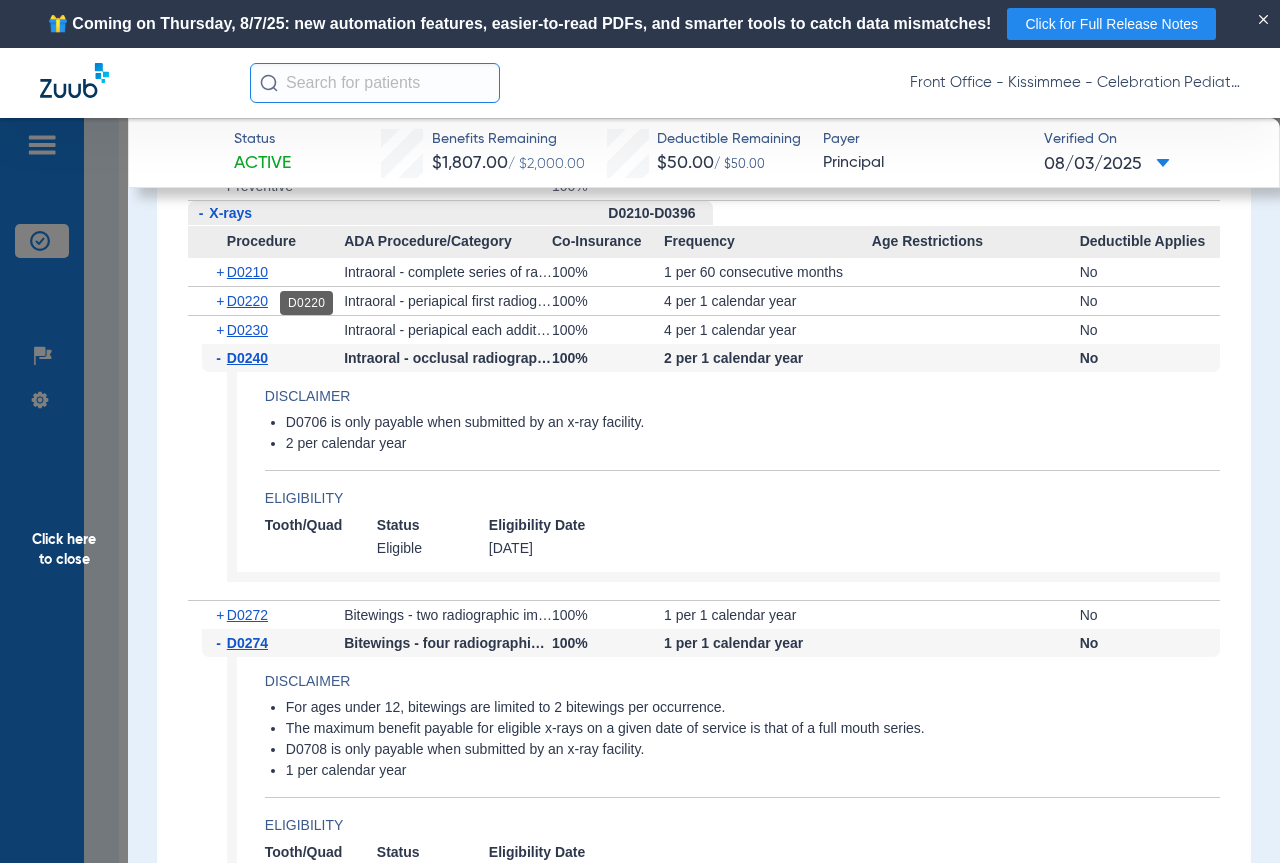 click on "D0220" 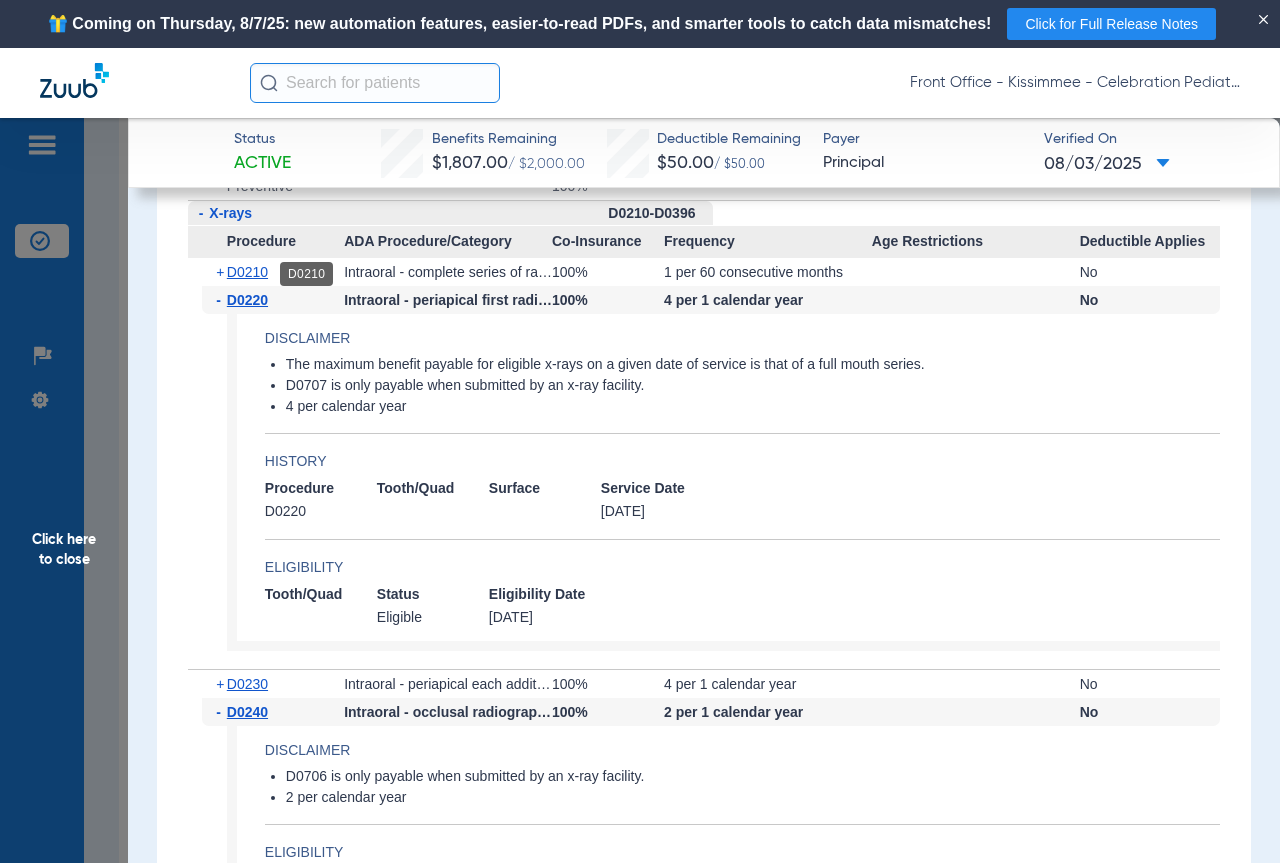 click on "D0210" 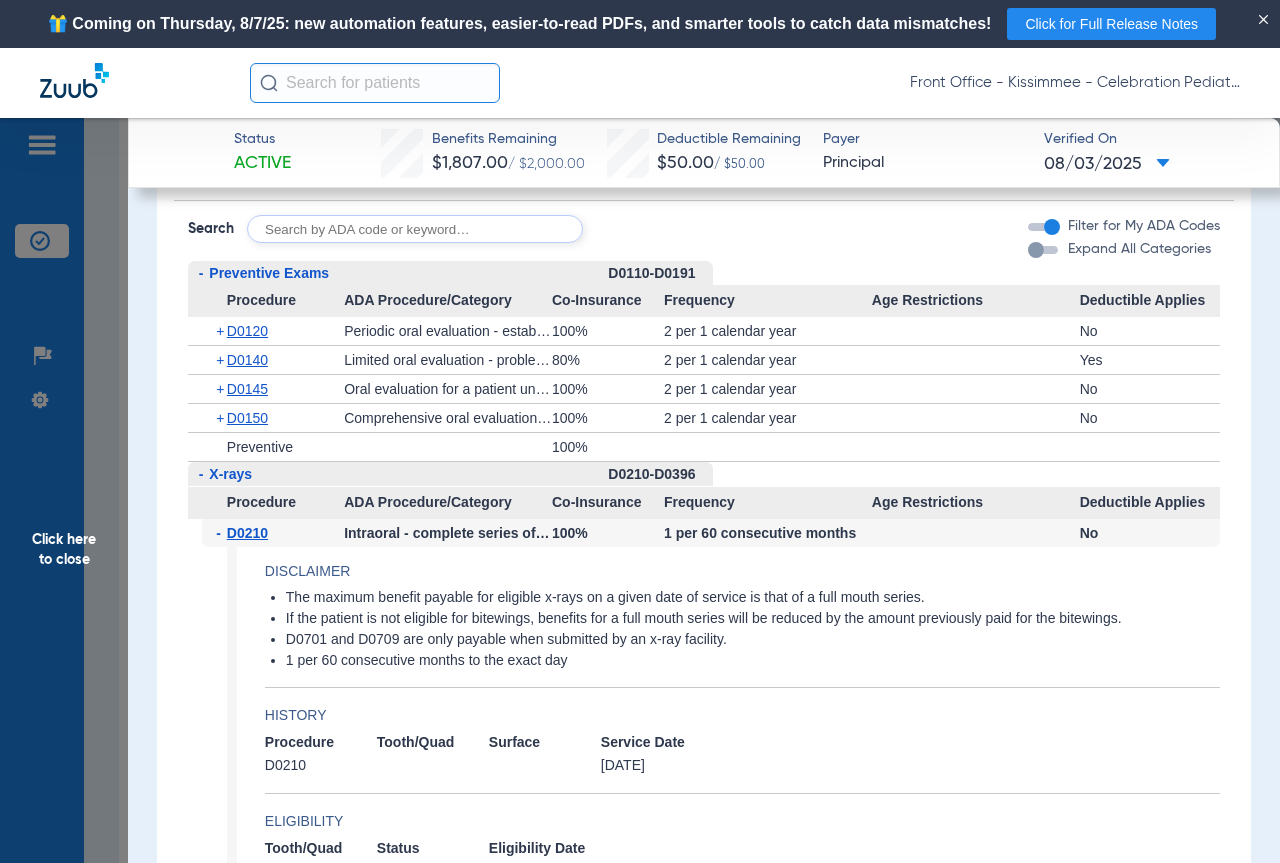 scroll, scrollTop: 1900, scrollLeft: 0, axis: vertical 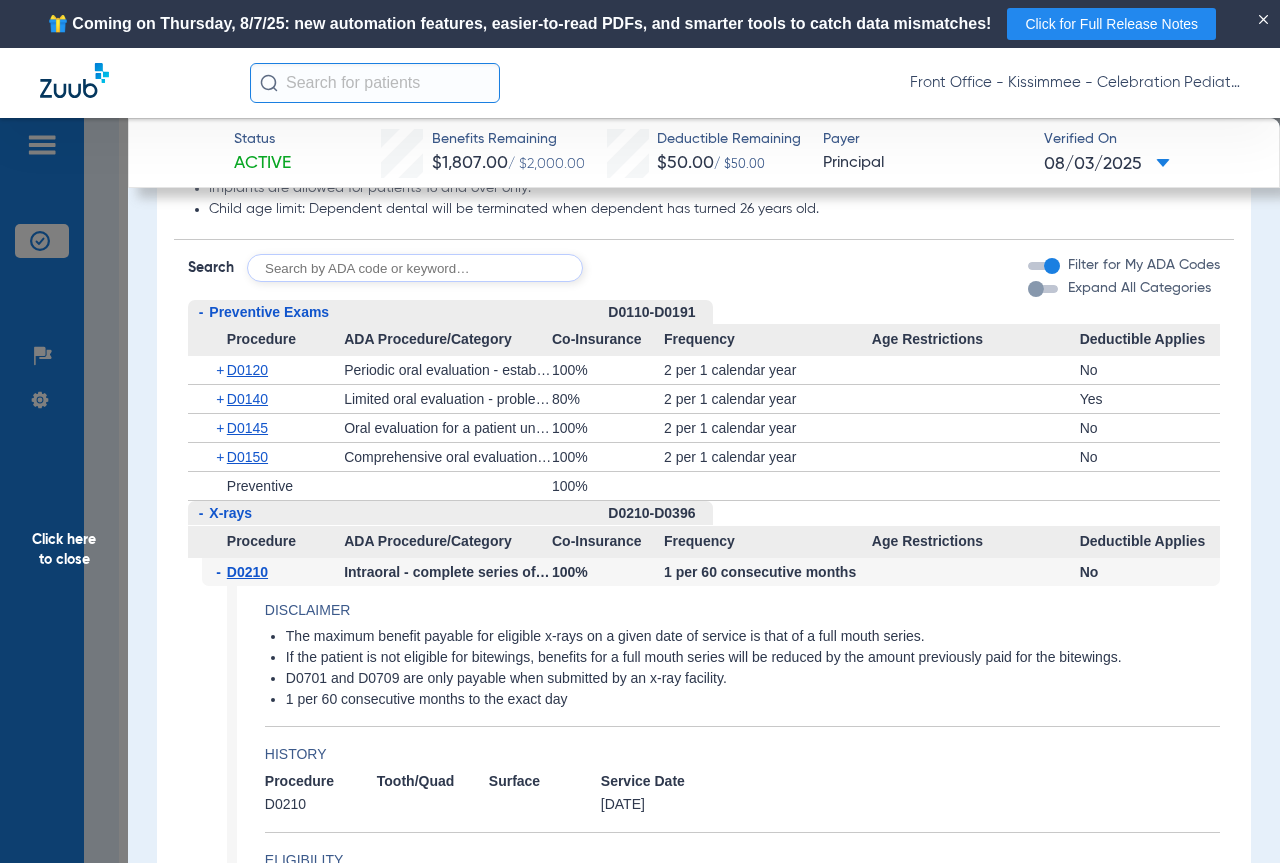 click on "+   D0150" 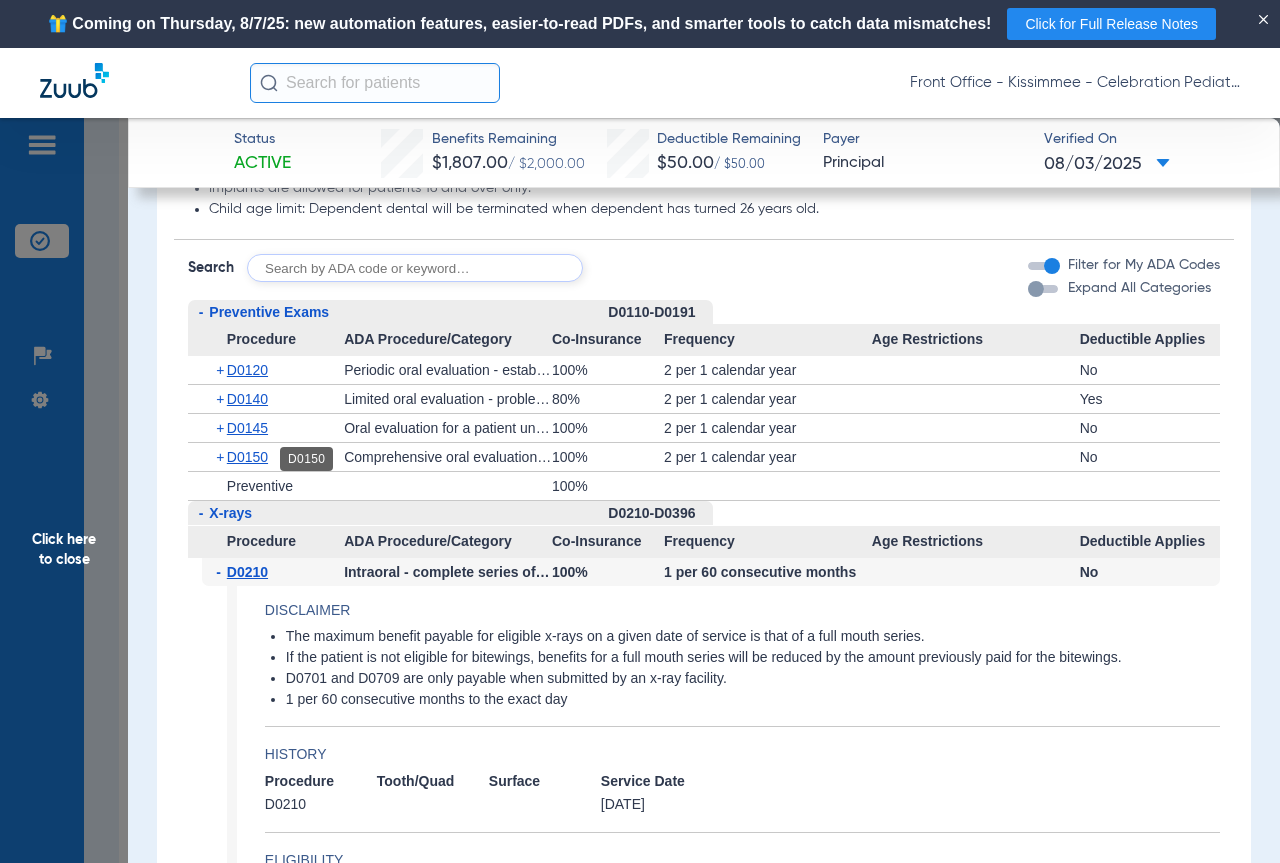 click on "D0150" 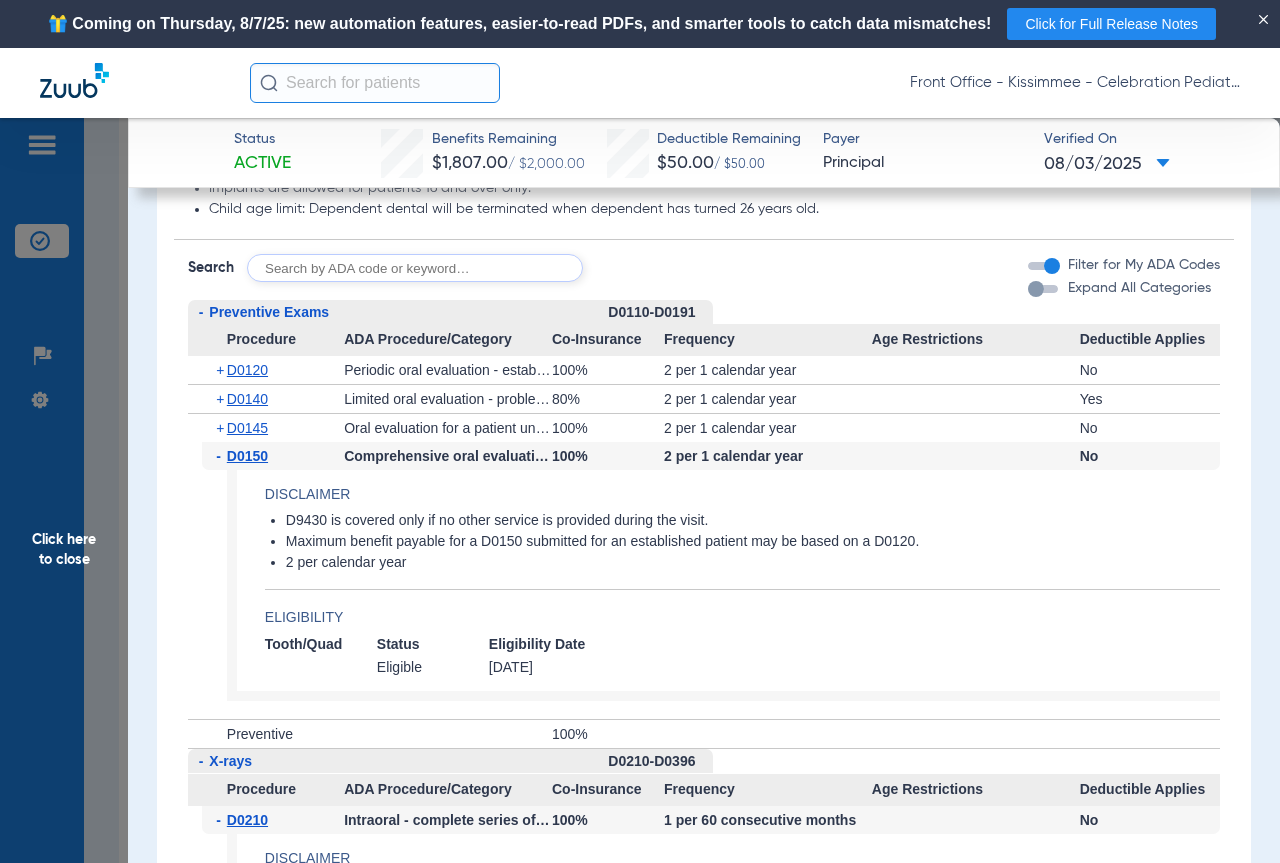 click on "D0150" 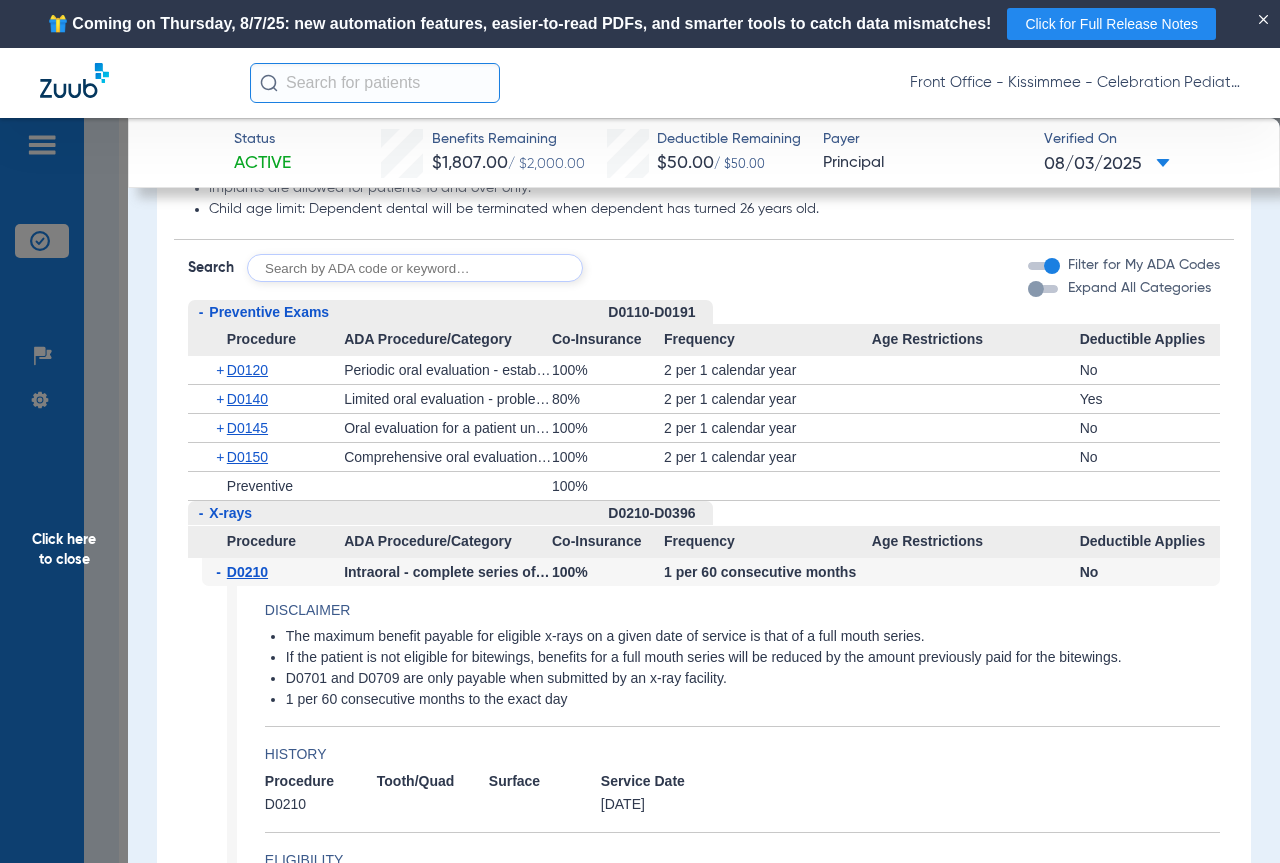 click on "+   [CODE]" 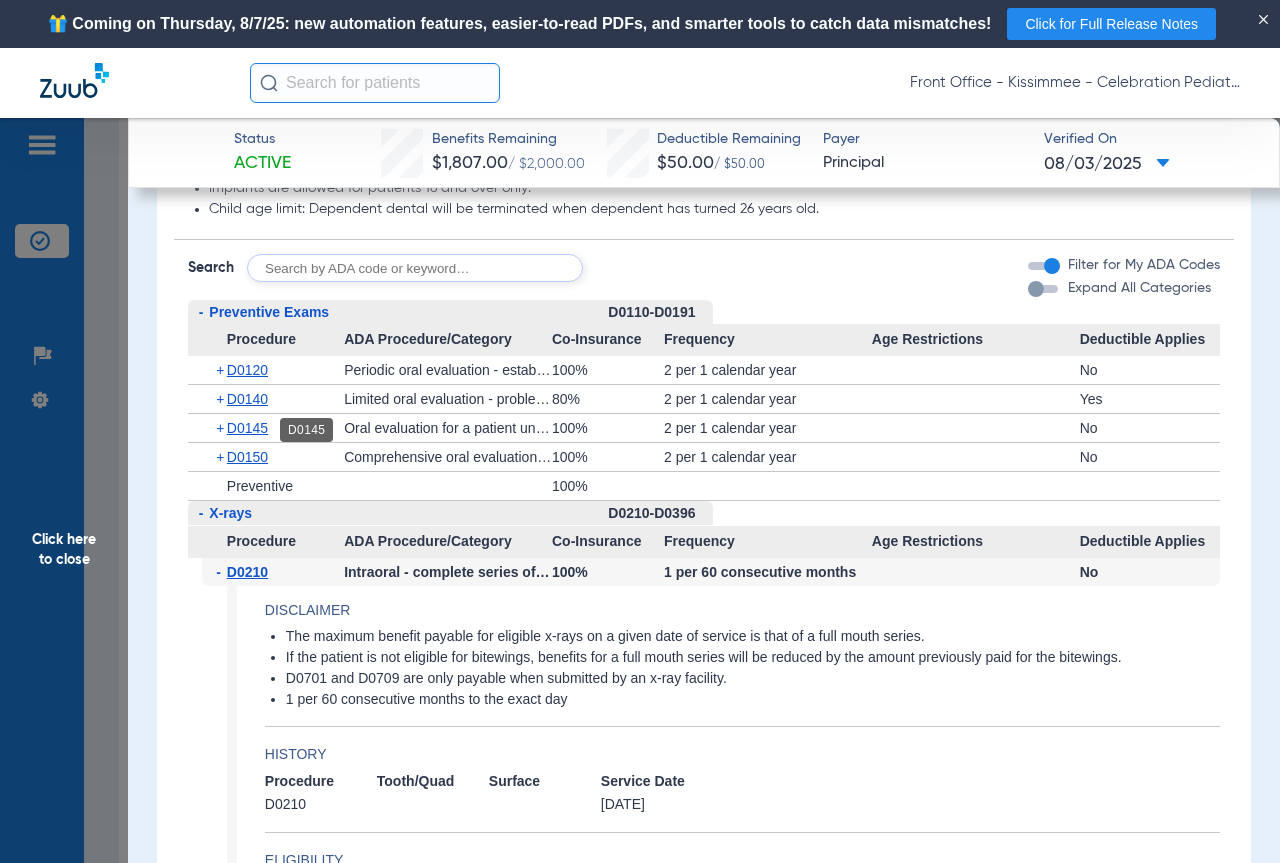 click on "D0145" 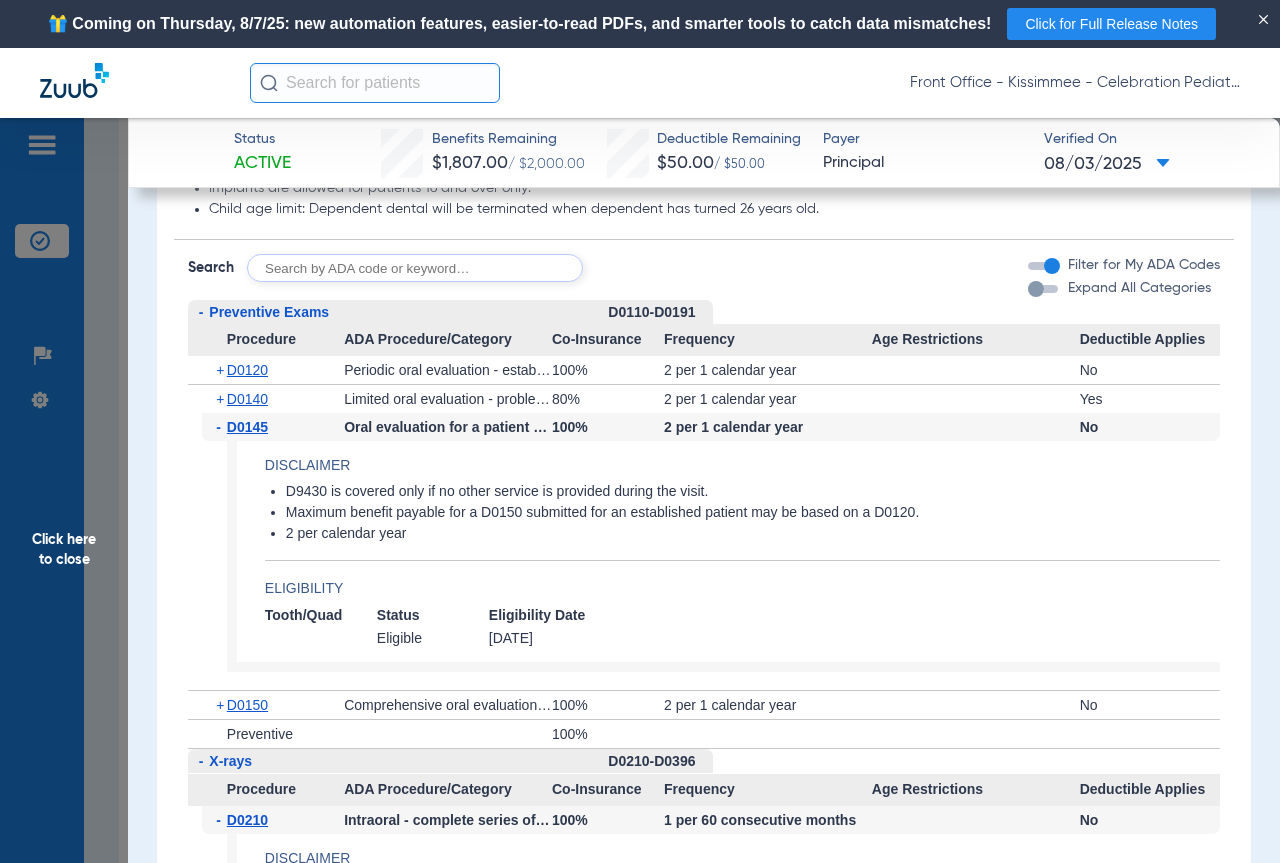 click on "D0145" 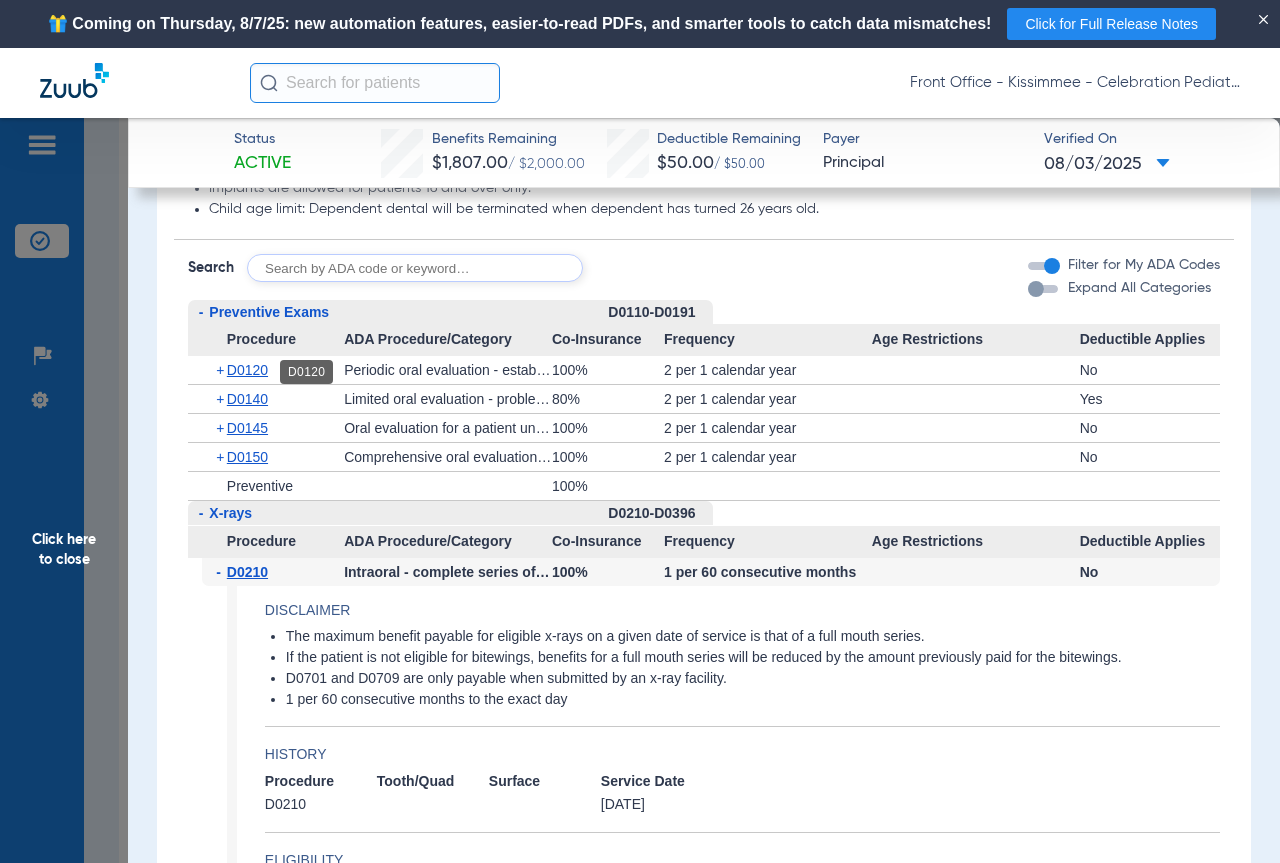 click on "D0120" 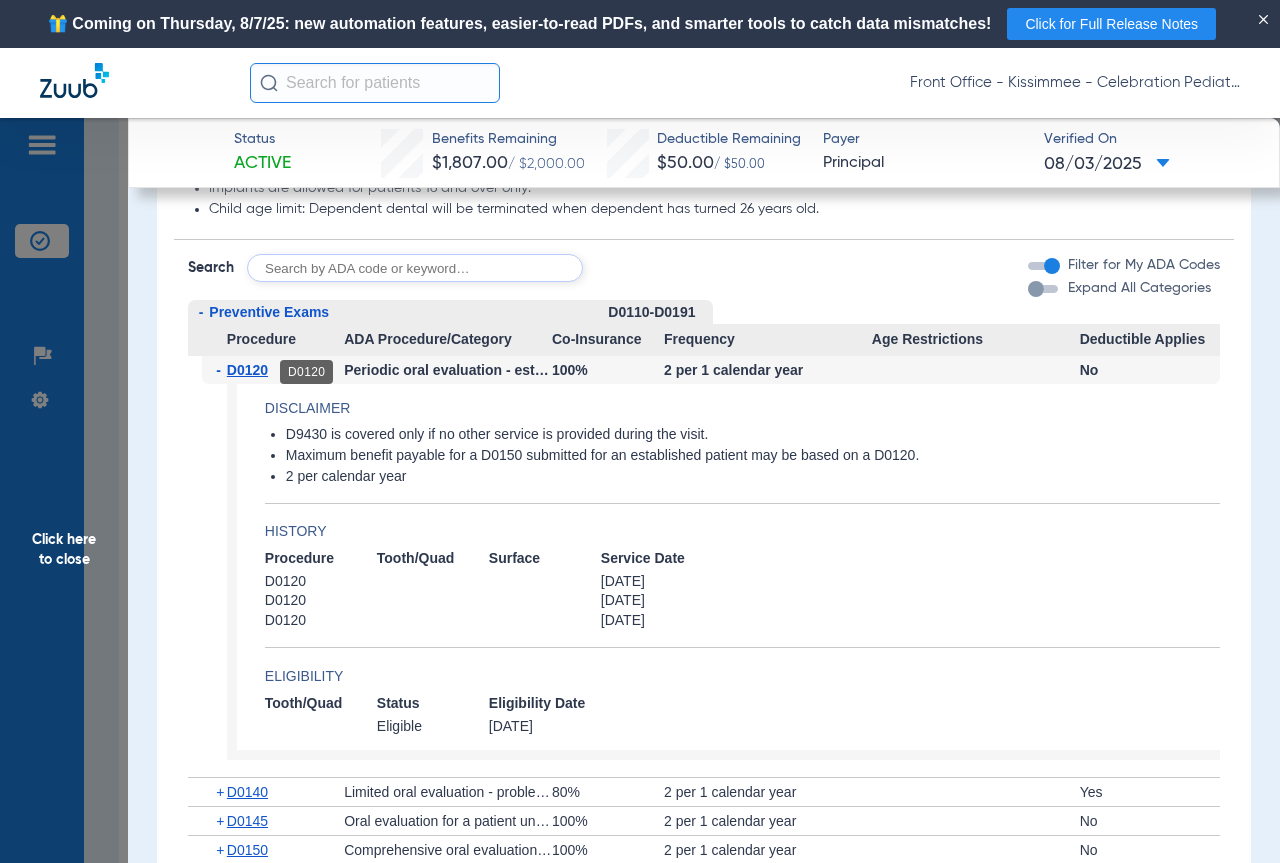 click on "D0120" 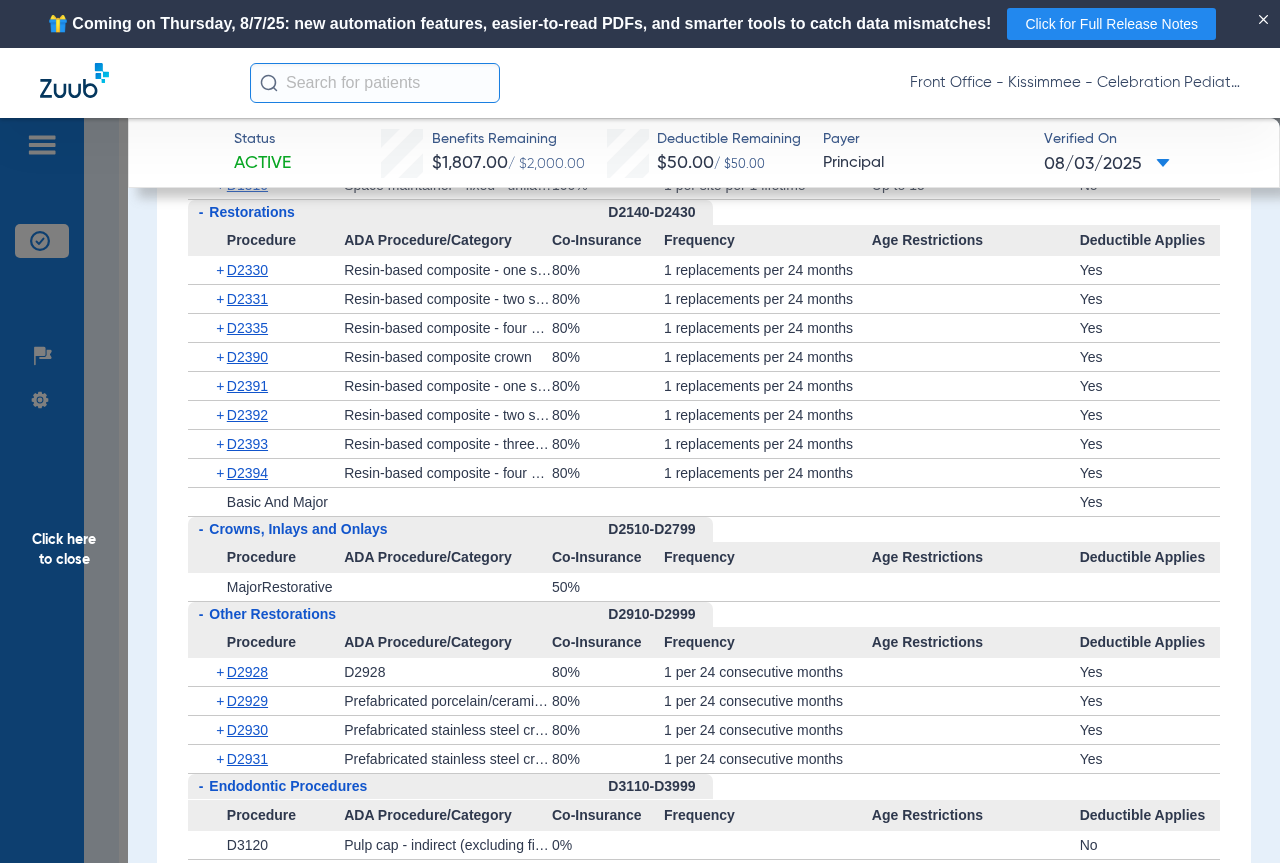 scroll, scrollTop: 5700, scrollLeft: 0, axis: vertical 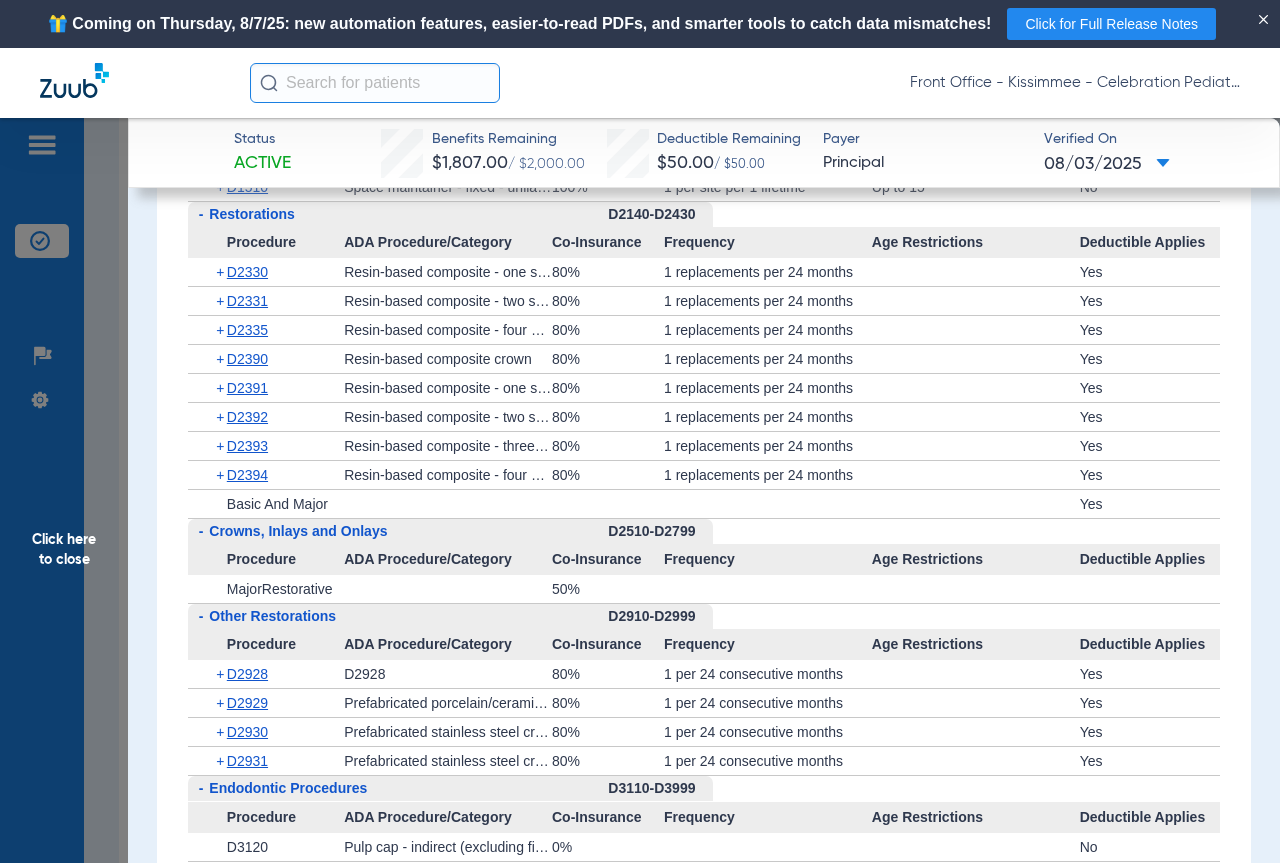click on "Click here to close" 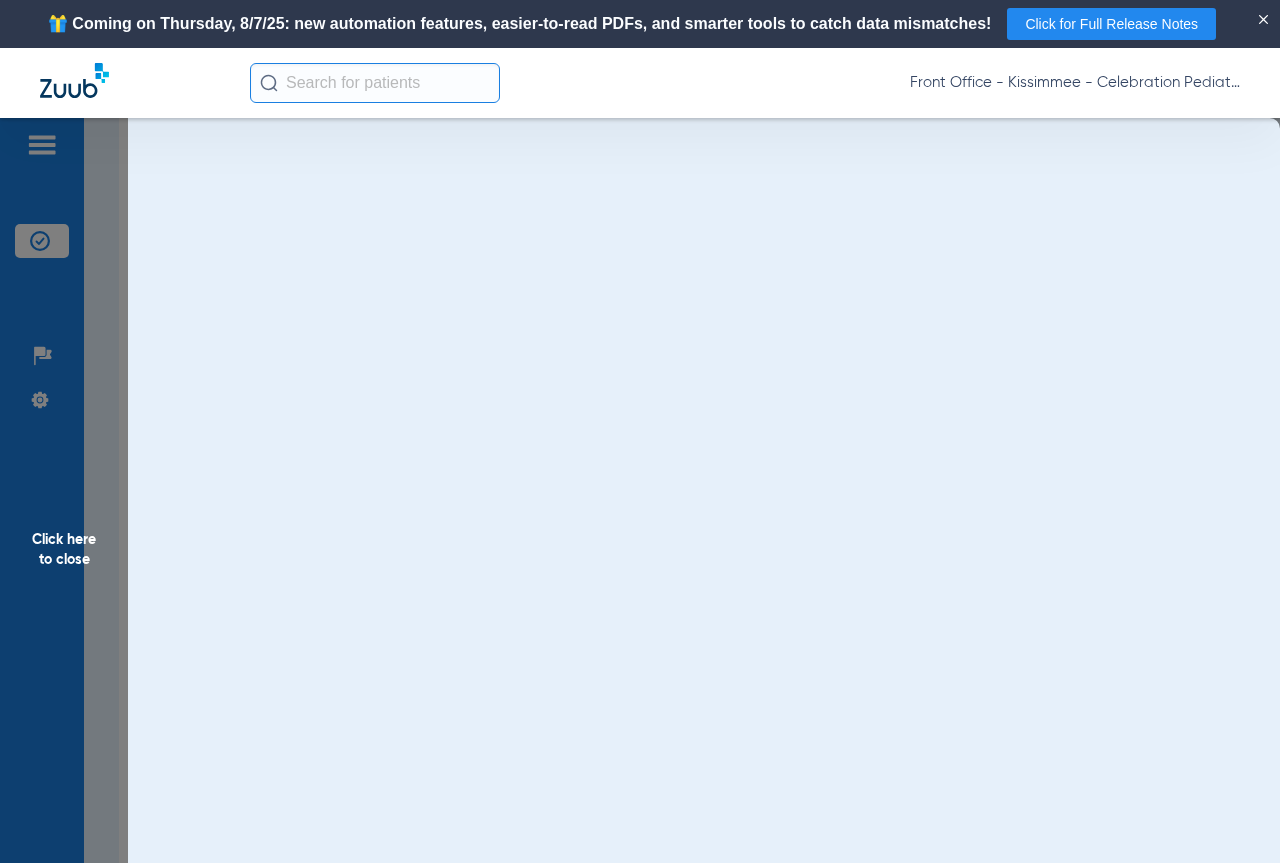 scroll, scrollTop: 0, scrollLeft: 0, axis: both 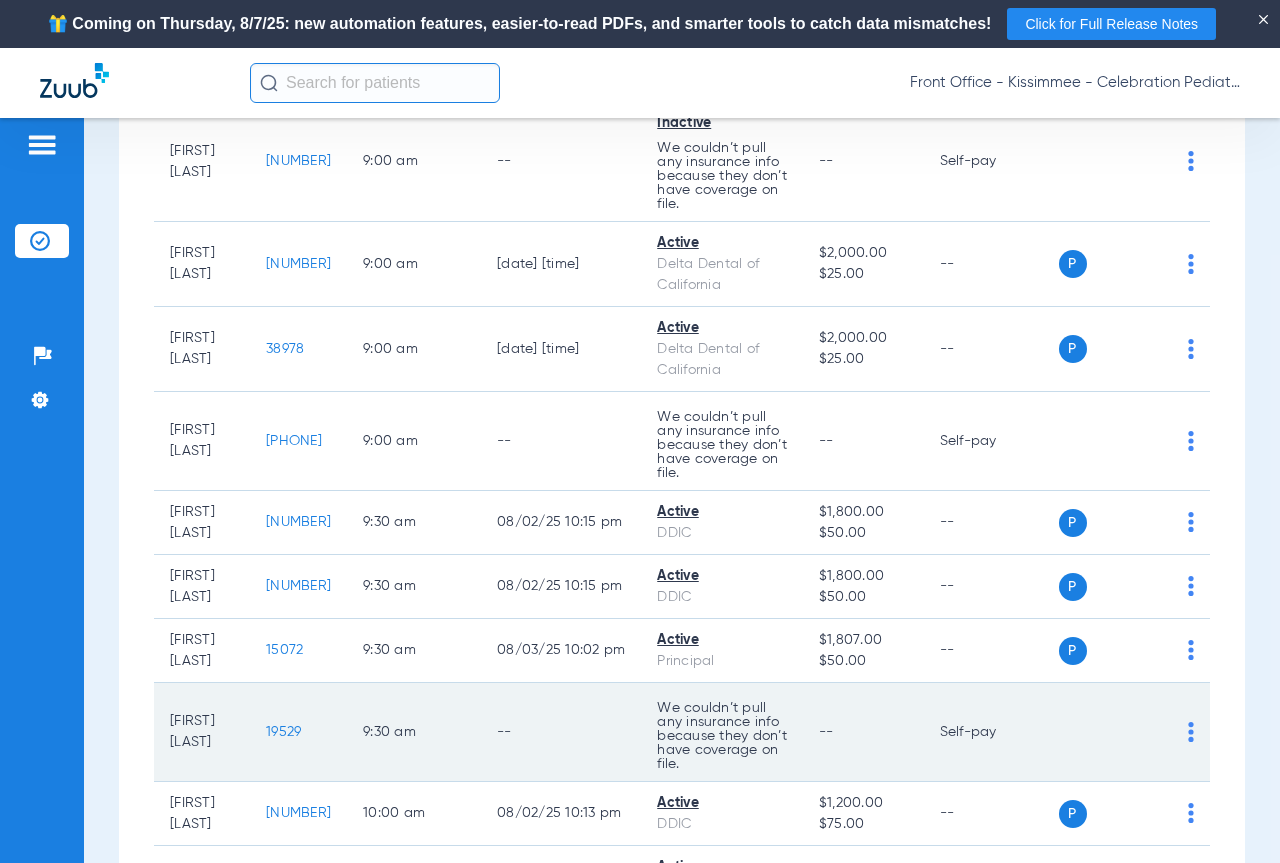 click on "19529" 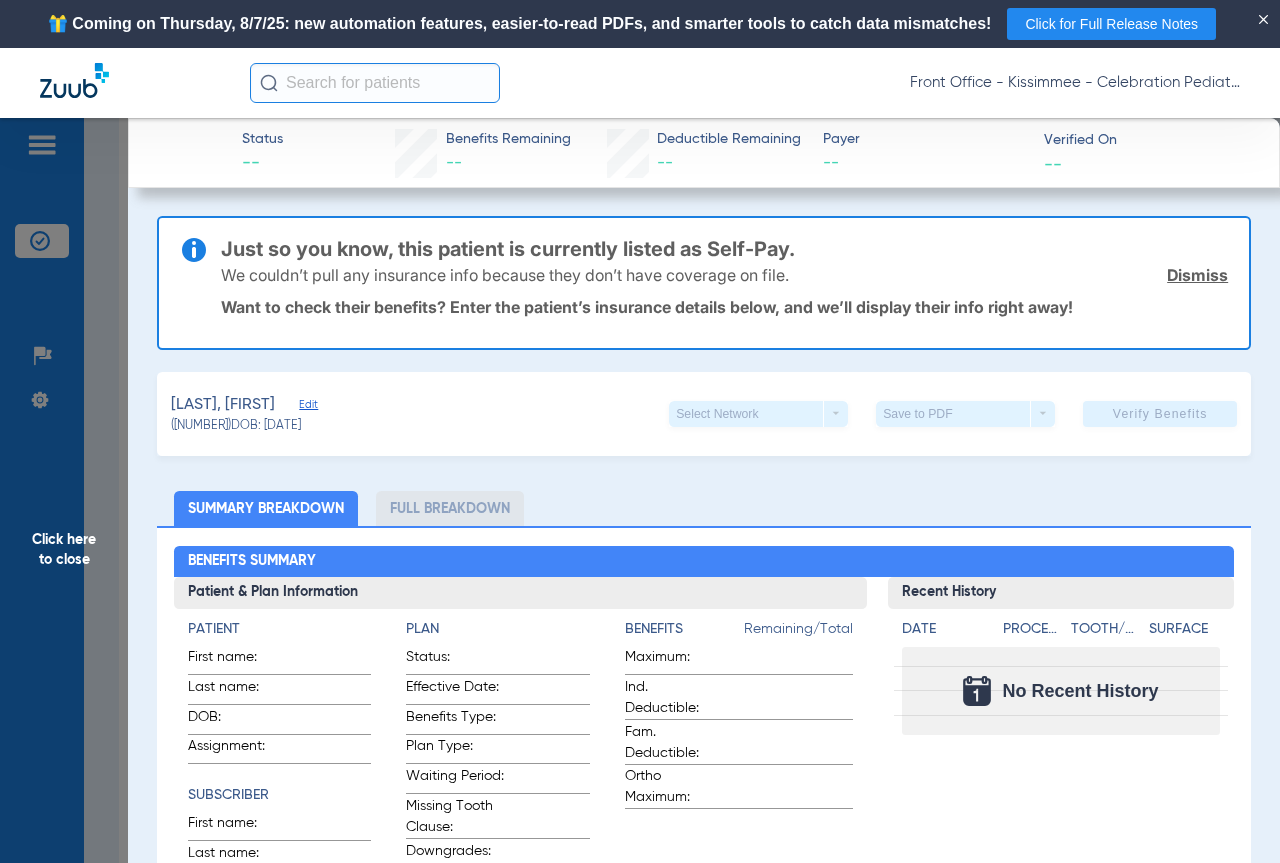 click on "Click here to close" 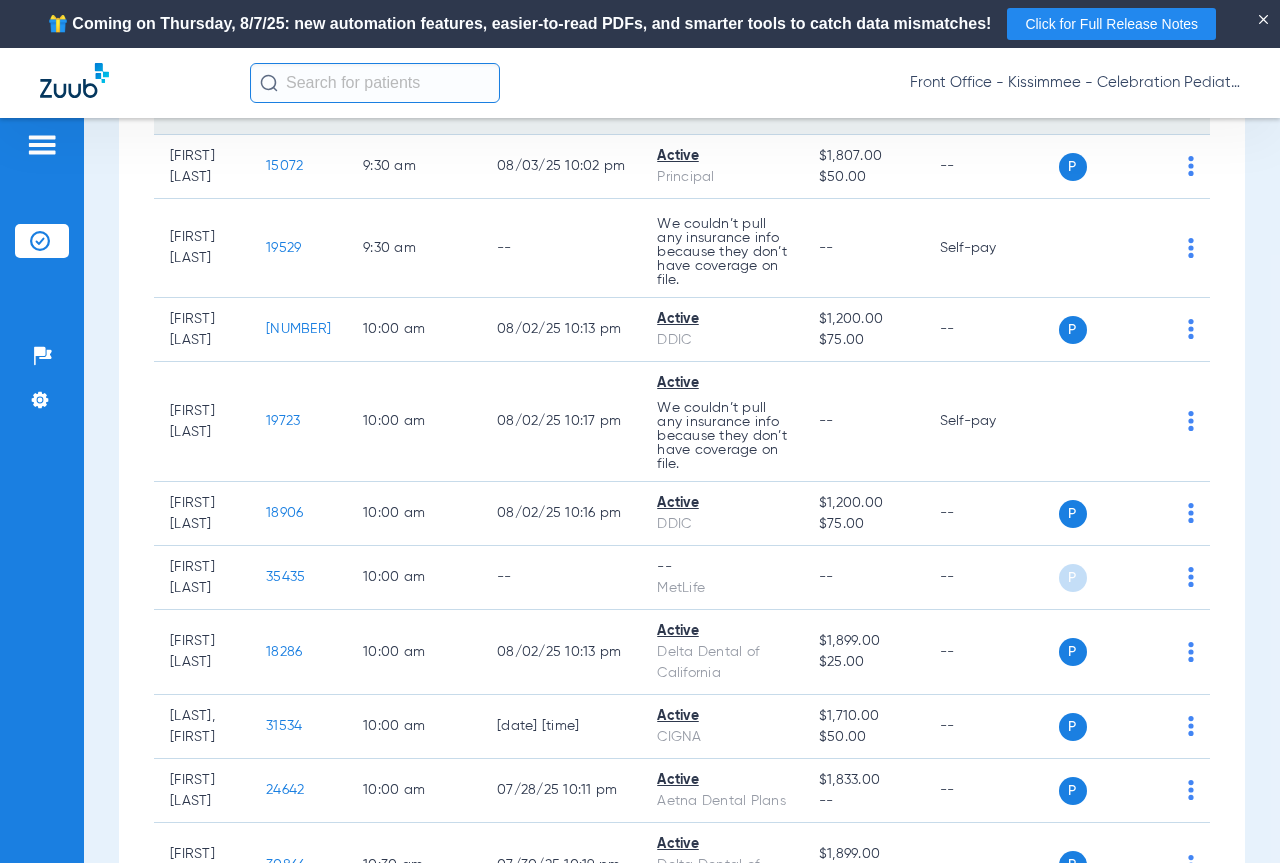 scroll, scrollTop: 2100, scrollLeft: 0, axis: vertical 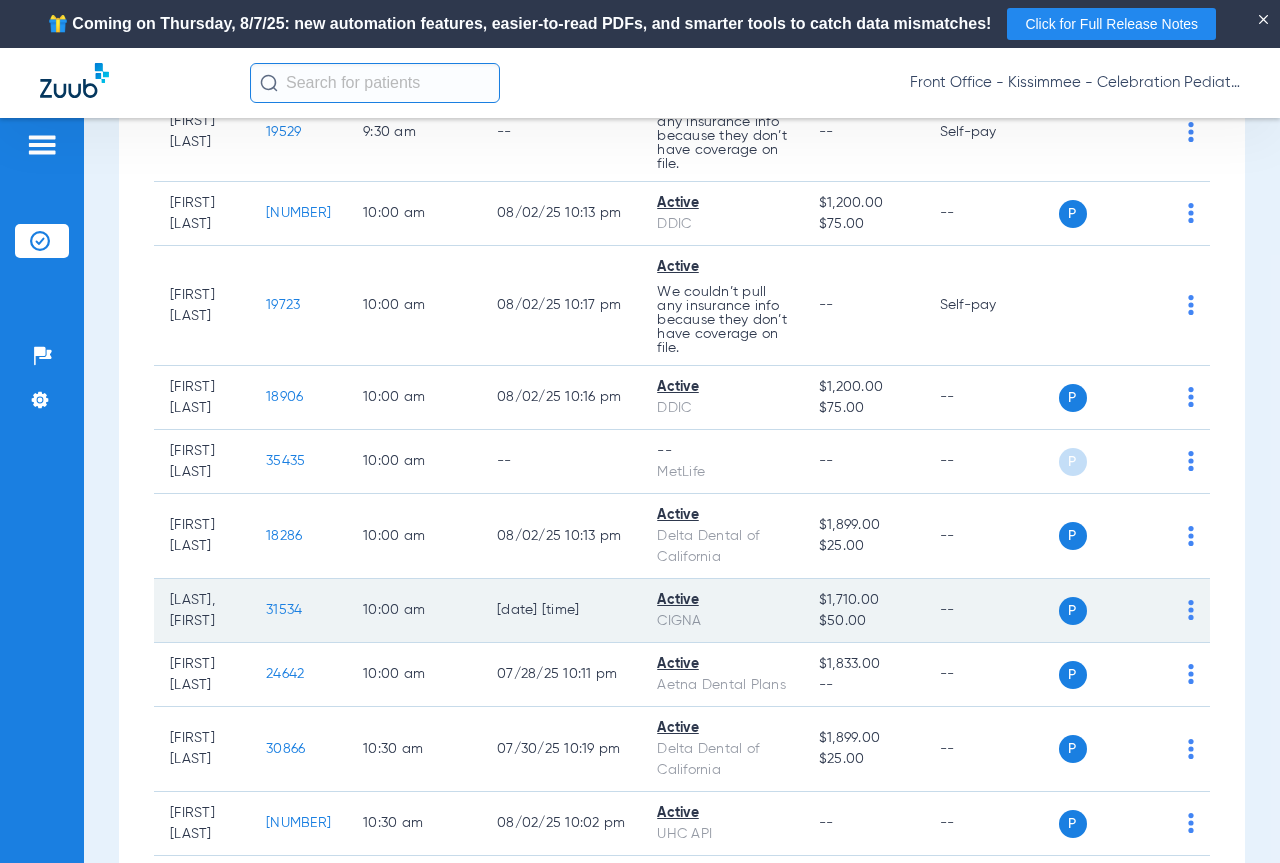 click on "31534" 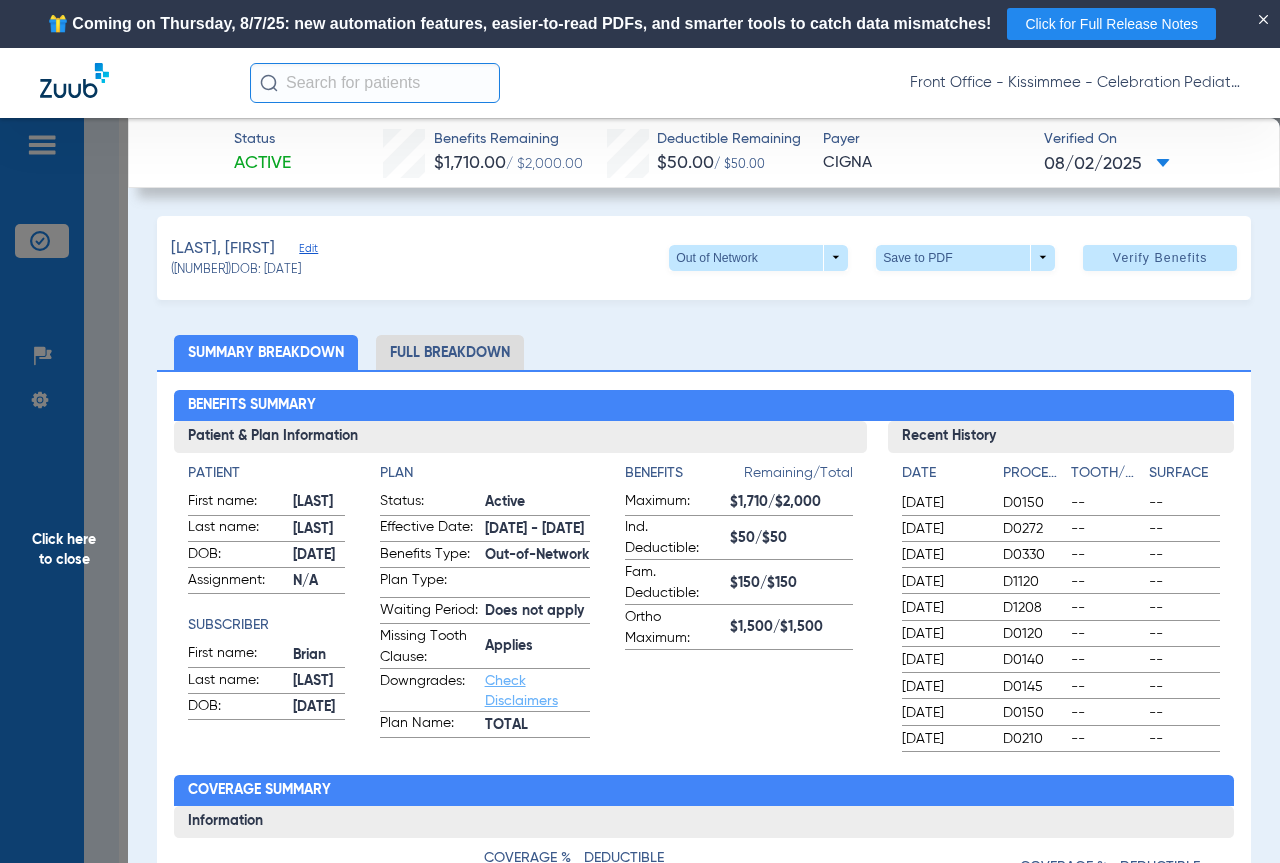 click on "Full Breakdown" 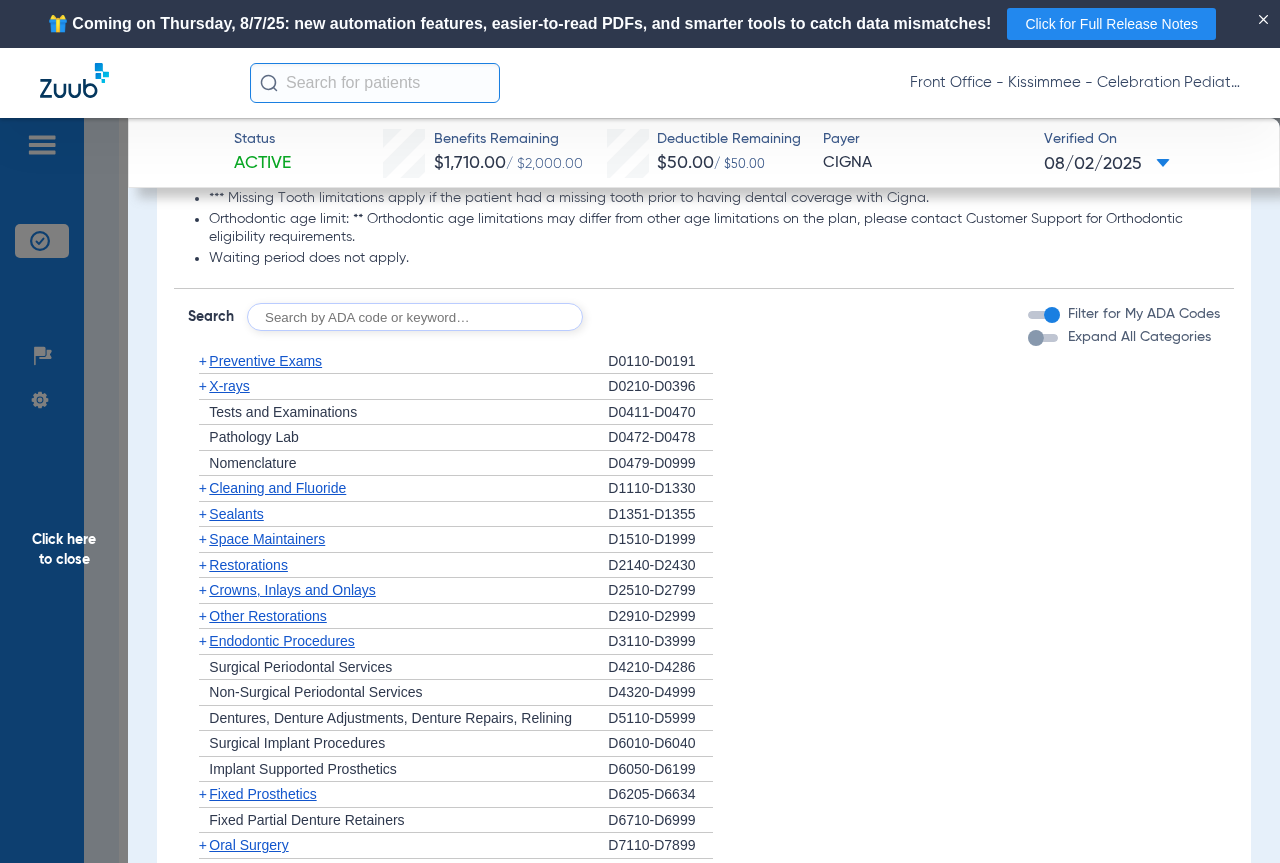 scroll, scrollTop: 2000, scrollLeft: 0, axis: vertical 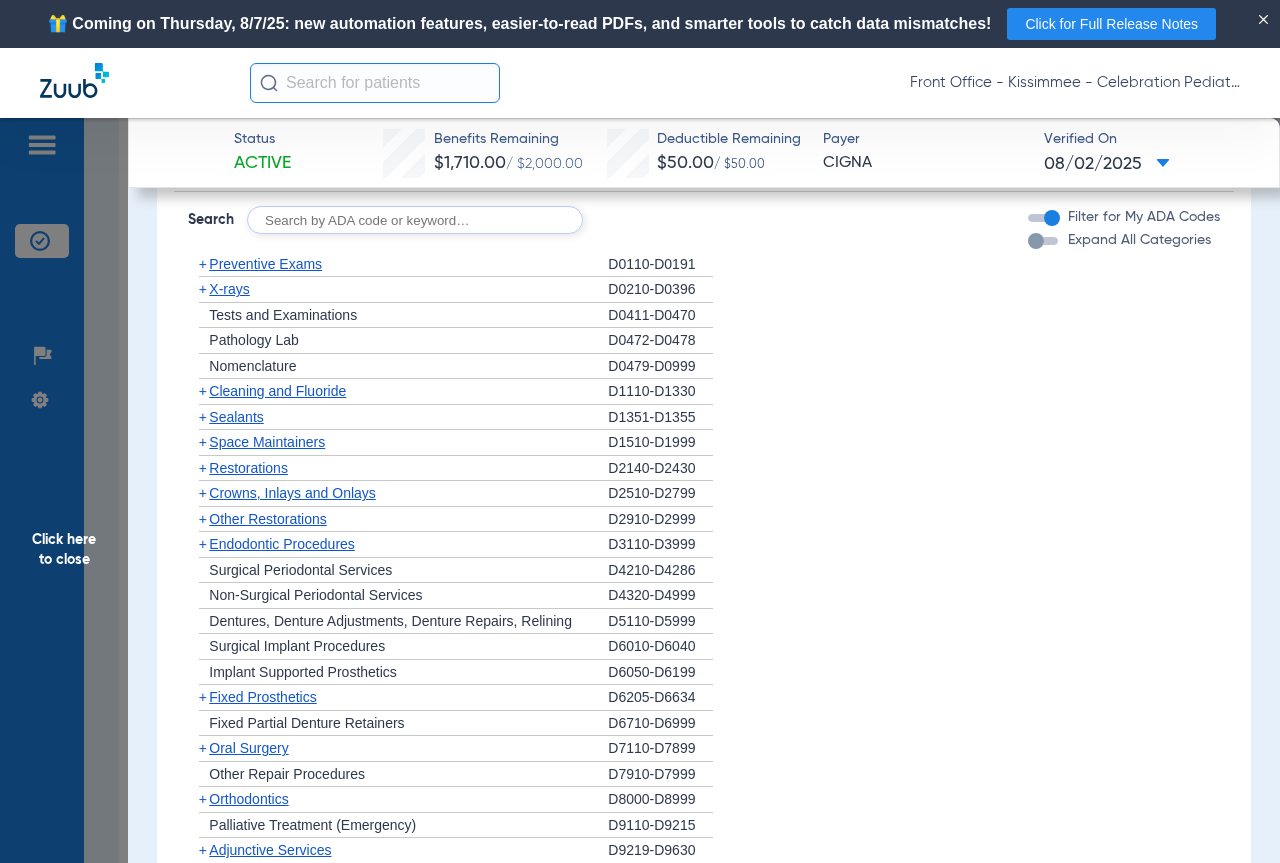click on "Preventive Exams" 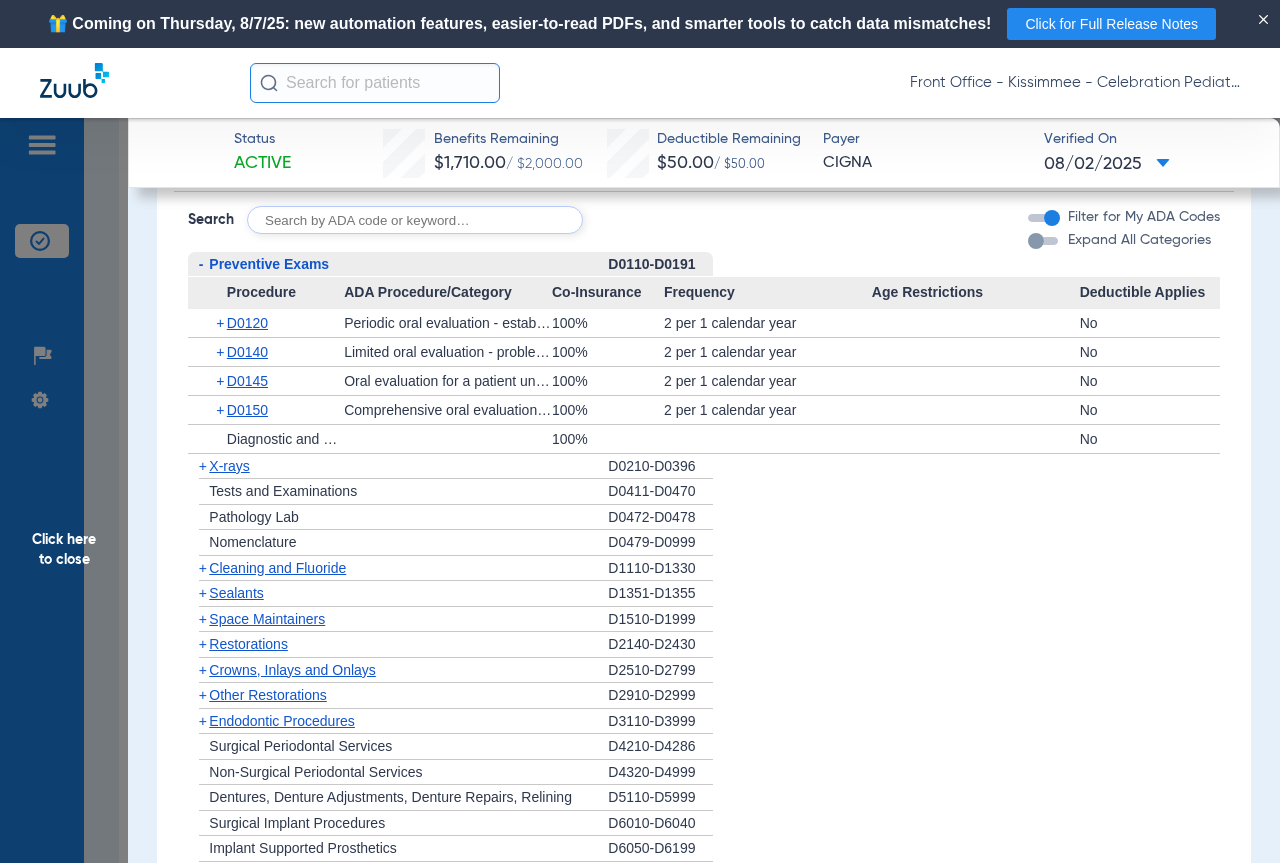 click on "X-rays" 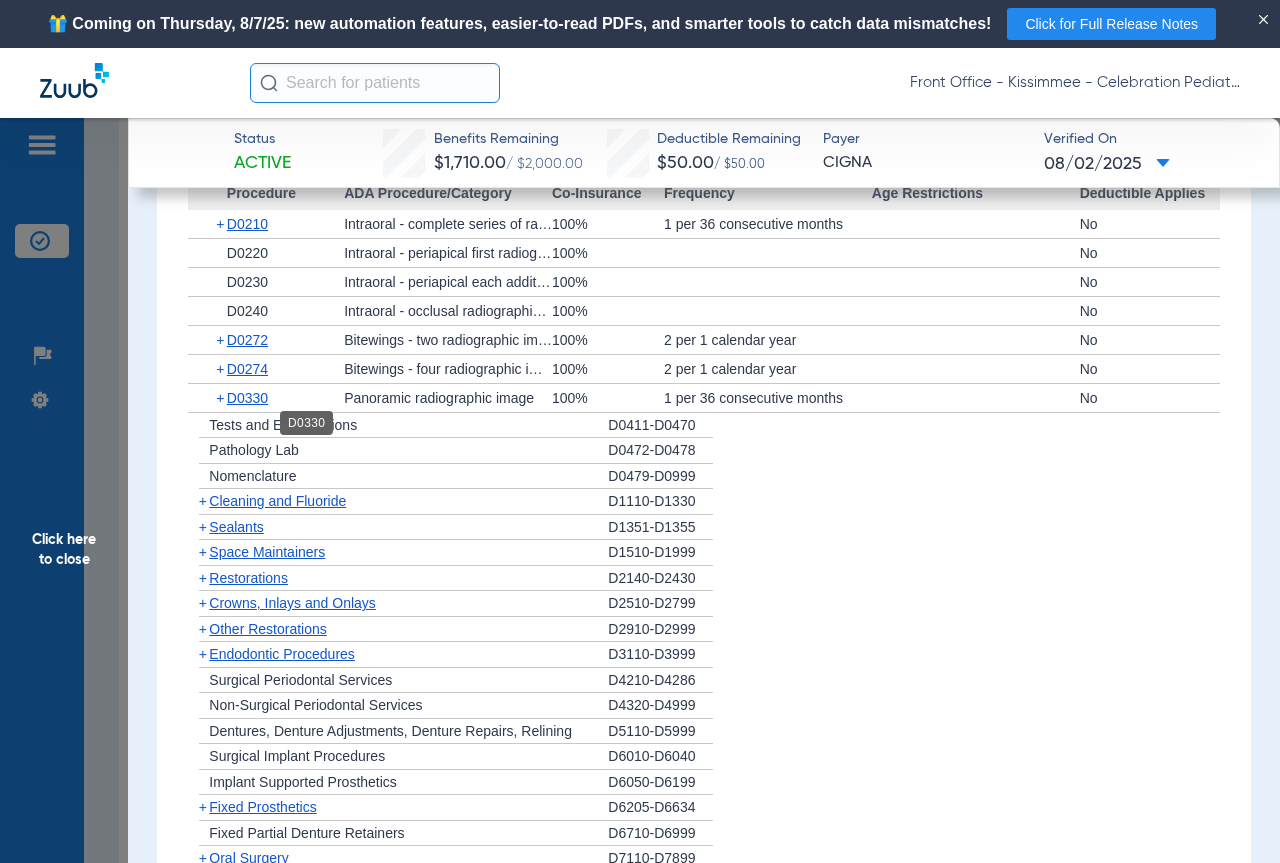 scroll, scrollTop: 2400, scrollLeft: 0, axis: vertical 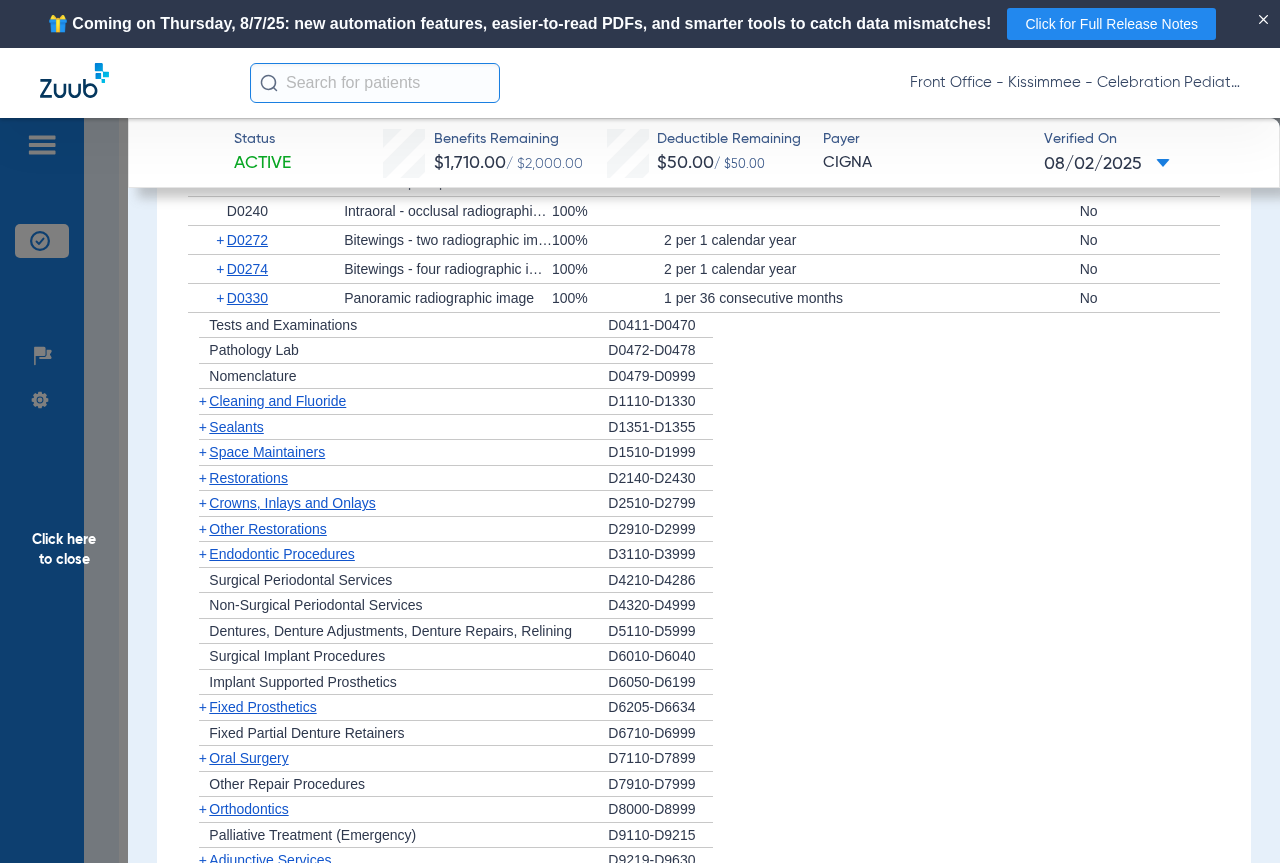 click on "Cleaning and Fluoride" 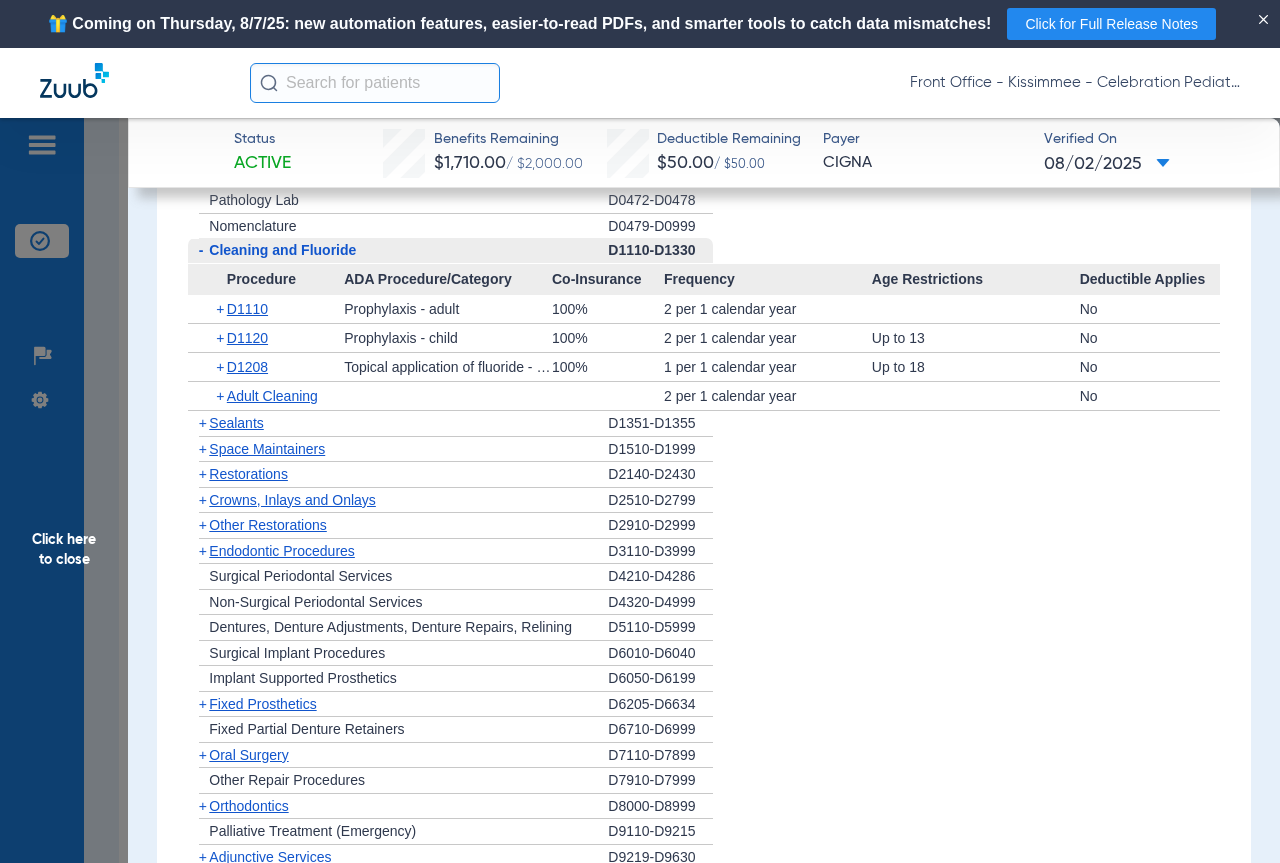 scroll, scrollTop: 2600, scrollLeft: 0, axis: vertical 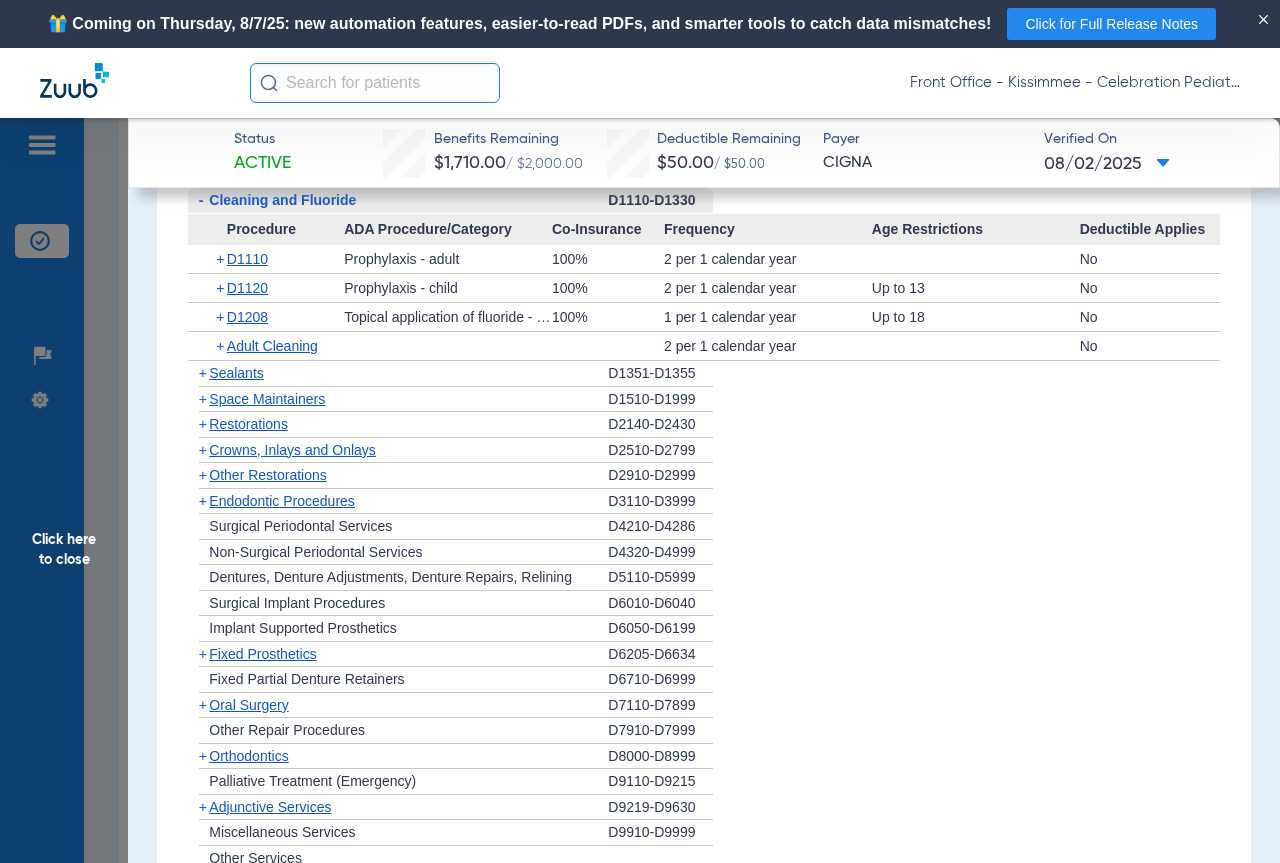 click on "Sealants" 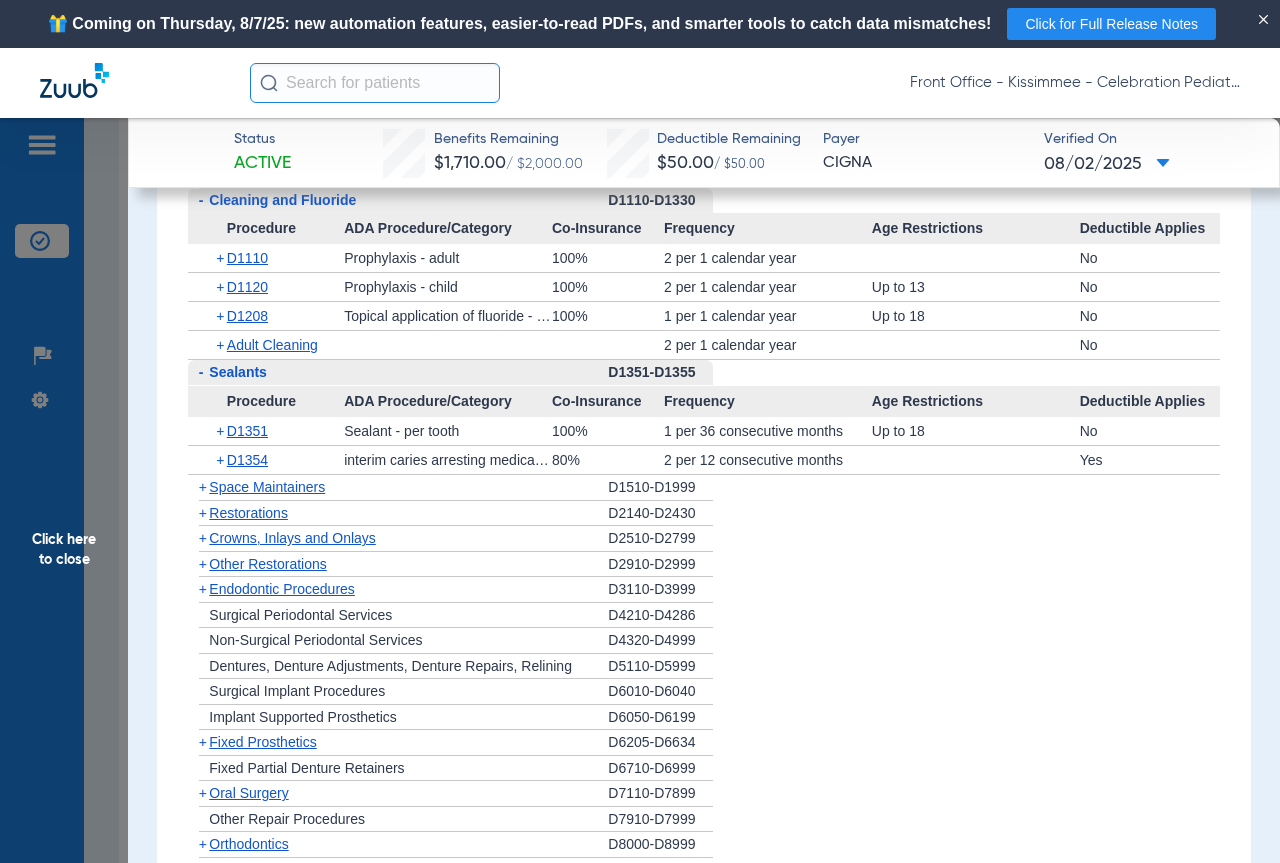 click on "Space Maintainers" 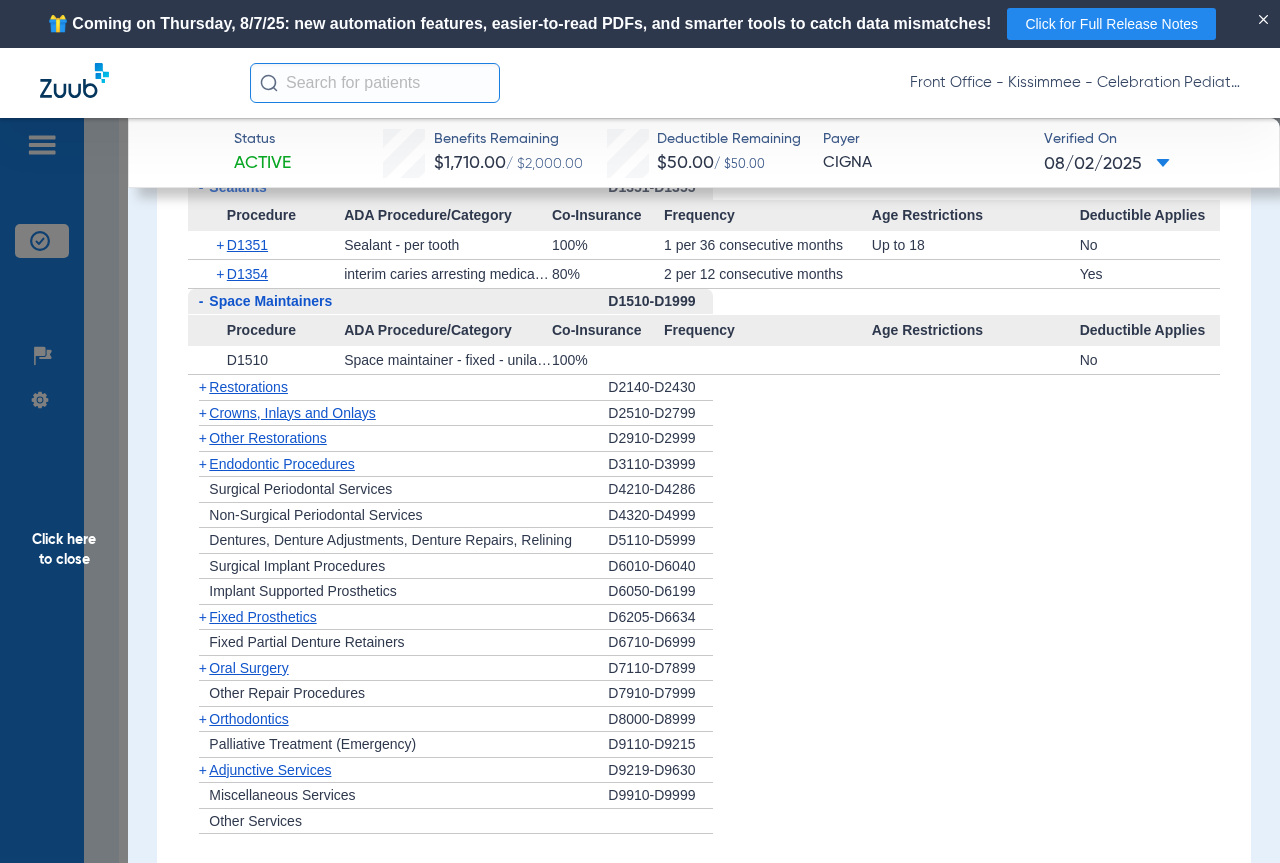 scroll, scrollTop: 2800, scrollLeft: 0, axis: vertical 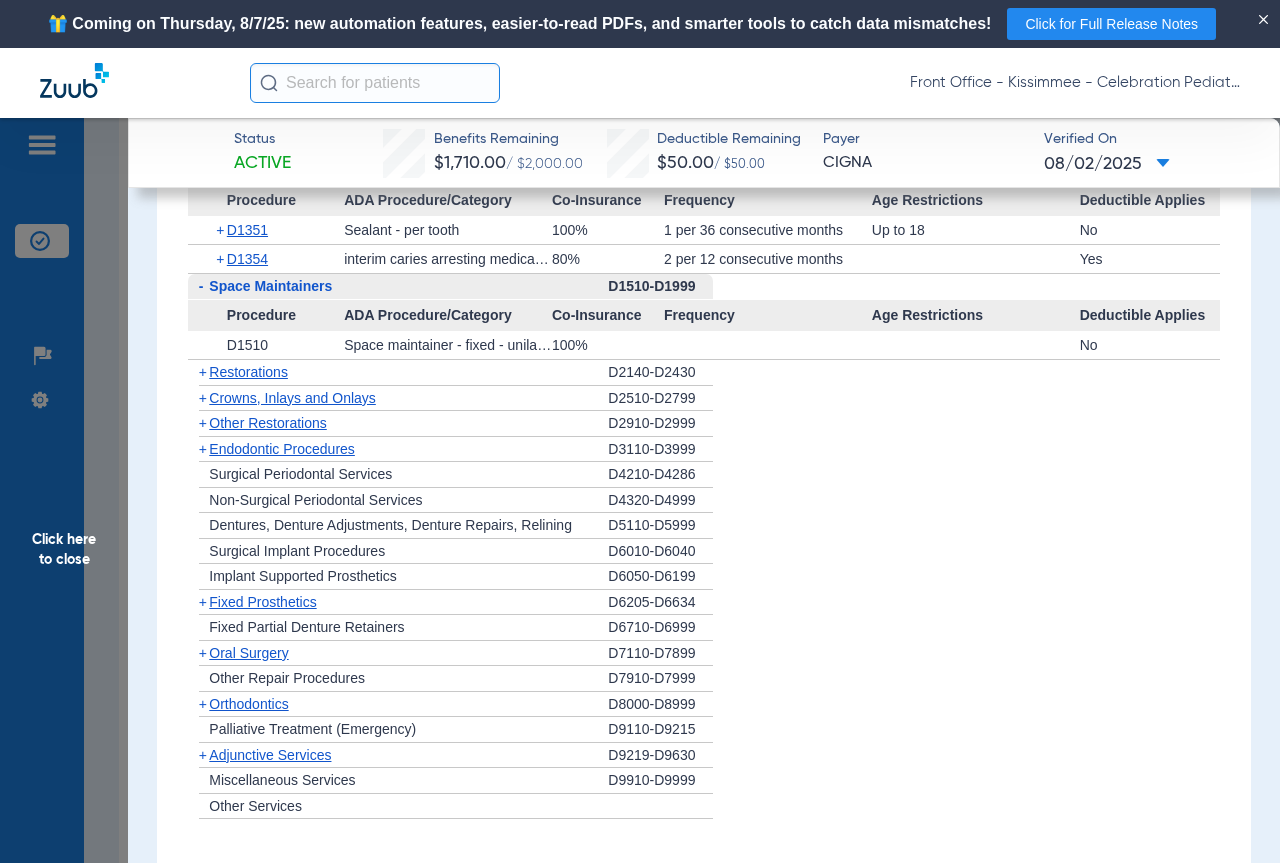 click on "Restorations" 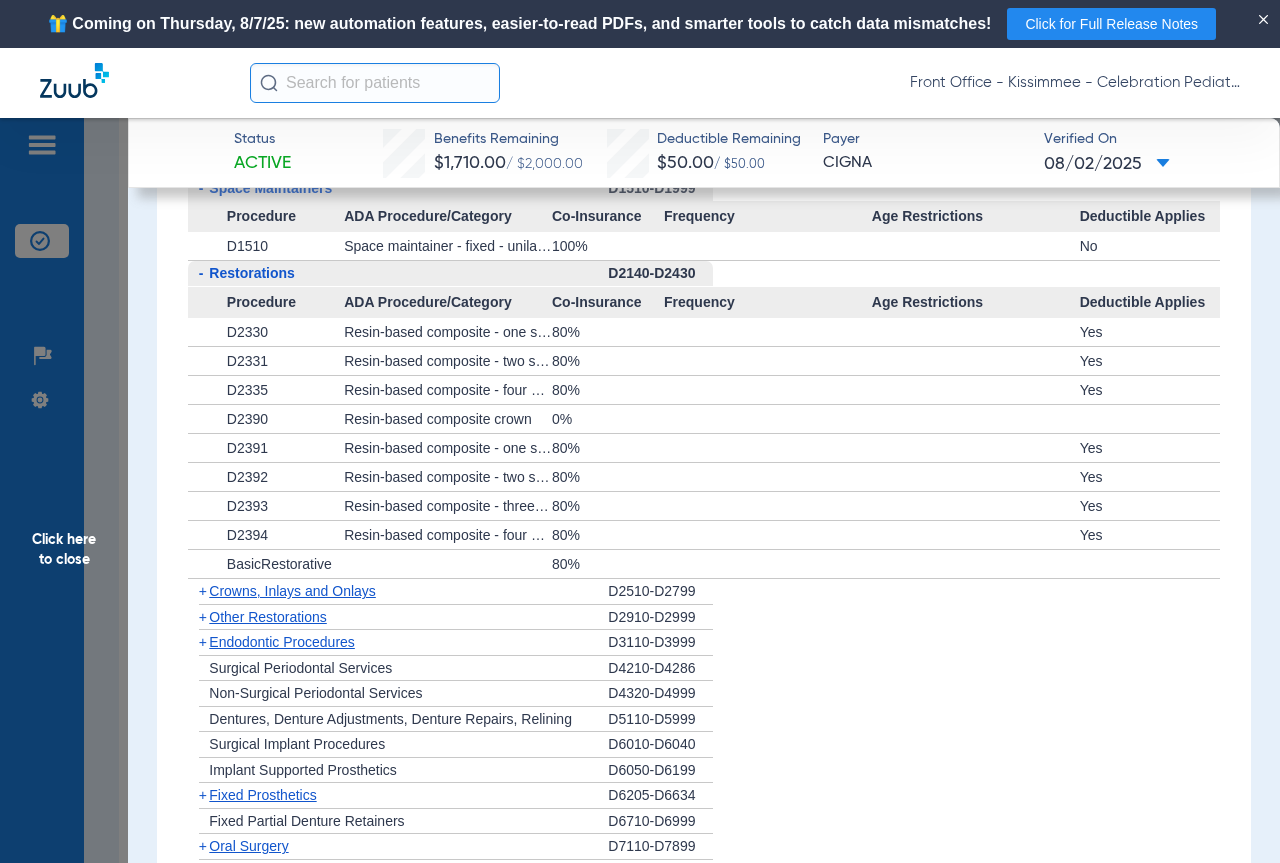 scroll, scrollTop: 3000, scrollLeft: 0, axis: vertical 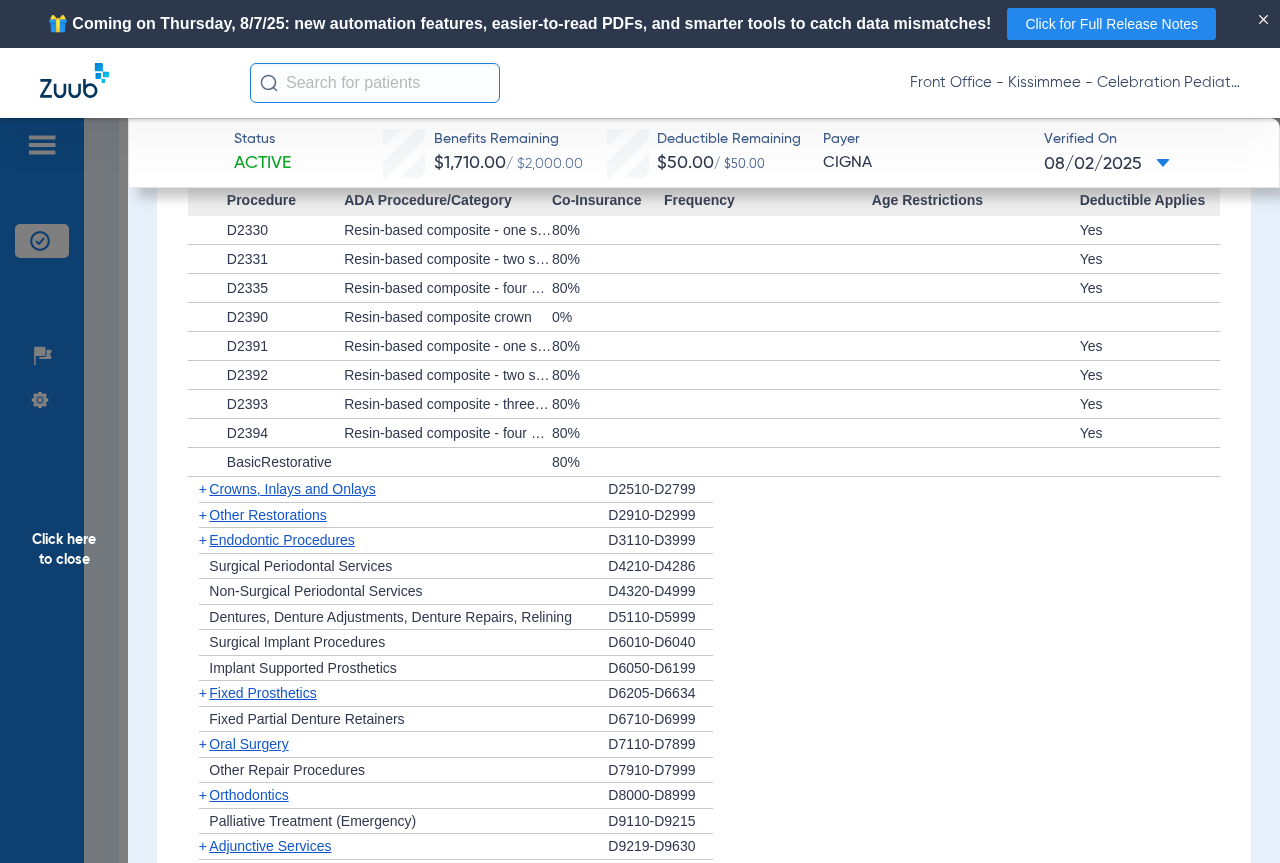 click on "Crowns, Inlays and Onlays" 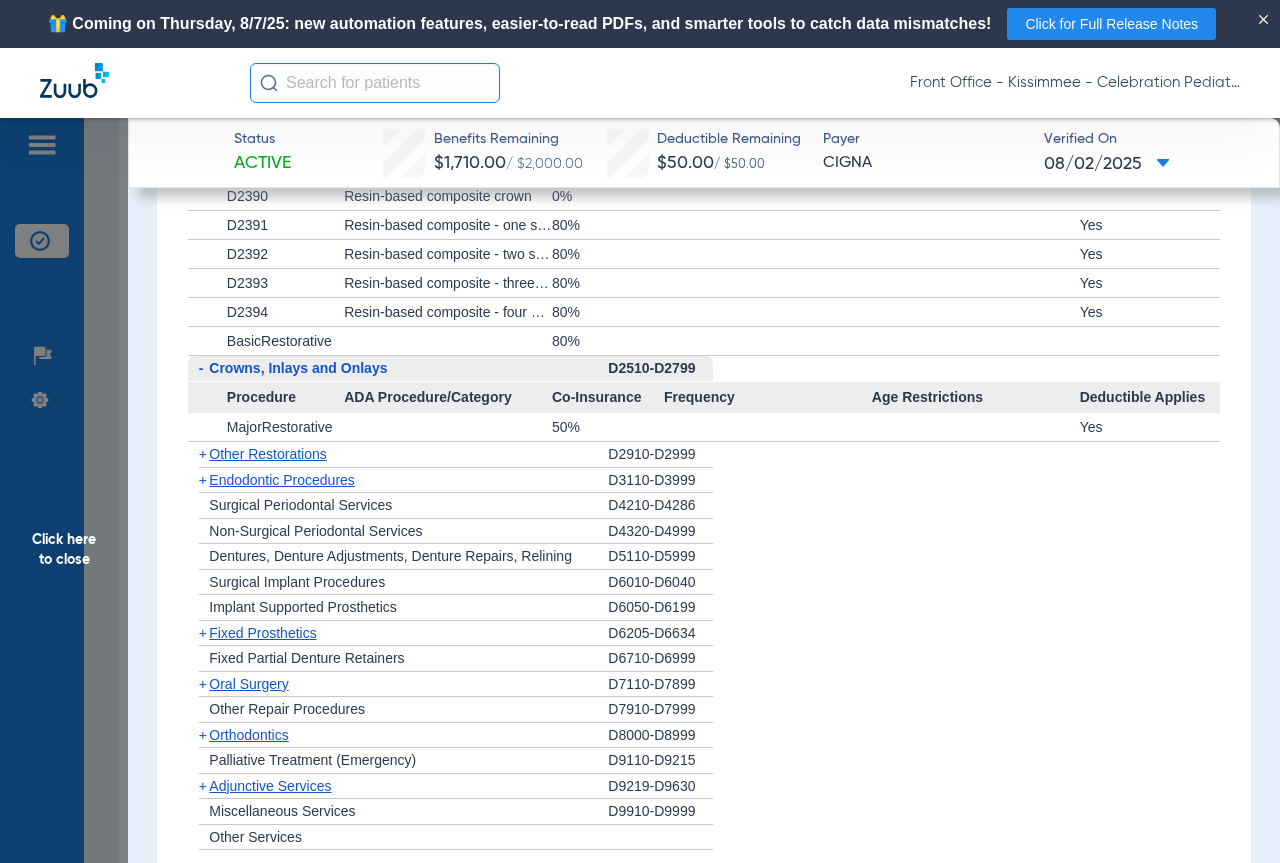 scroll, scrollTop: 3200, scrollLeft: 0, axis: vertical 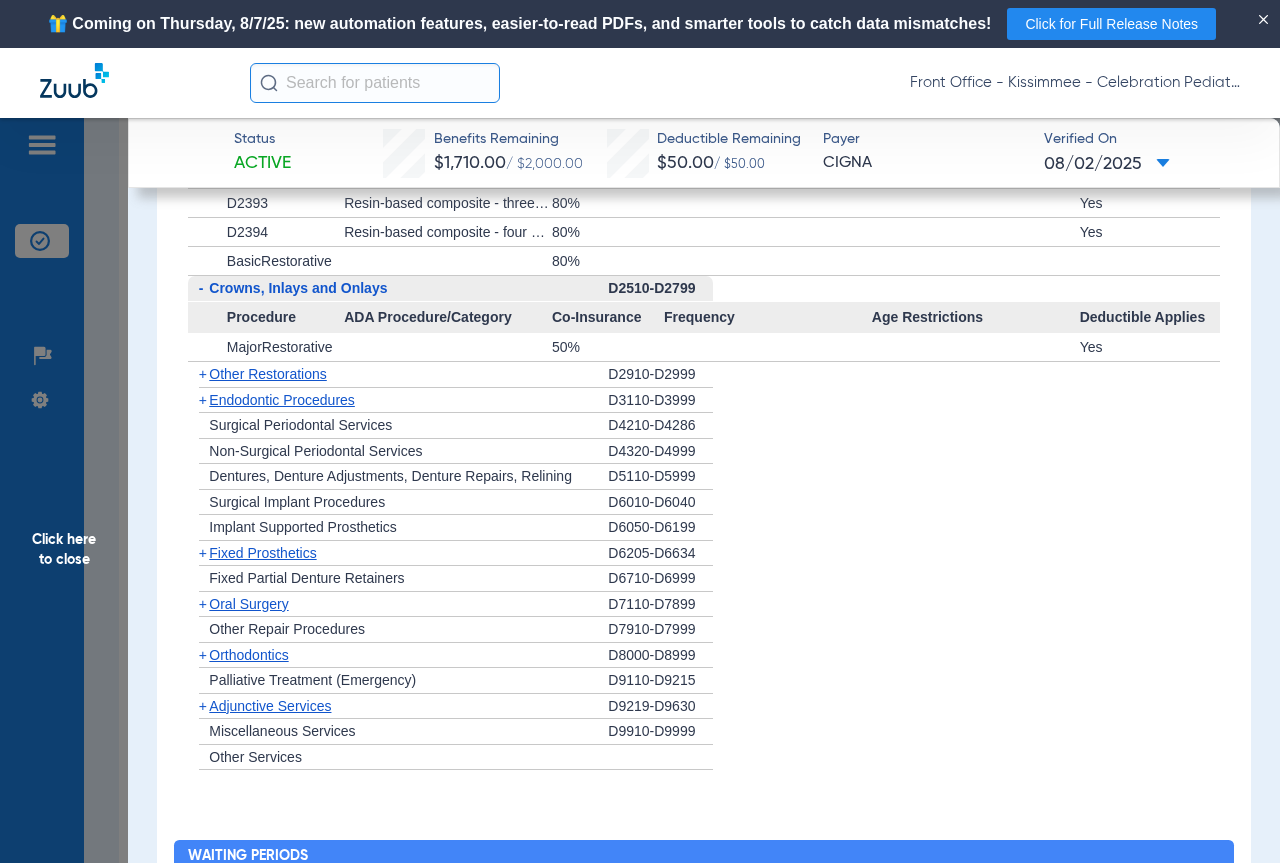 click on "Other Restorations" 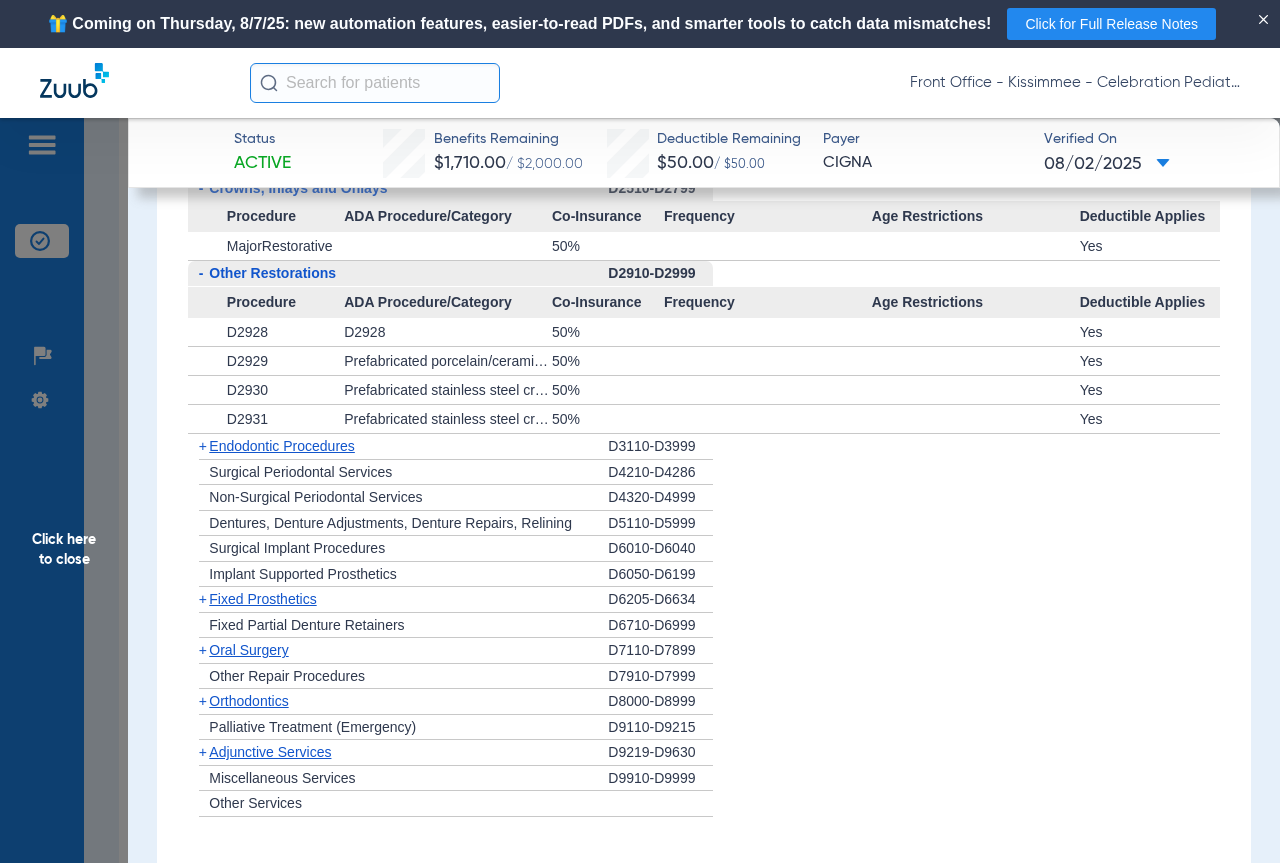 scroll, scrollTop: 3400, scrollLeft: 0, axis: vertical 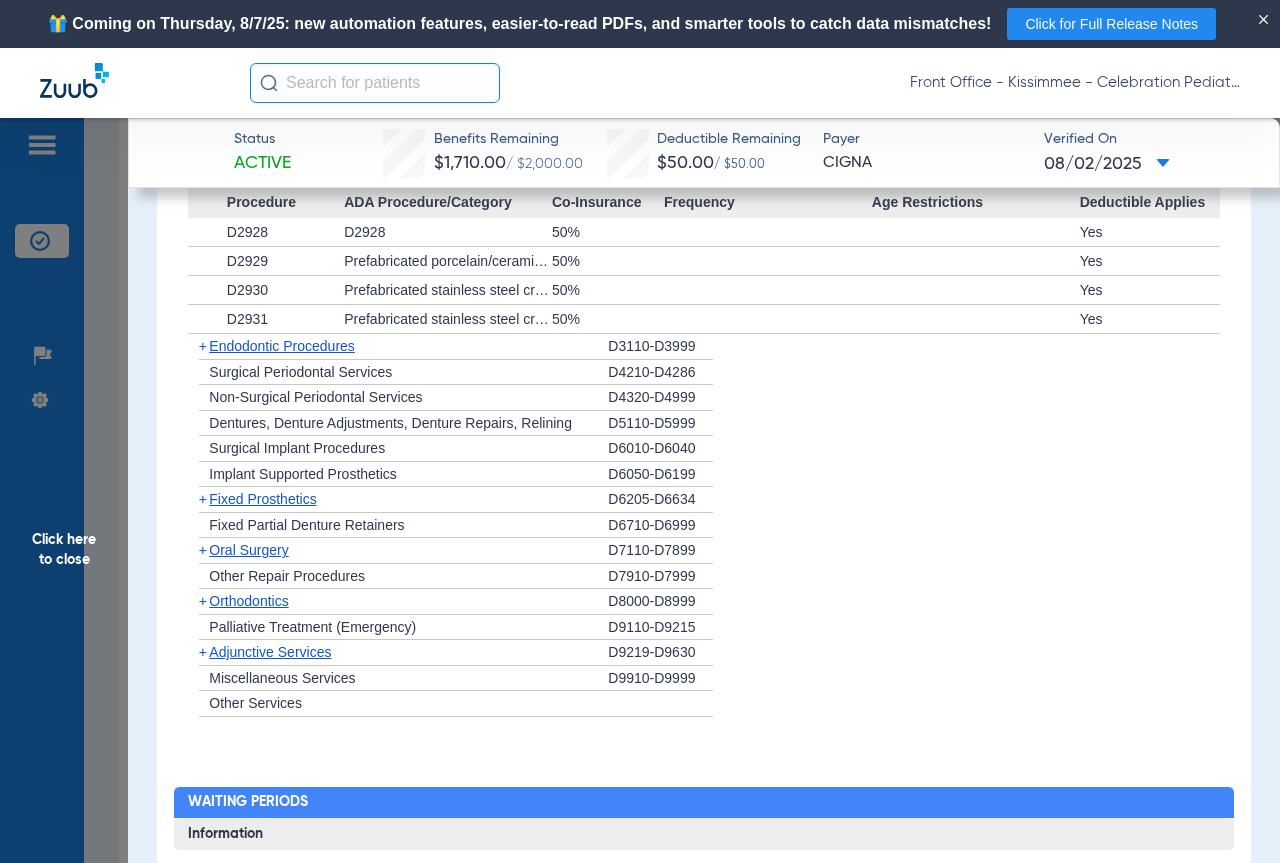click on "Endodontic Procedures" 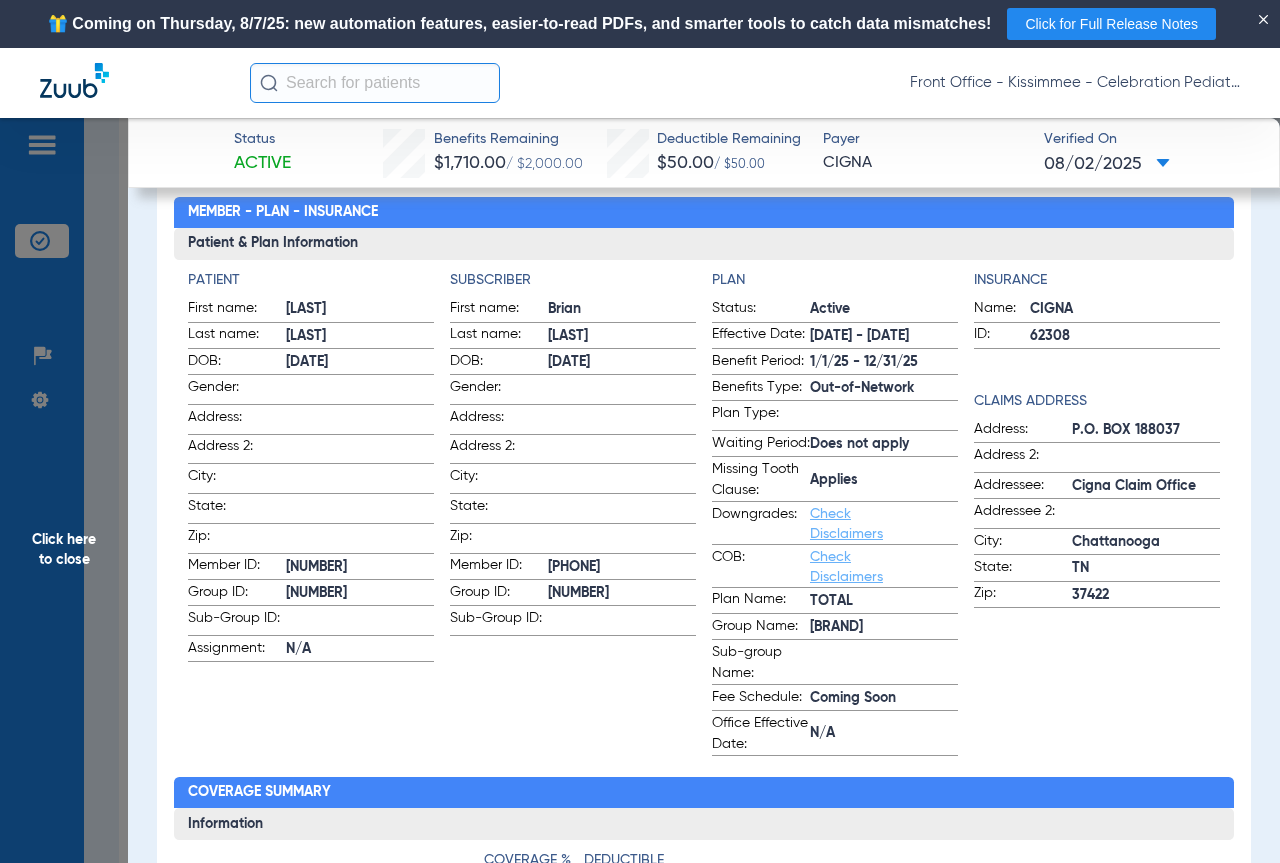 scroll, scrollTop: 0, scrollLeft: 0, axis: both 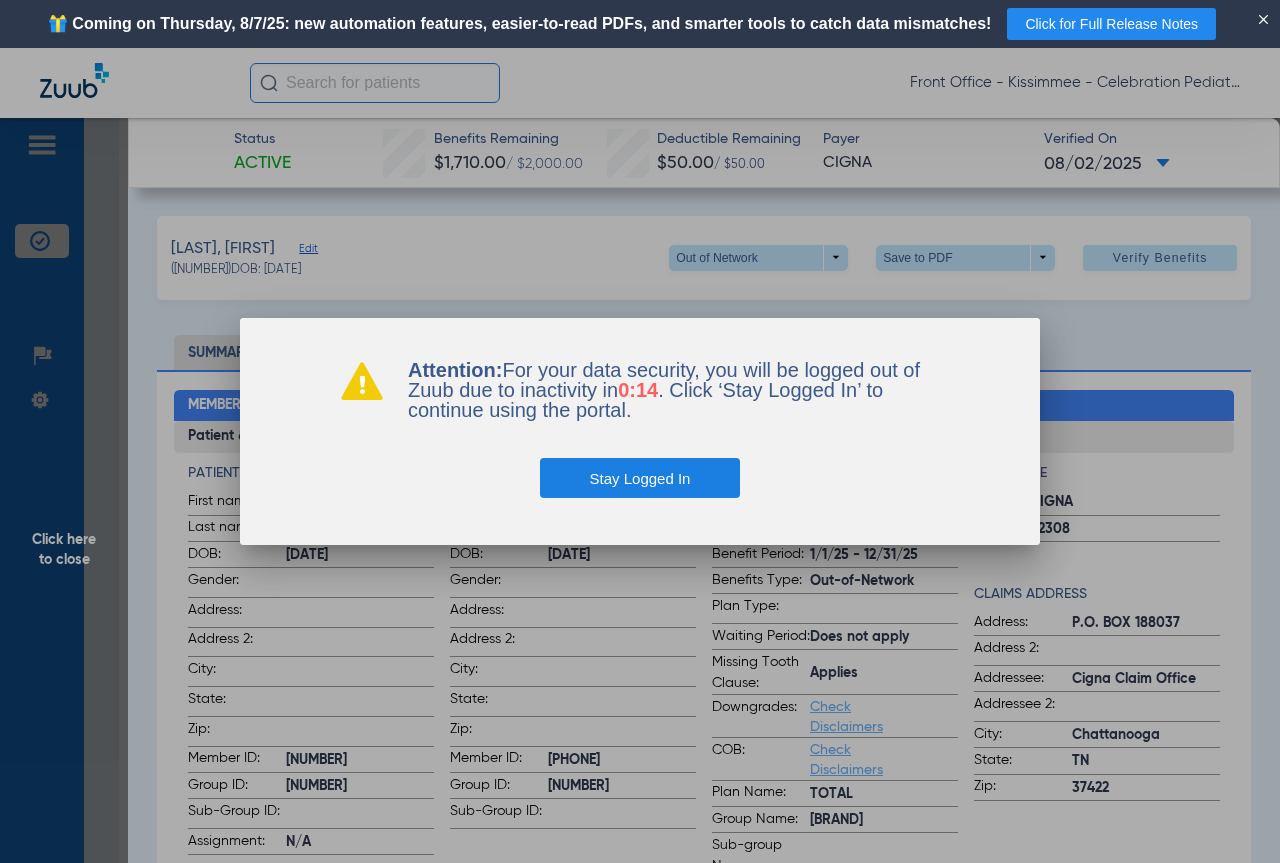 click on "Stay Logged In" at bounding box center [640, 478] 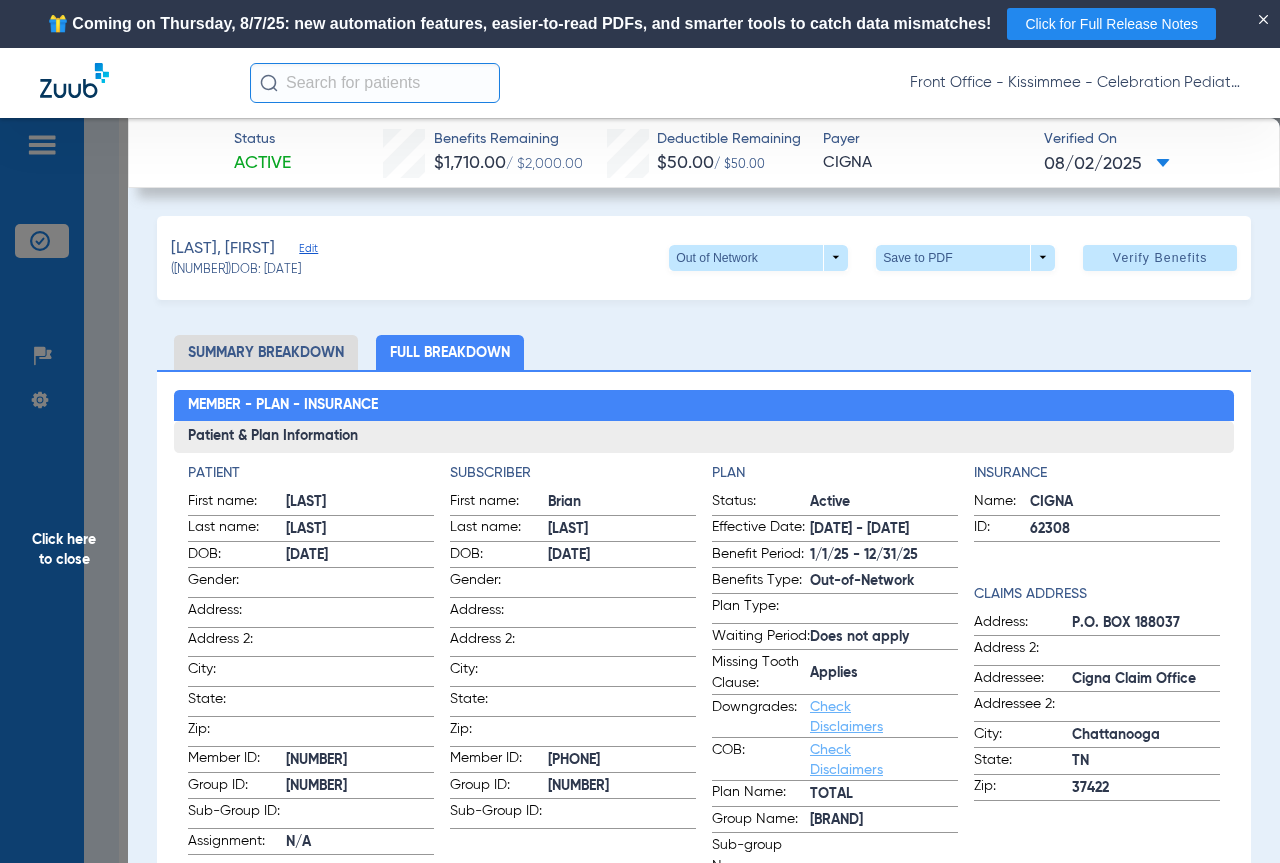 click on "Click here to close" 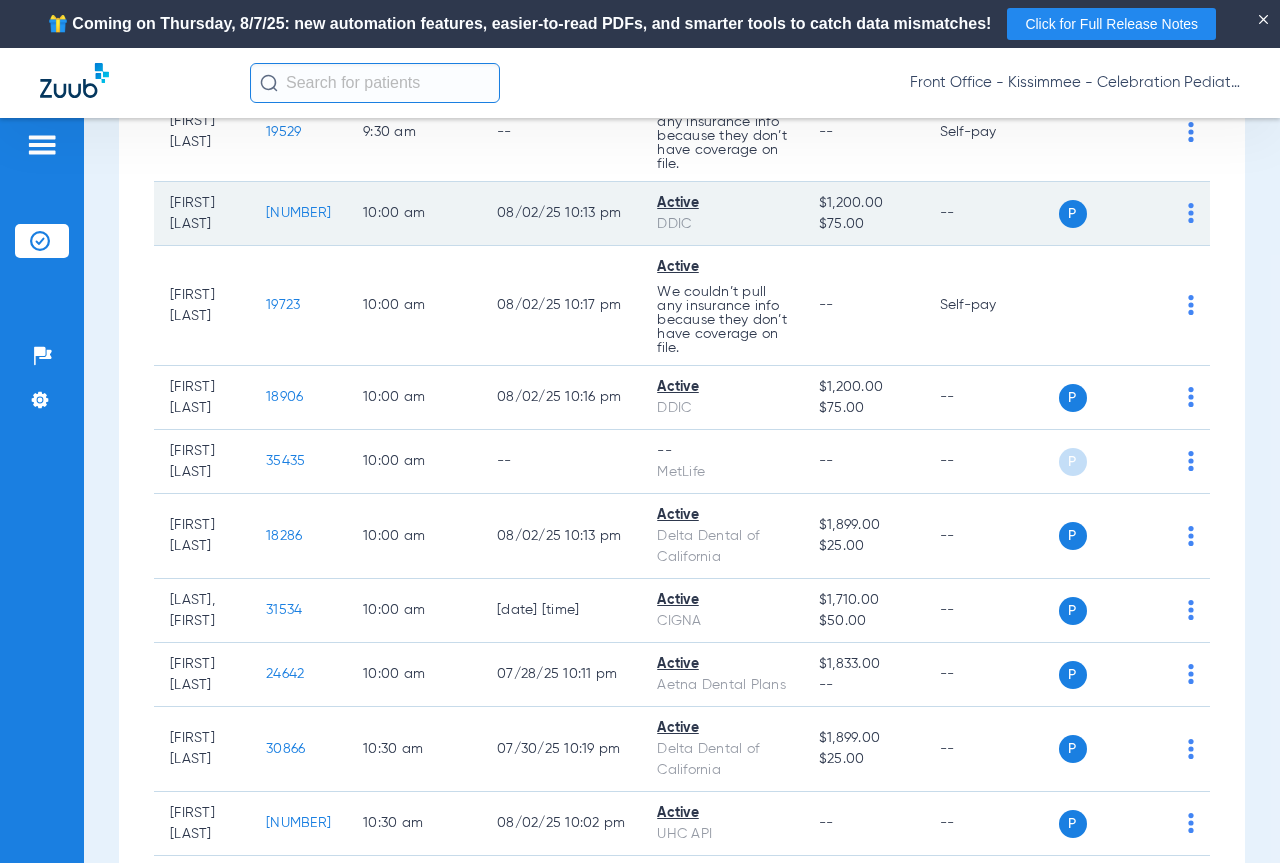 click on "[NUMBER]" 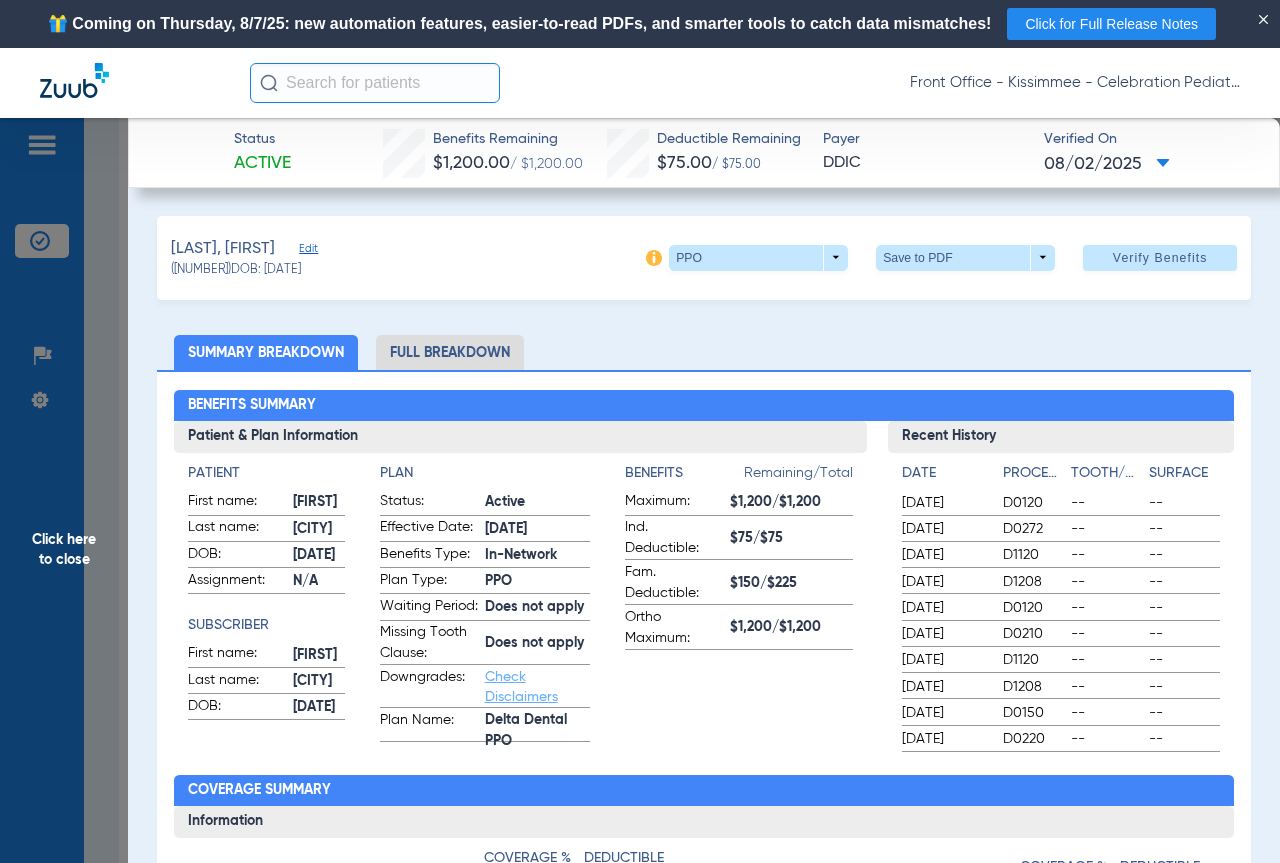 click on "Full Breakdown" 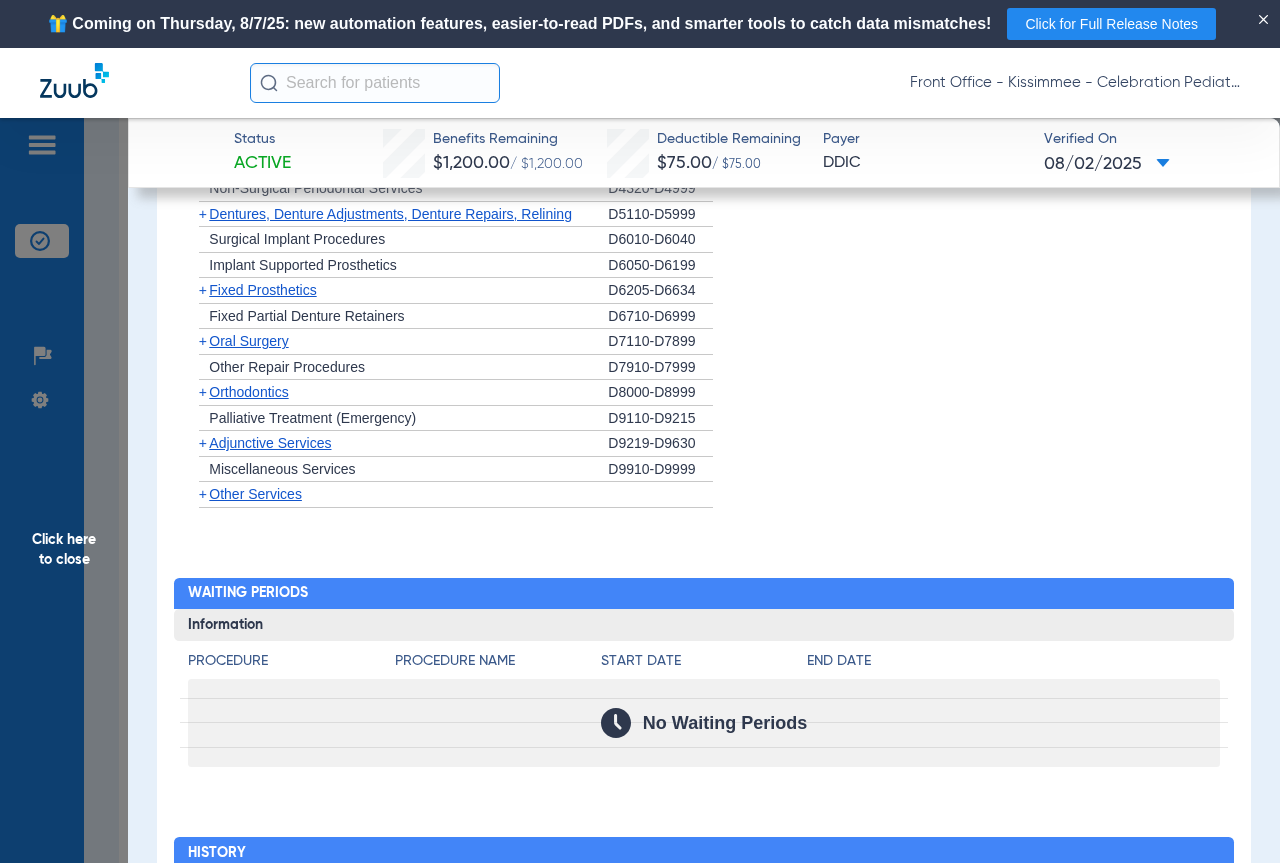 scroll, scrollTop: 2400, scrollLeft: 0, axis: vertical 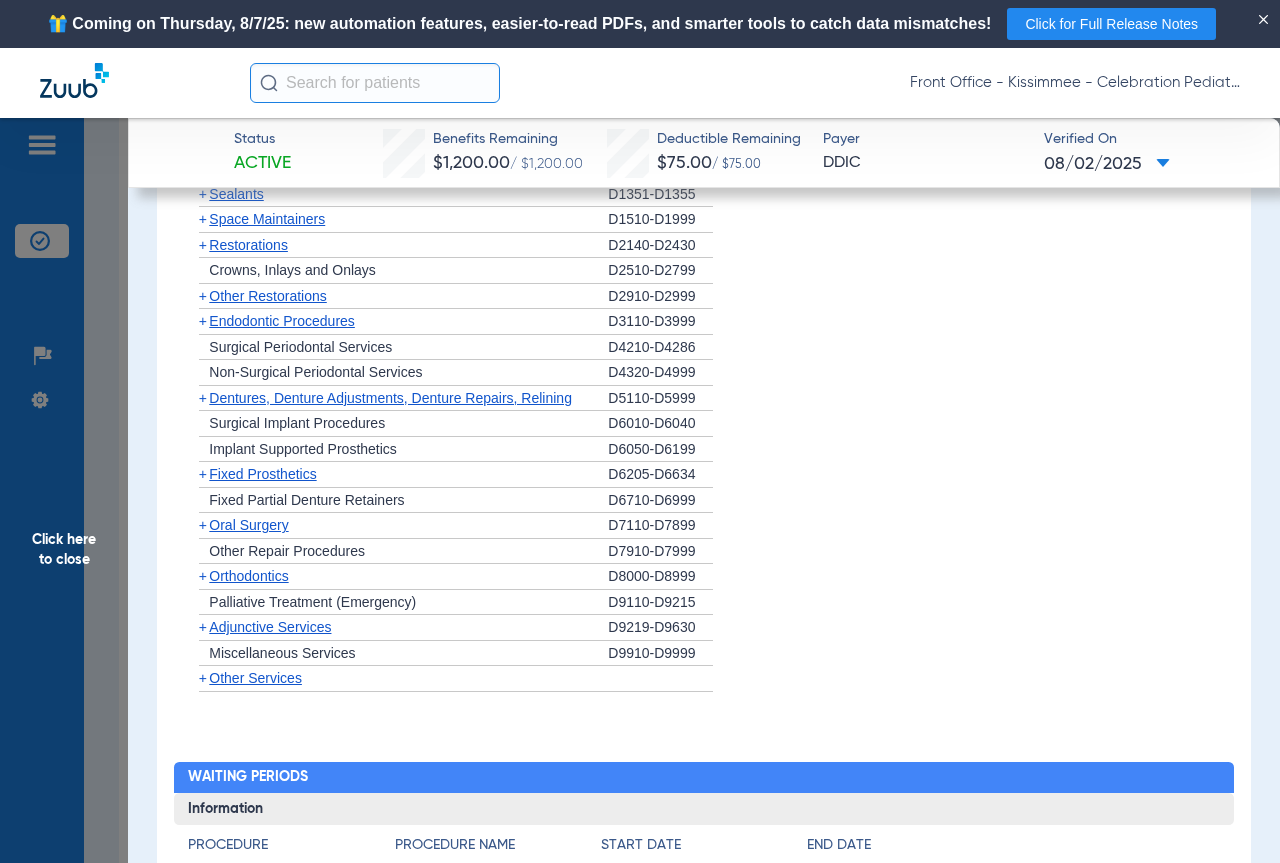 click on "Other Services" 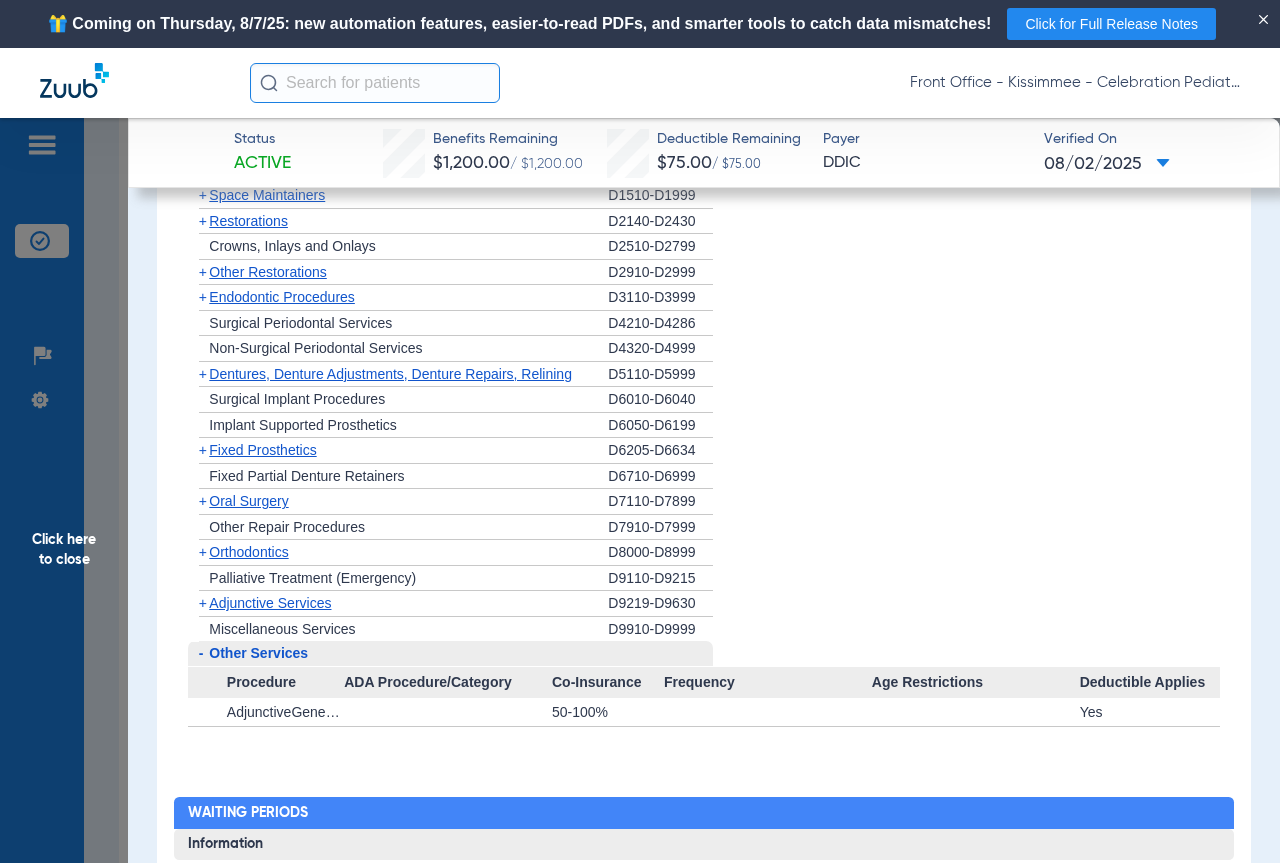 scroll, scrollTop: 2400, scrollLeft: 0, axis: vertical 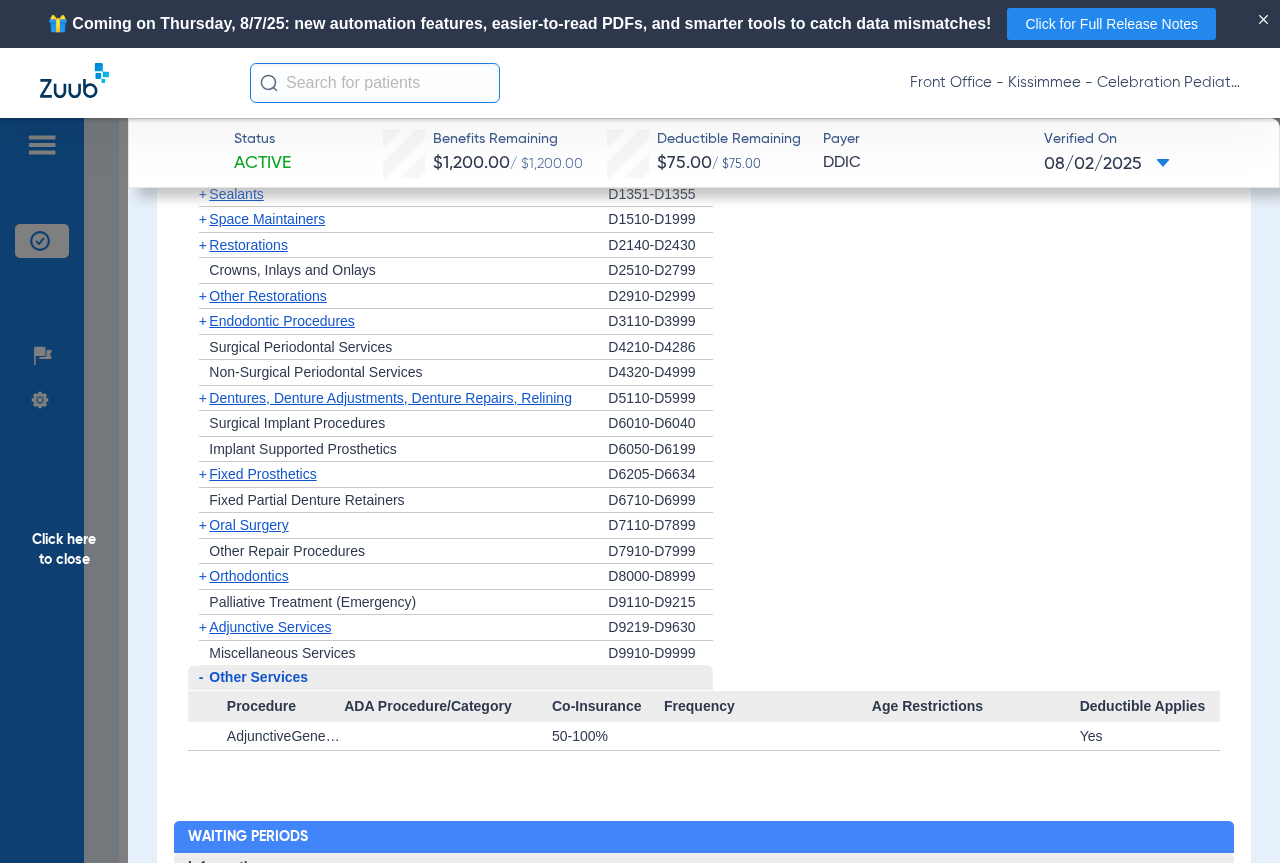 click on "Adjunctive Services" 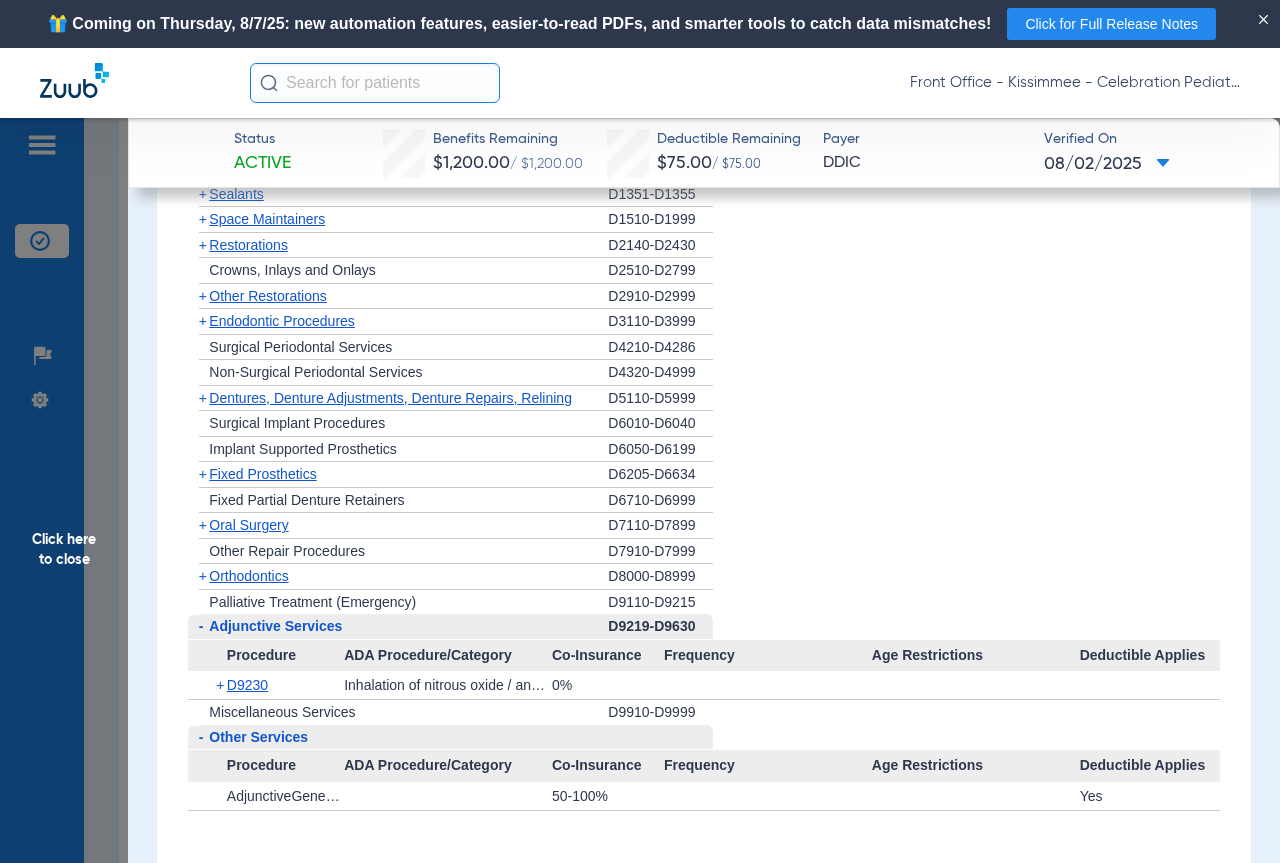 click on "Orthodontics" 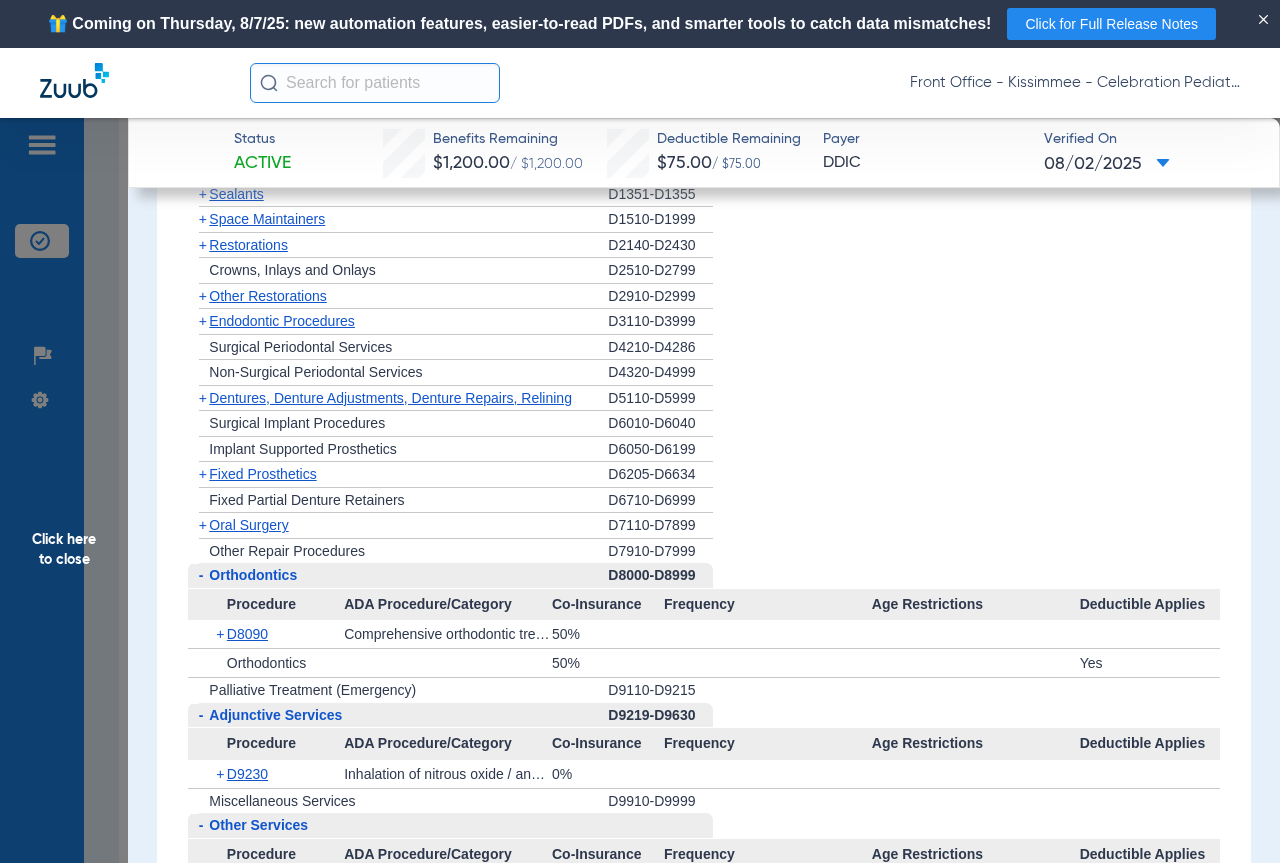 click on "Oral Surgery" 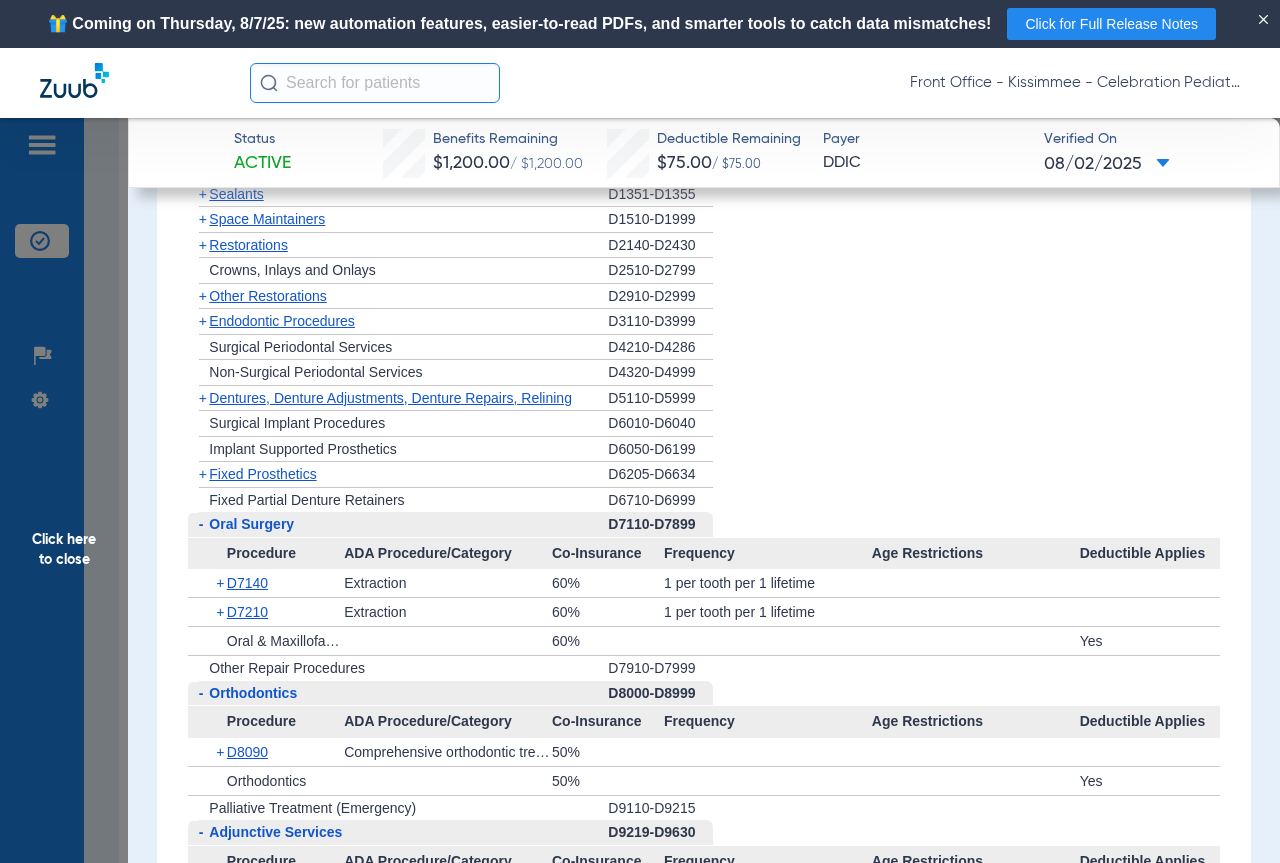 click on "Fixed Prosthetics" 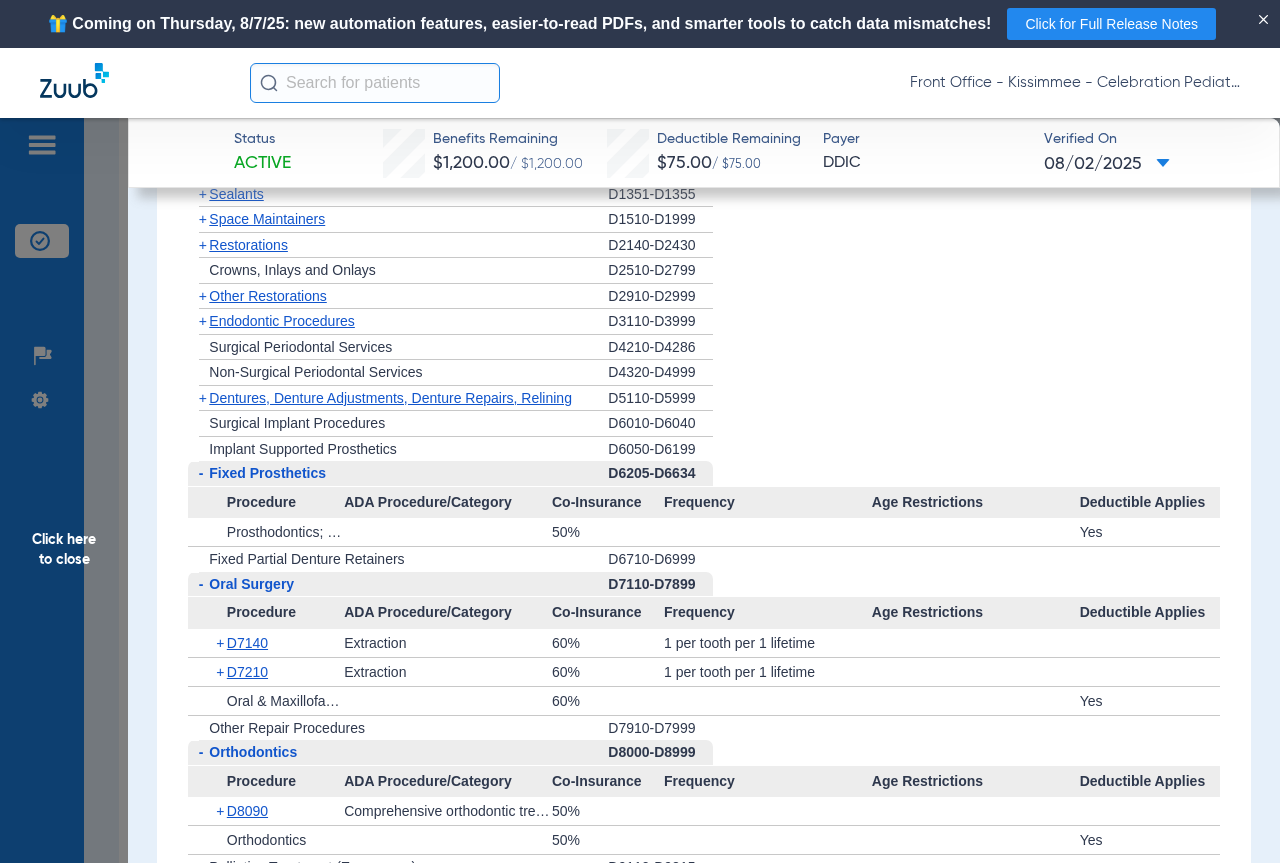 scroll, scrollTop: 2300, scrollLeft: 0, axis: vertical 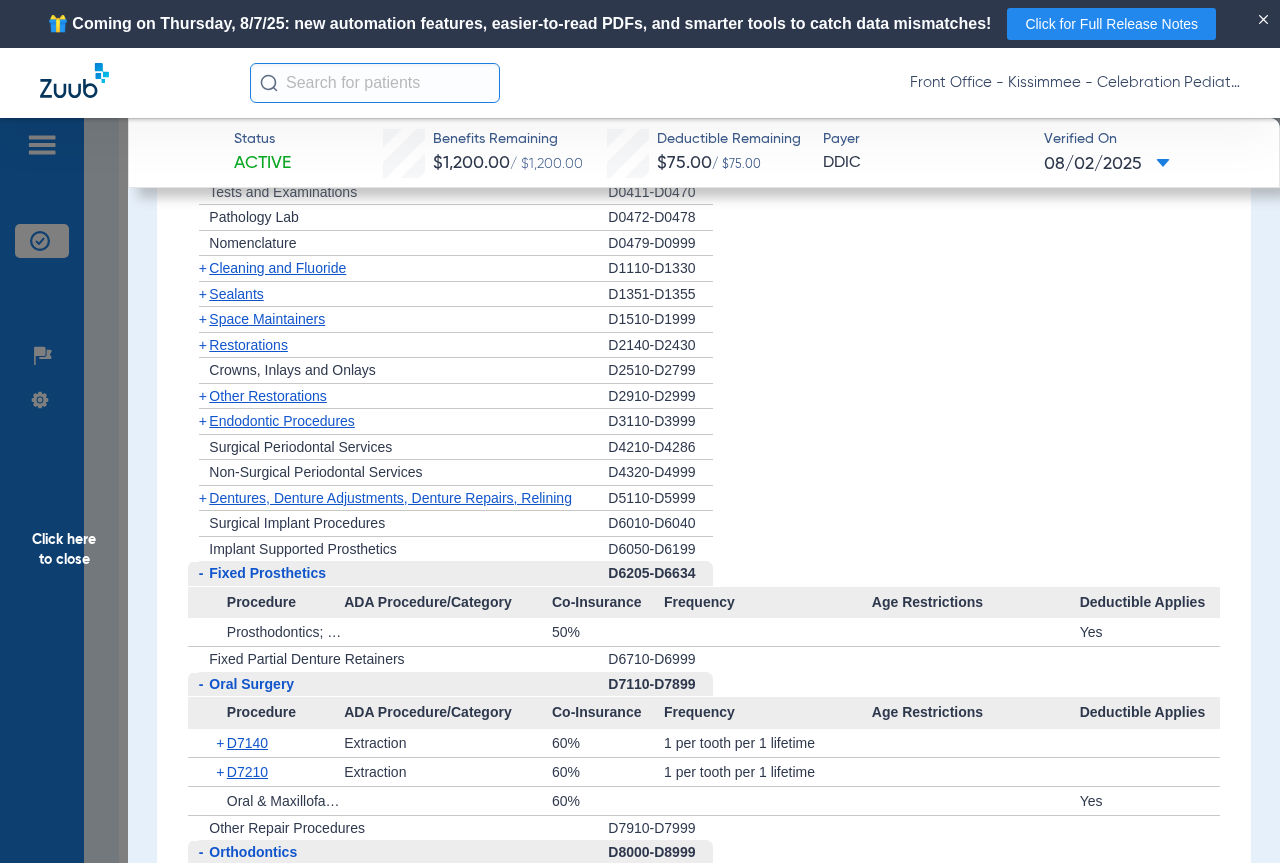 drag, startPoint x: 445, startPoint y: 515, endPoint x: 490, endPoint y: 512, distance: 45.099888 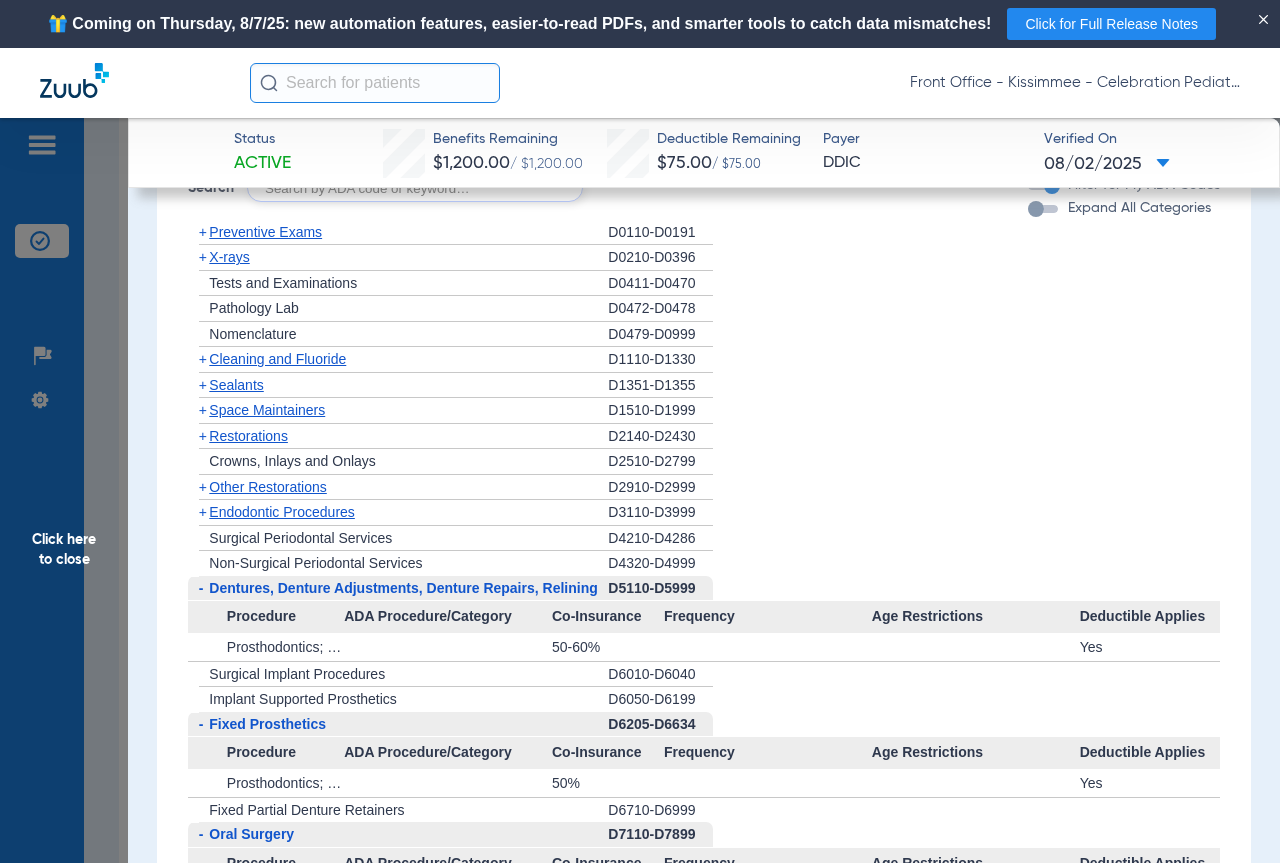 scroll, scrollTop: 2200, scrollLeft: 0, axis: vertical 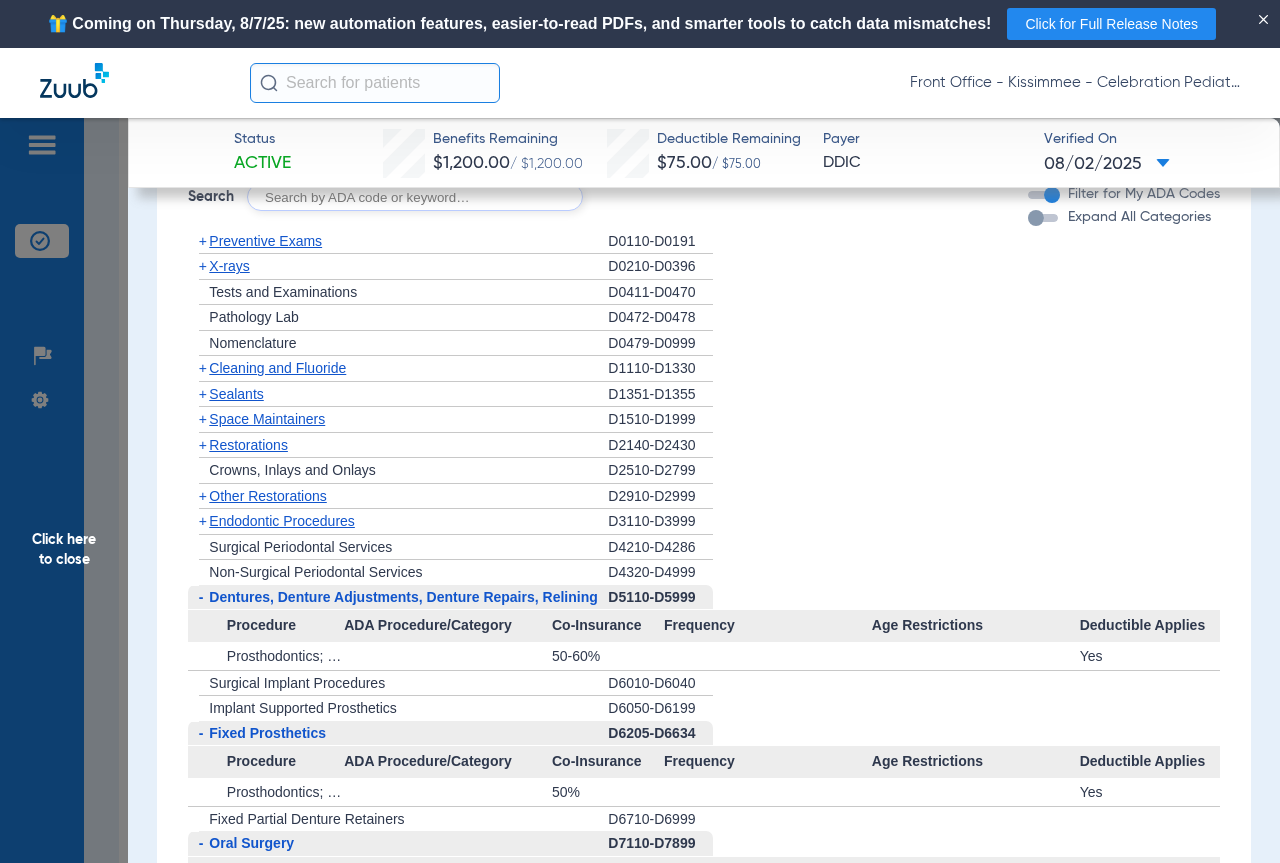 click on "+   Endodontic Procedures" 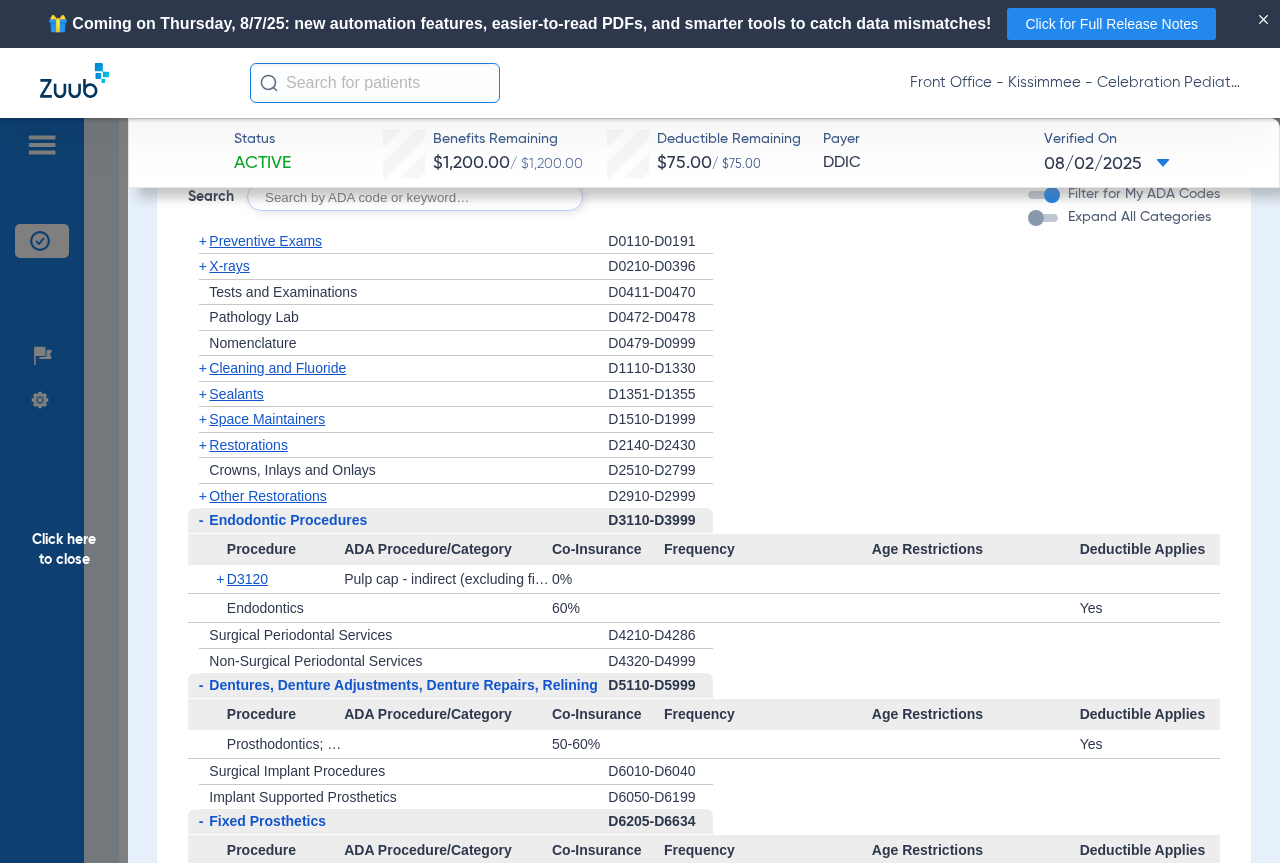 click on "Endodontic Procedures" 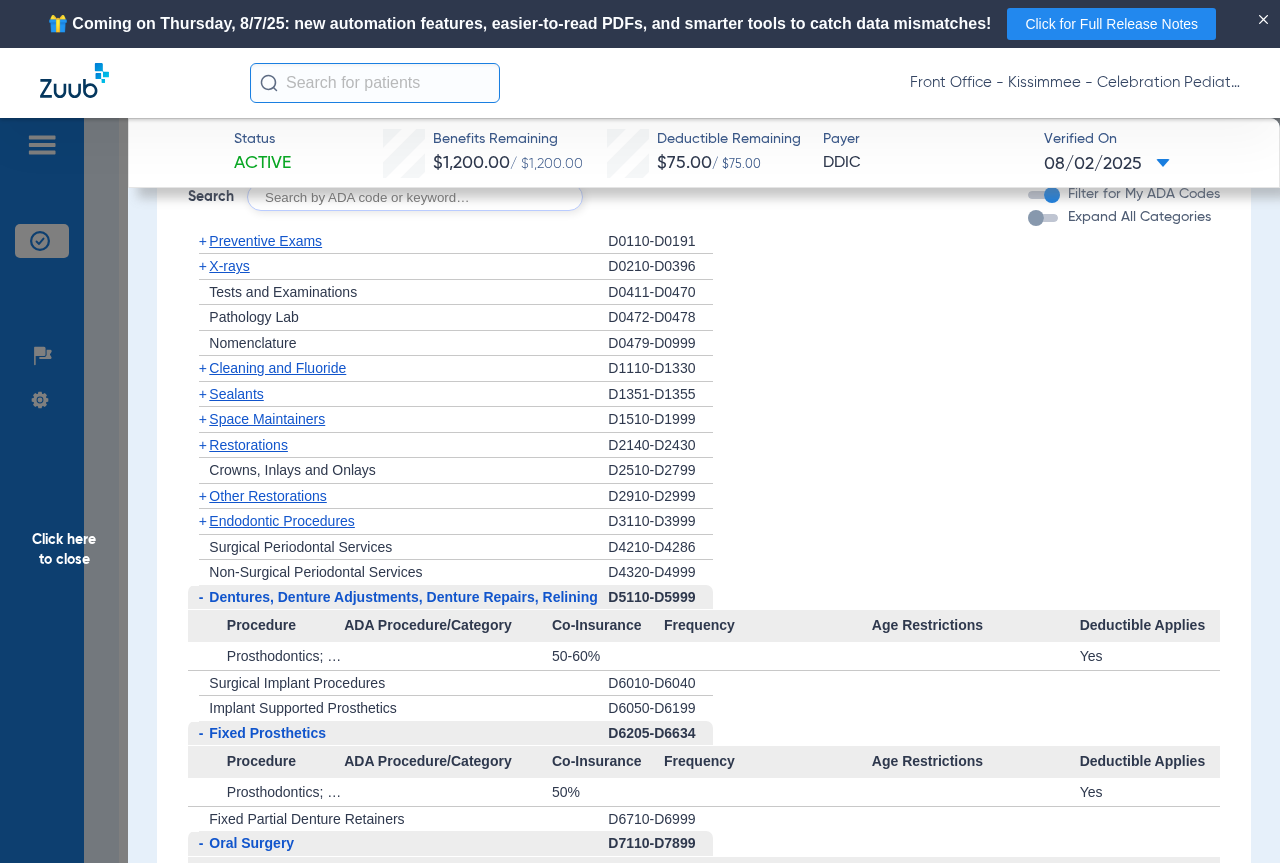 click on "Endodontic Procedures" 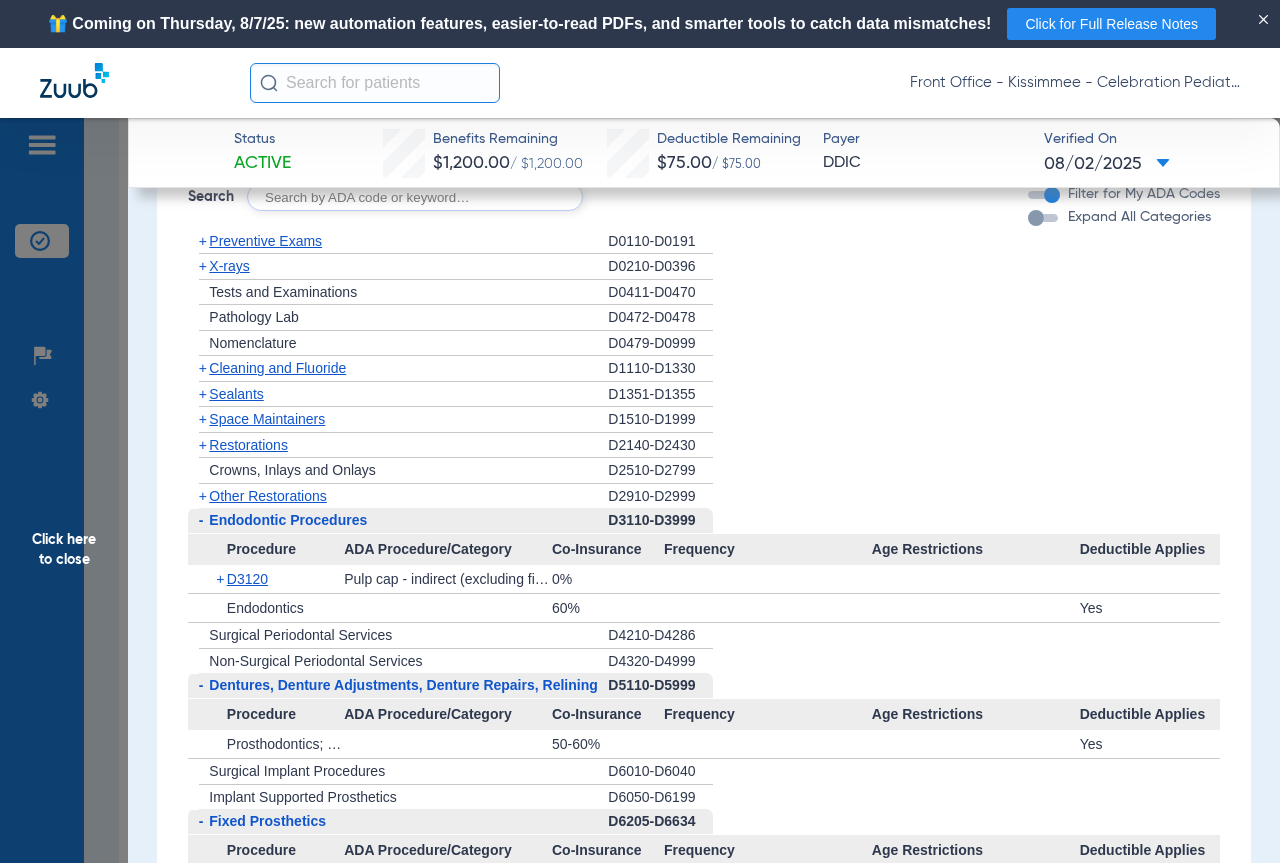 click on "Other Restorations" 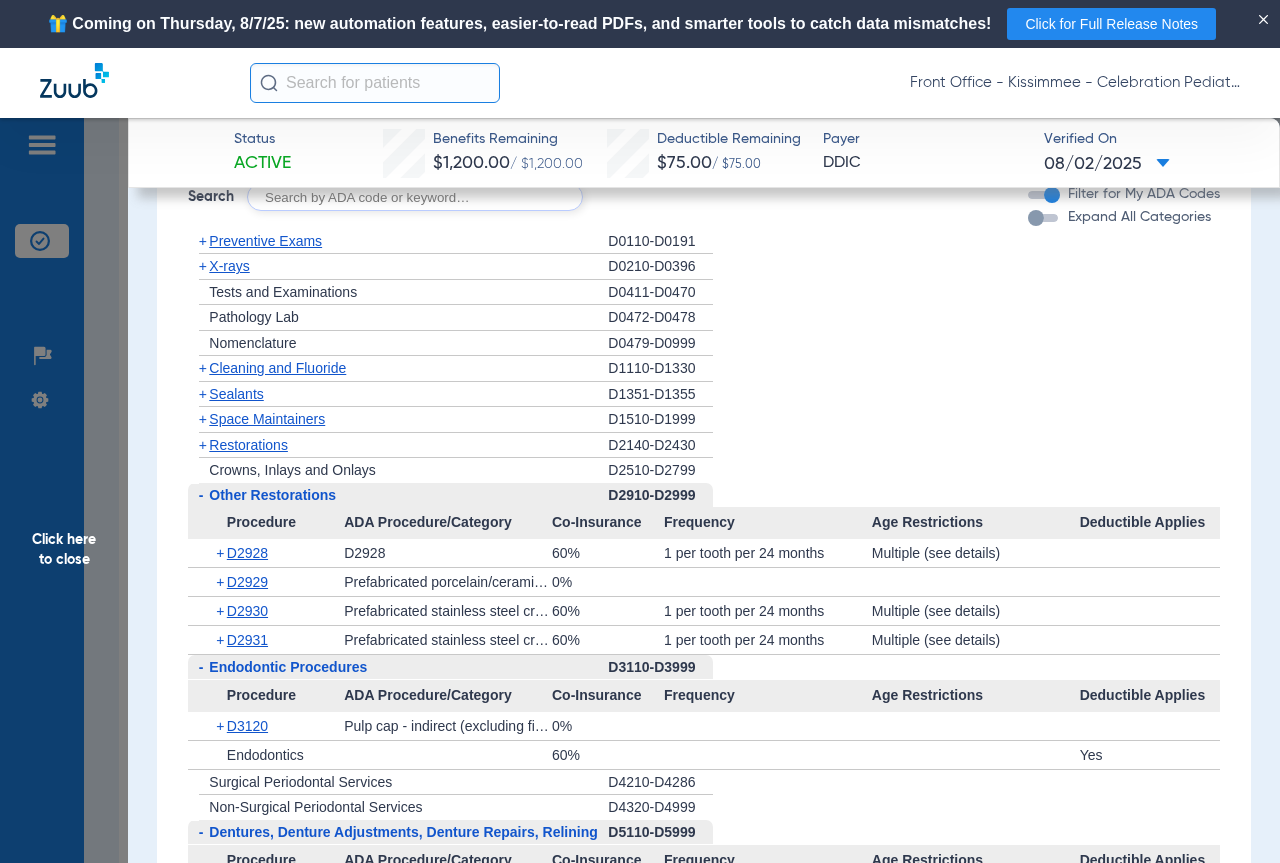 click on "Restorations" 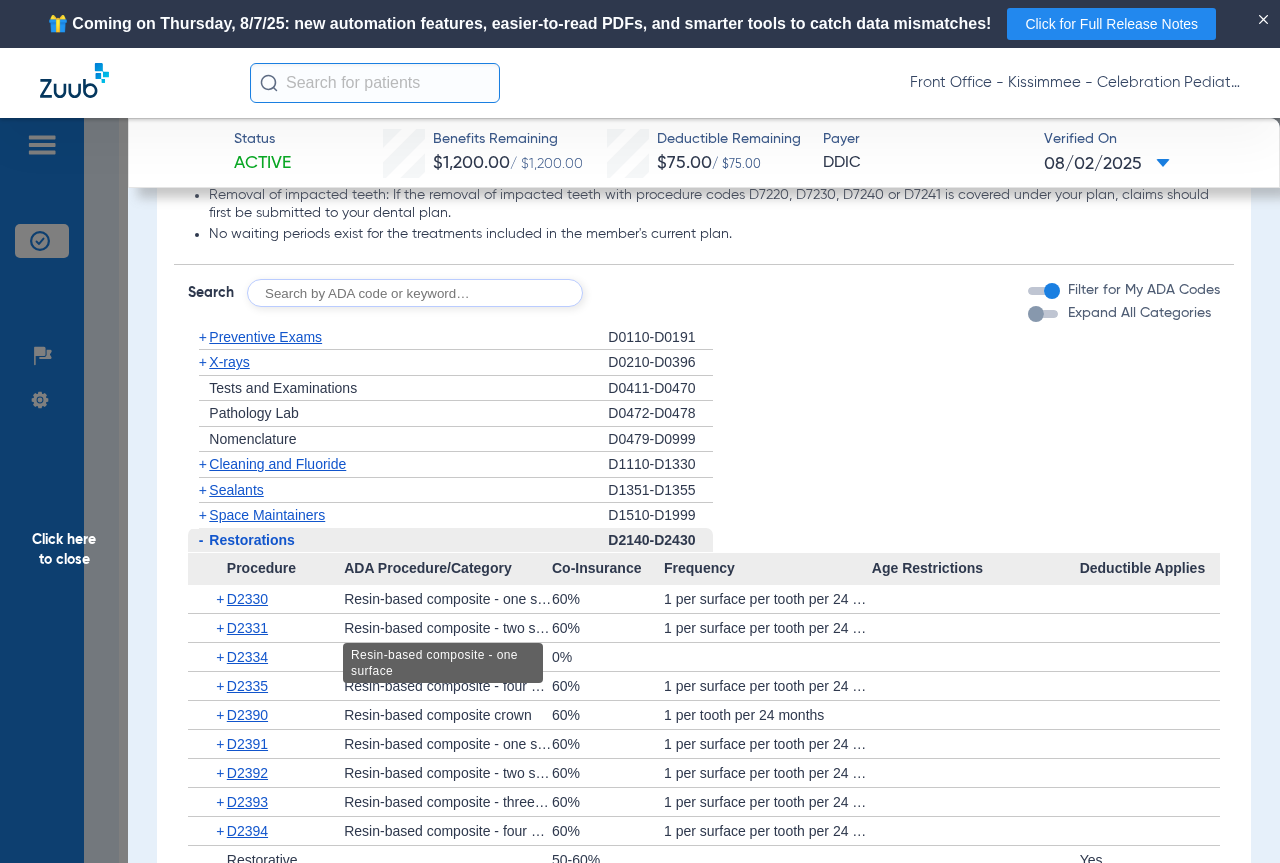 scroll, scrollTop: 2100, scrollLeft: 0, axis: vertical 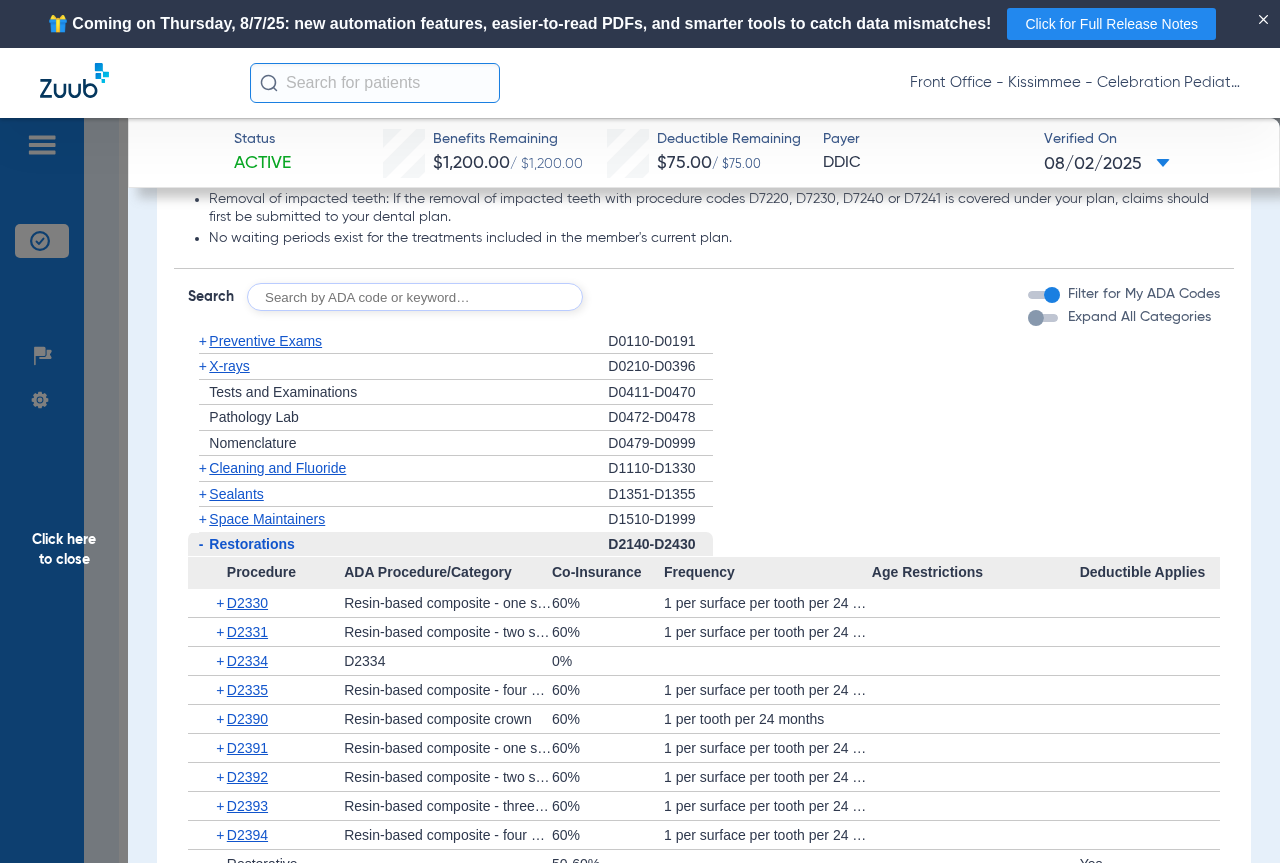 click on "Space Maintainers" 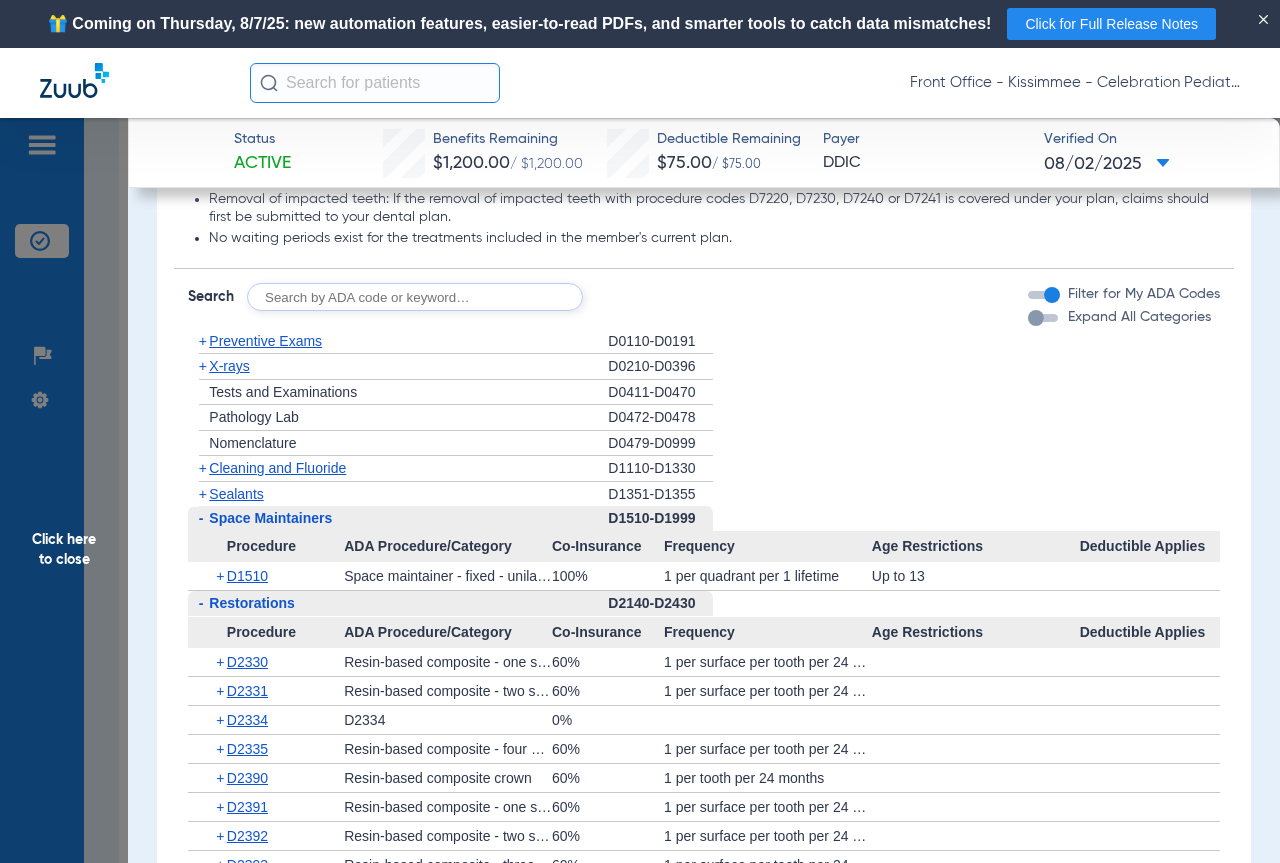 click on "Space Maintainers" 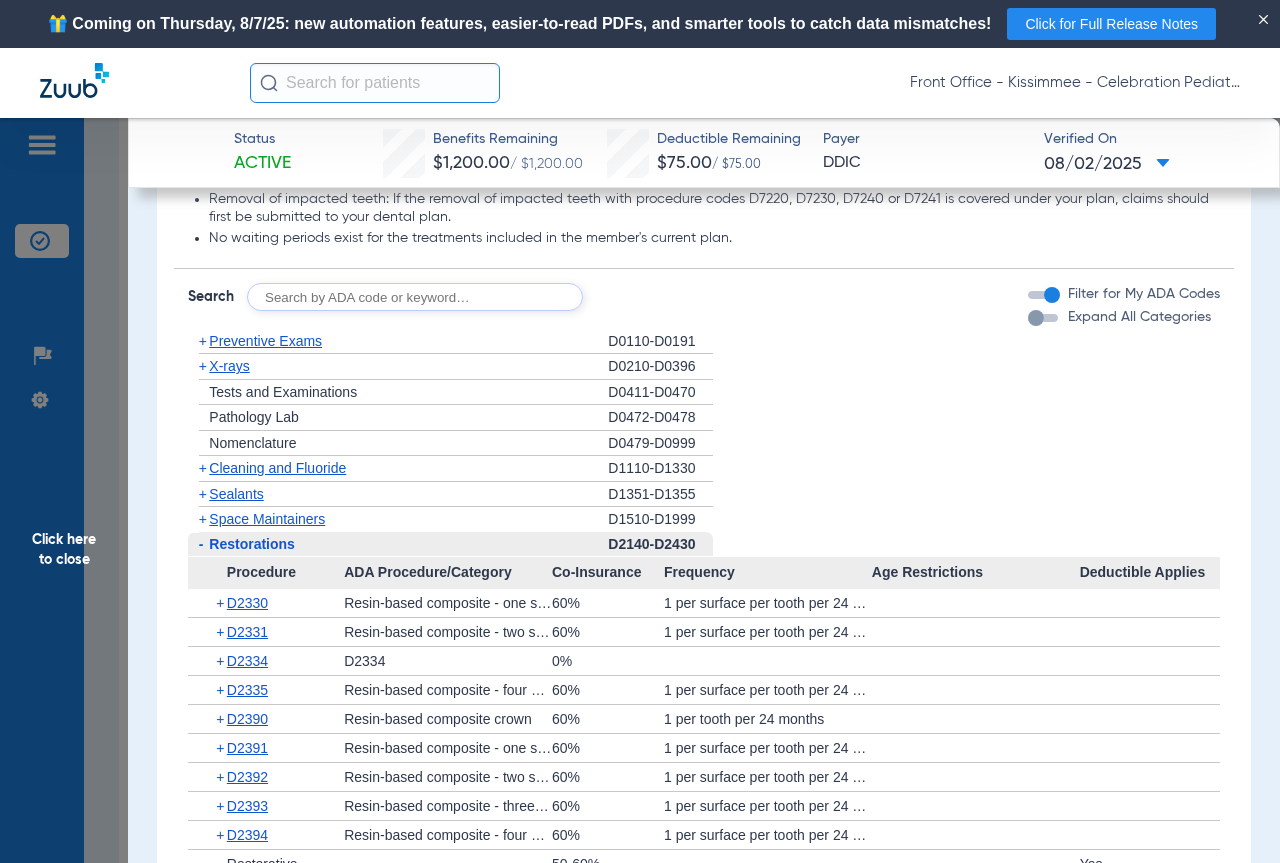 click on "Sealants" 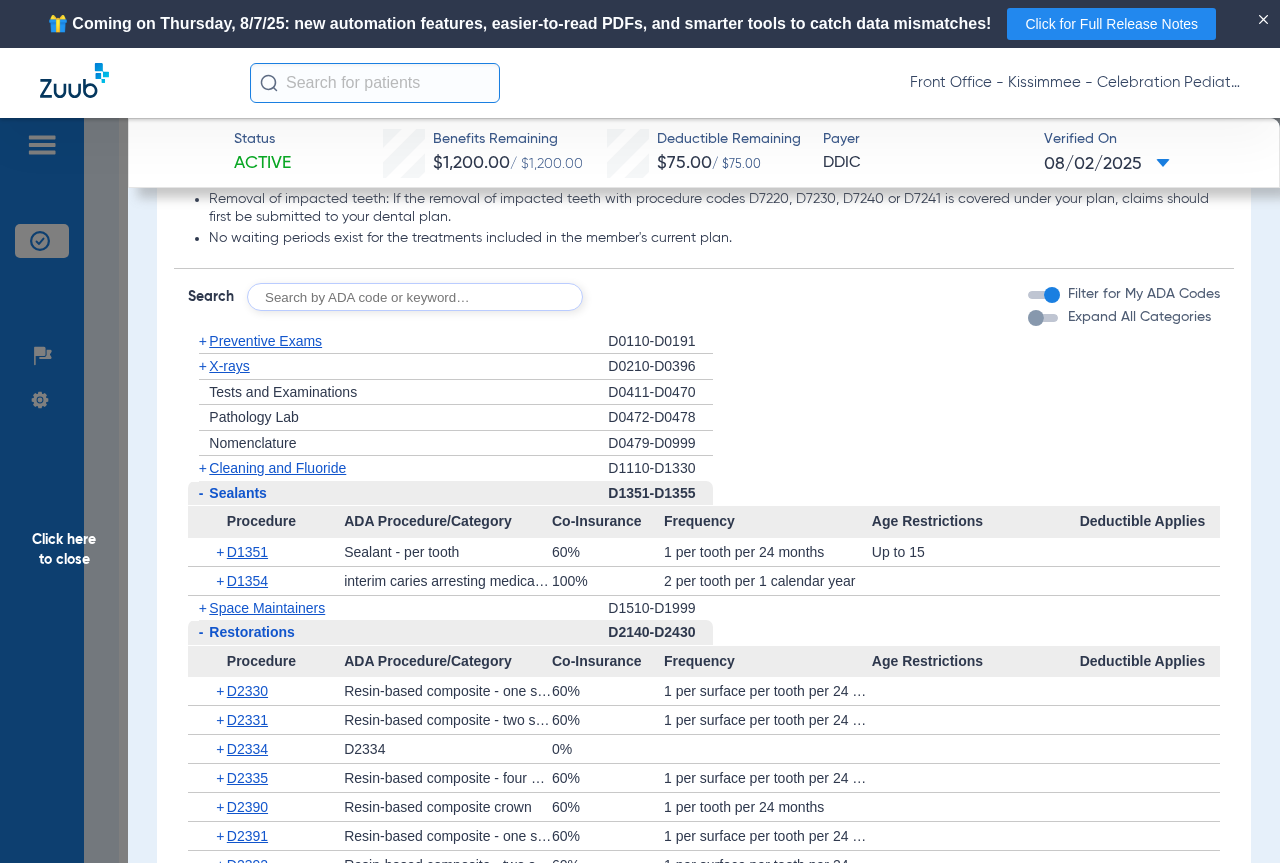 click on "Cleaning and Fluoride" 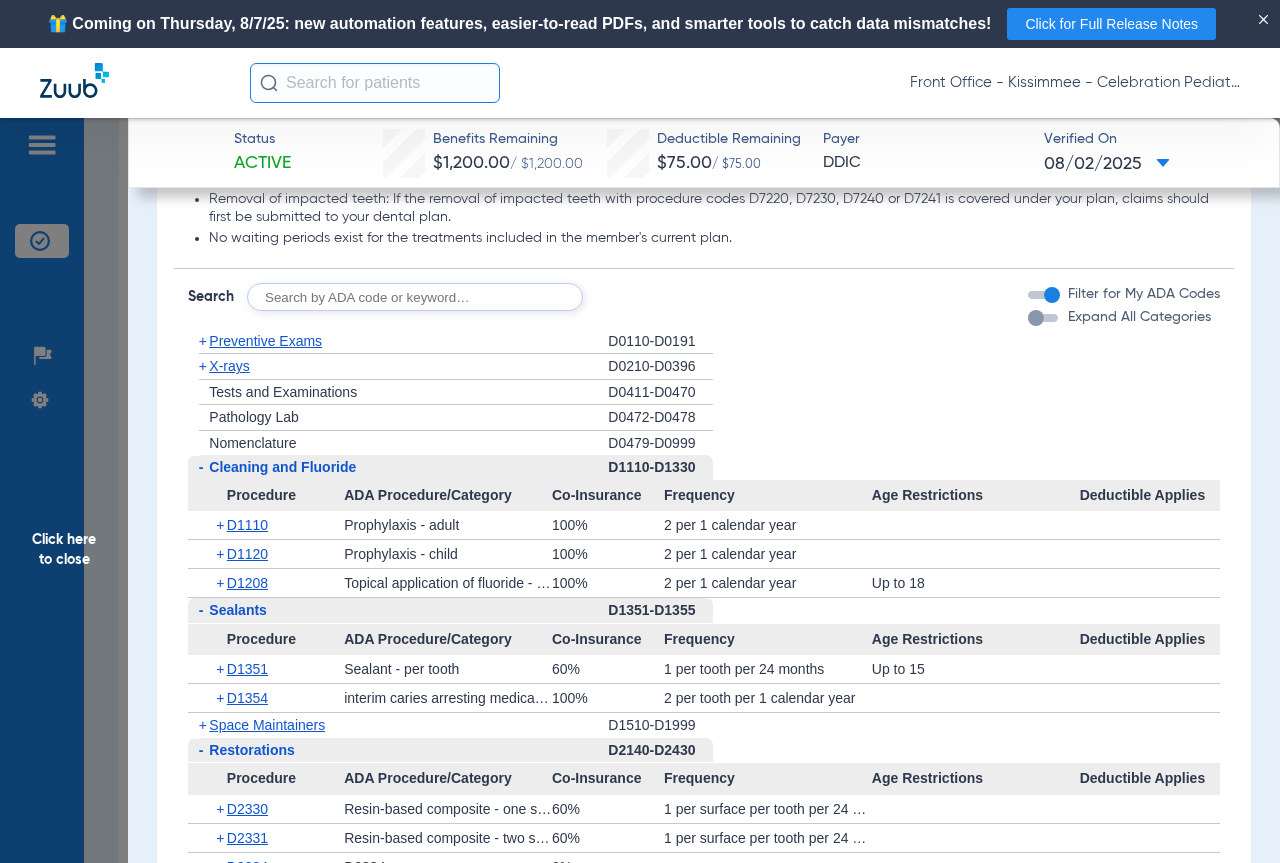 click on "X-rays" 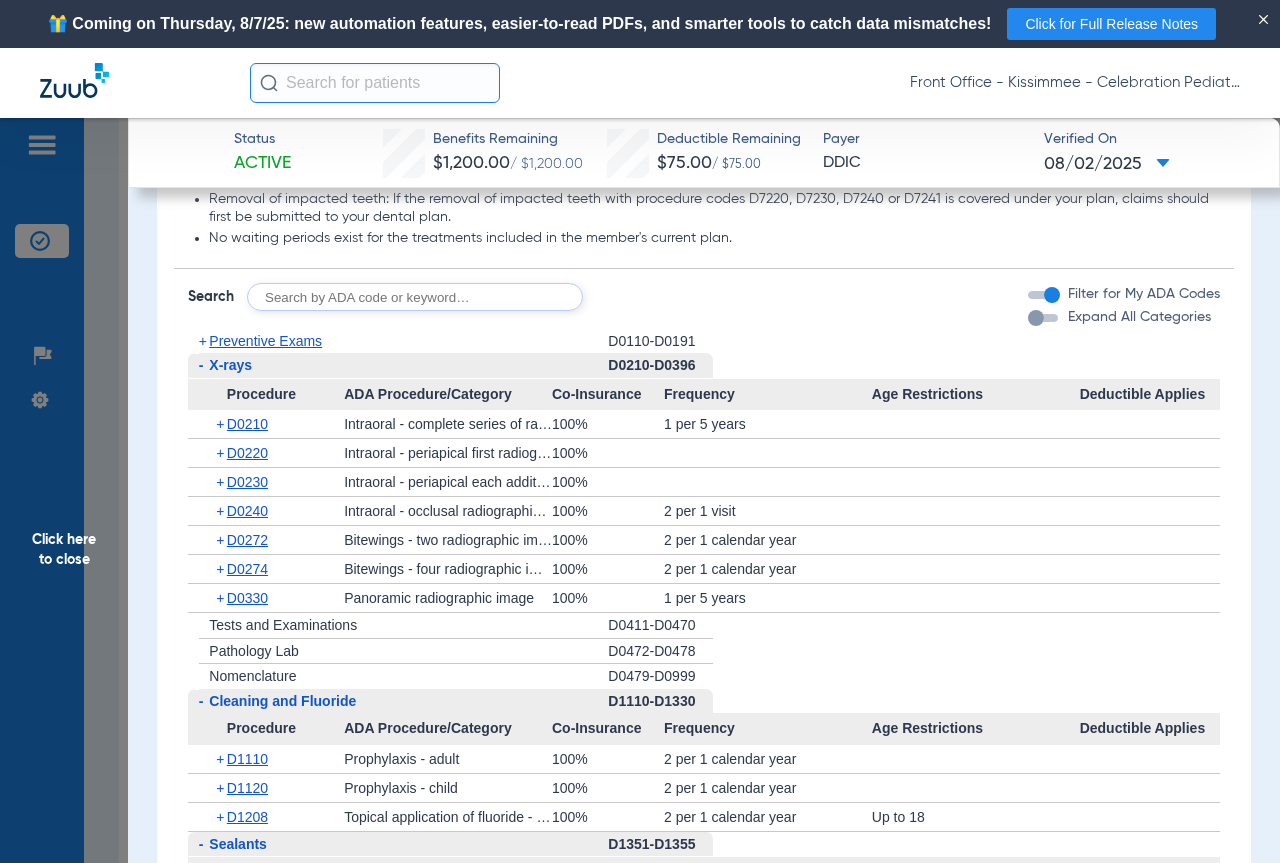 click on "Preventive Exams" 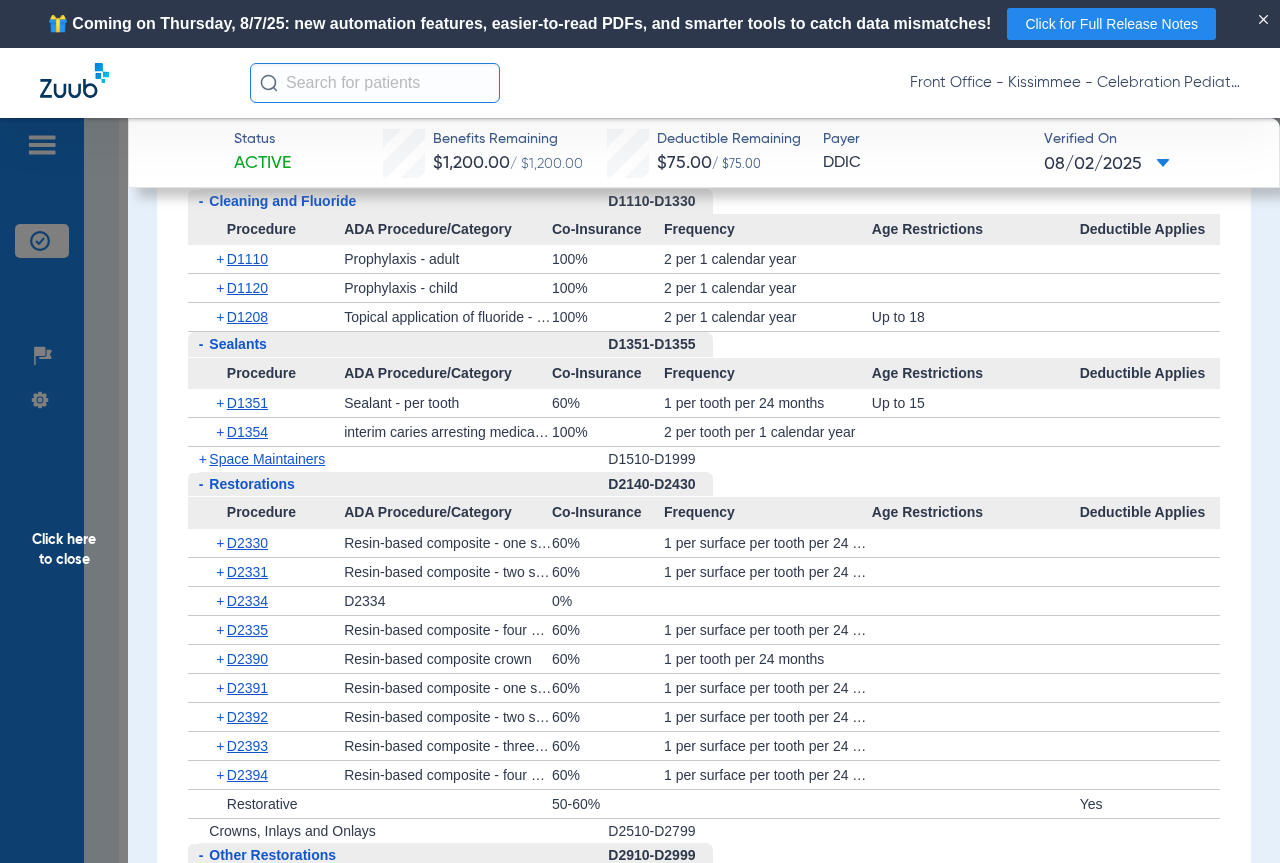 scroll, scrollTop: 2660, scrollLeft: 0, axis: vertical 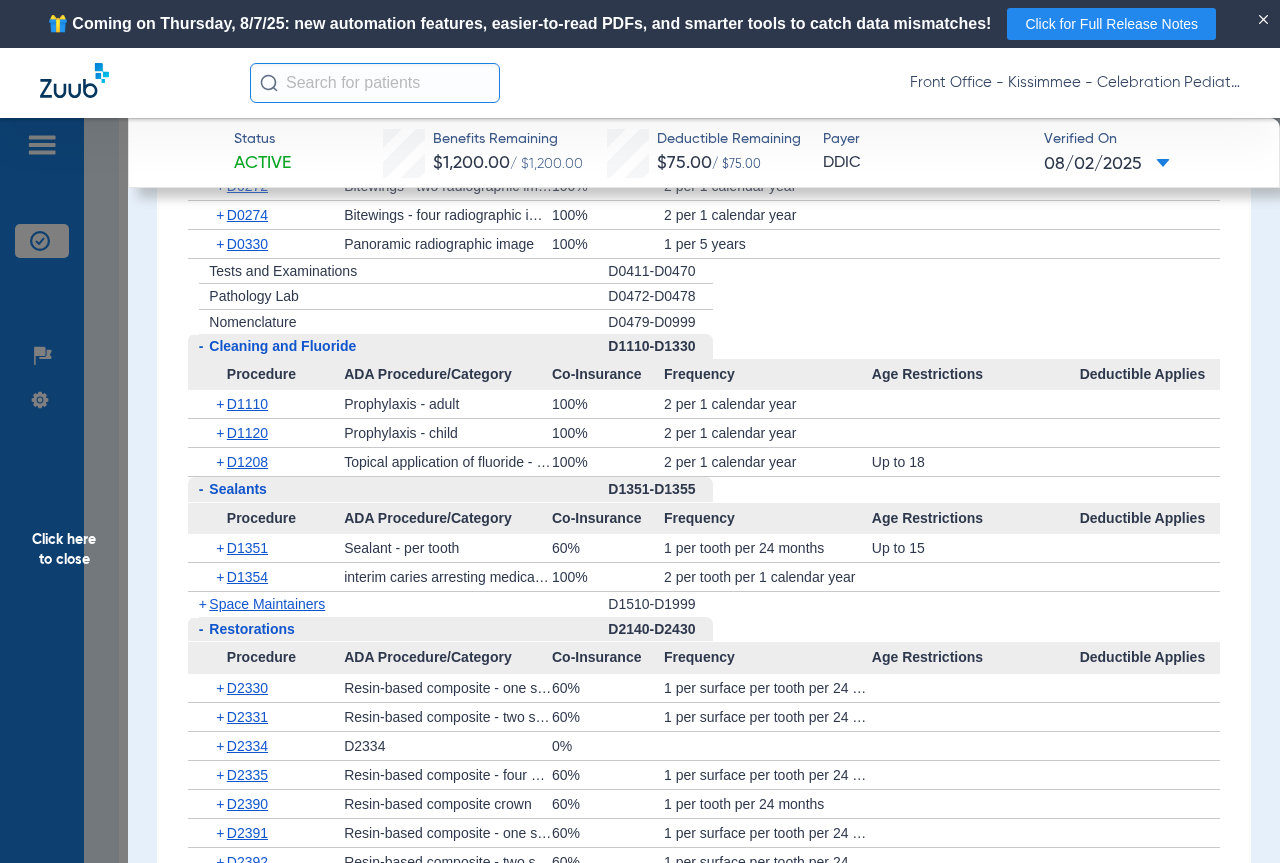 click on "Space Maintainers" 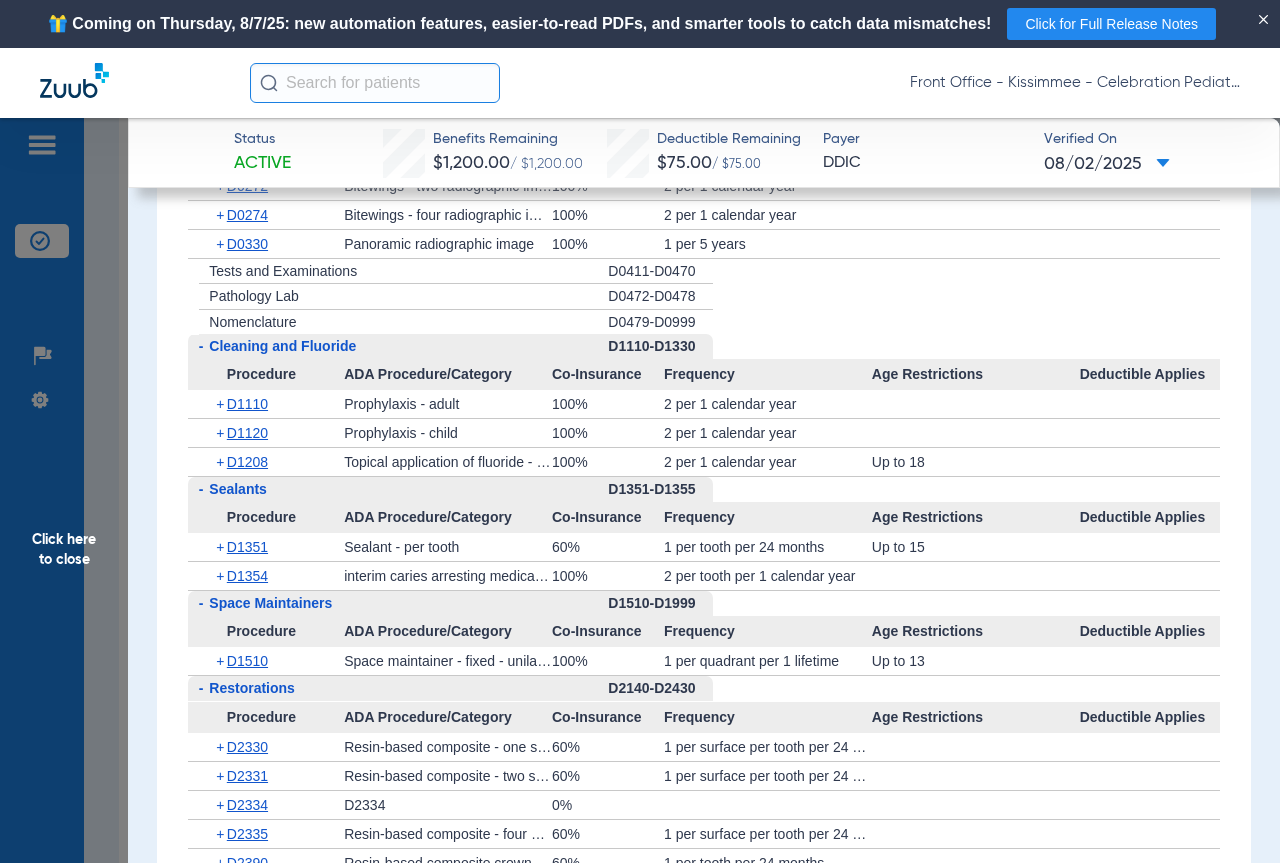 scroll, scrollTop: 2260, scrollLeft: 0, axis: vertical 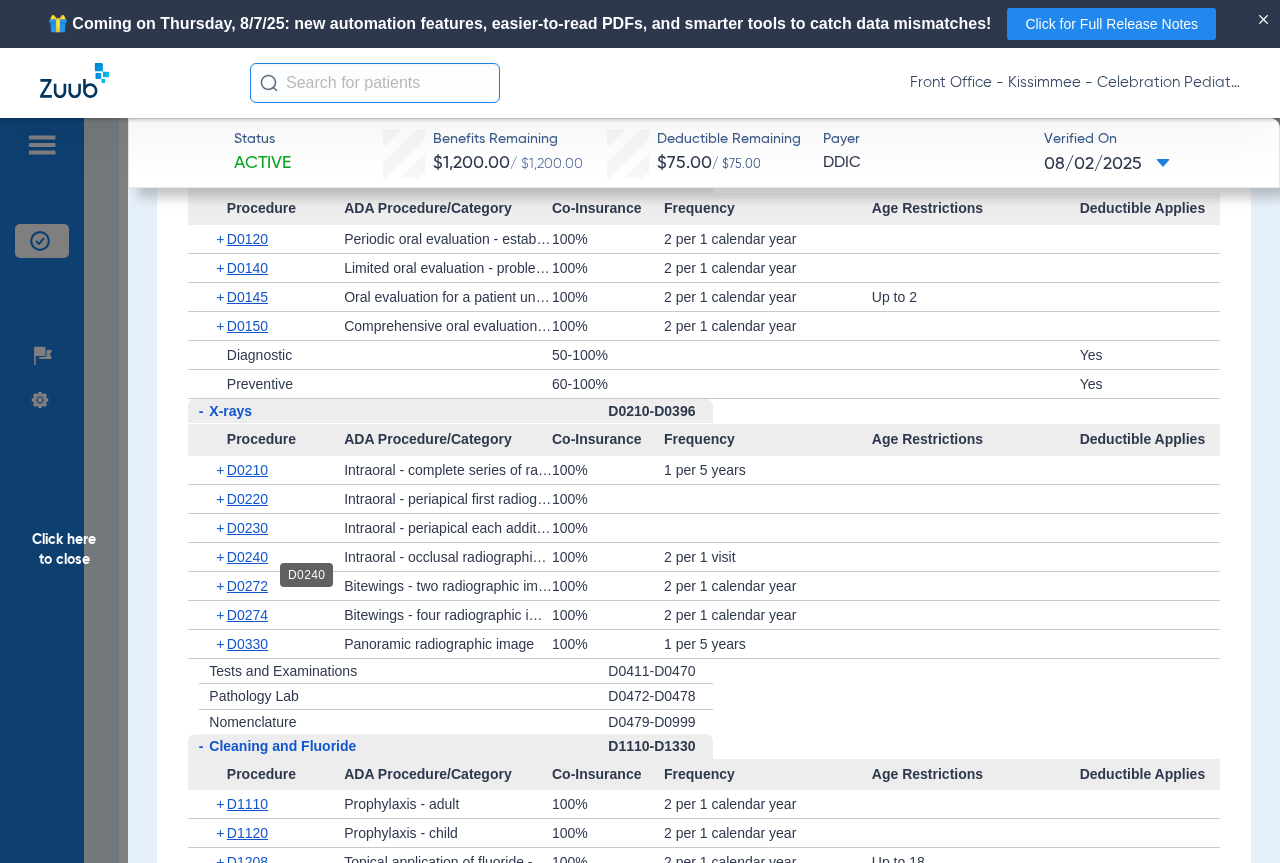 click on "D0240" 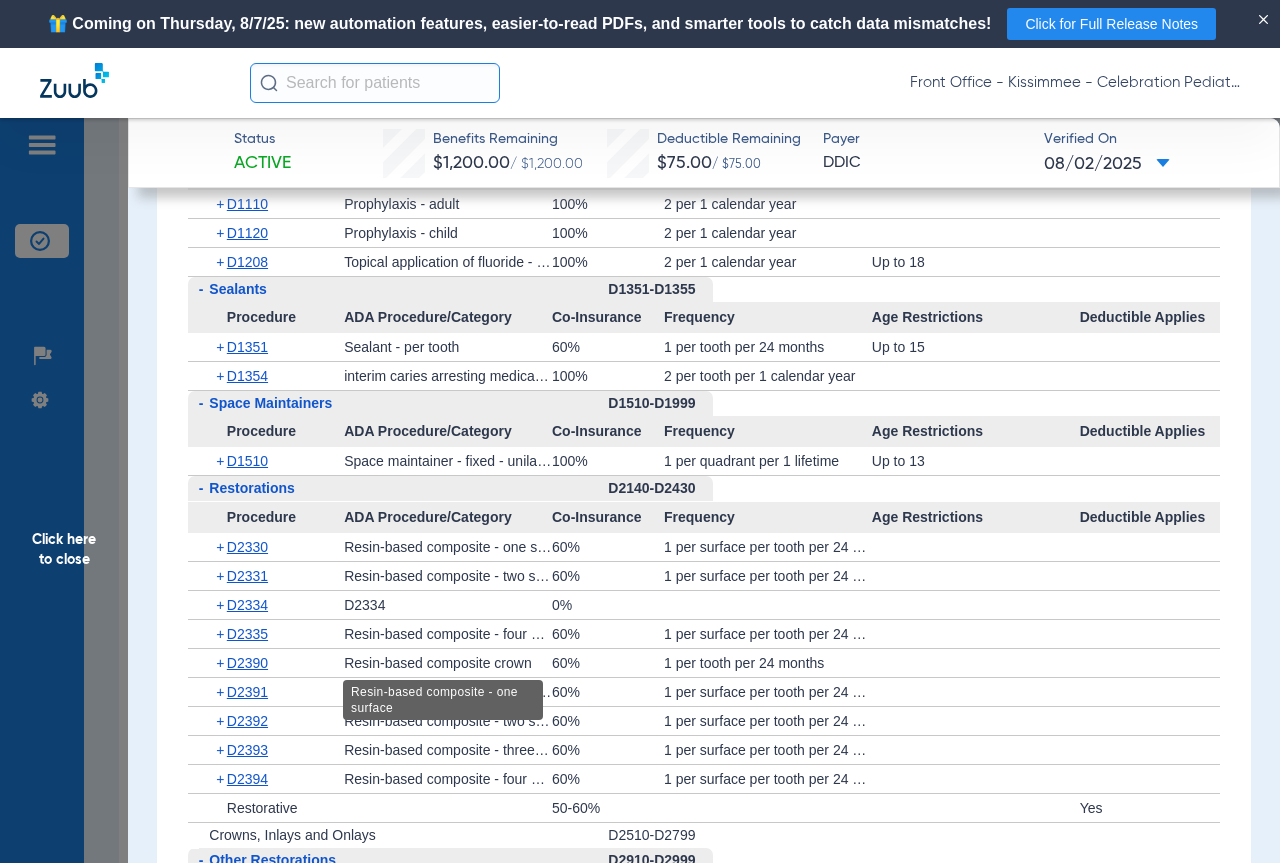 scroll, scrollTop: 2760, scrollLeft: 0, axis: vertical 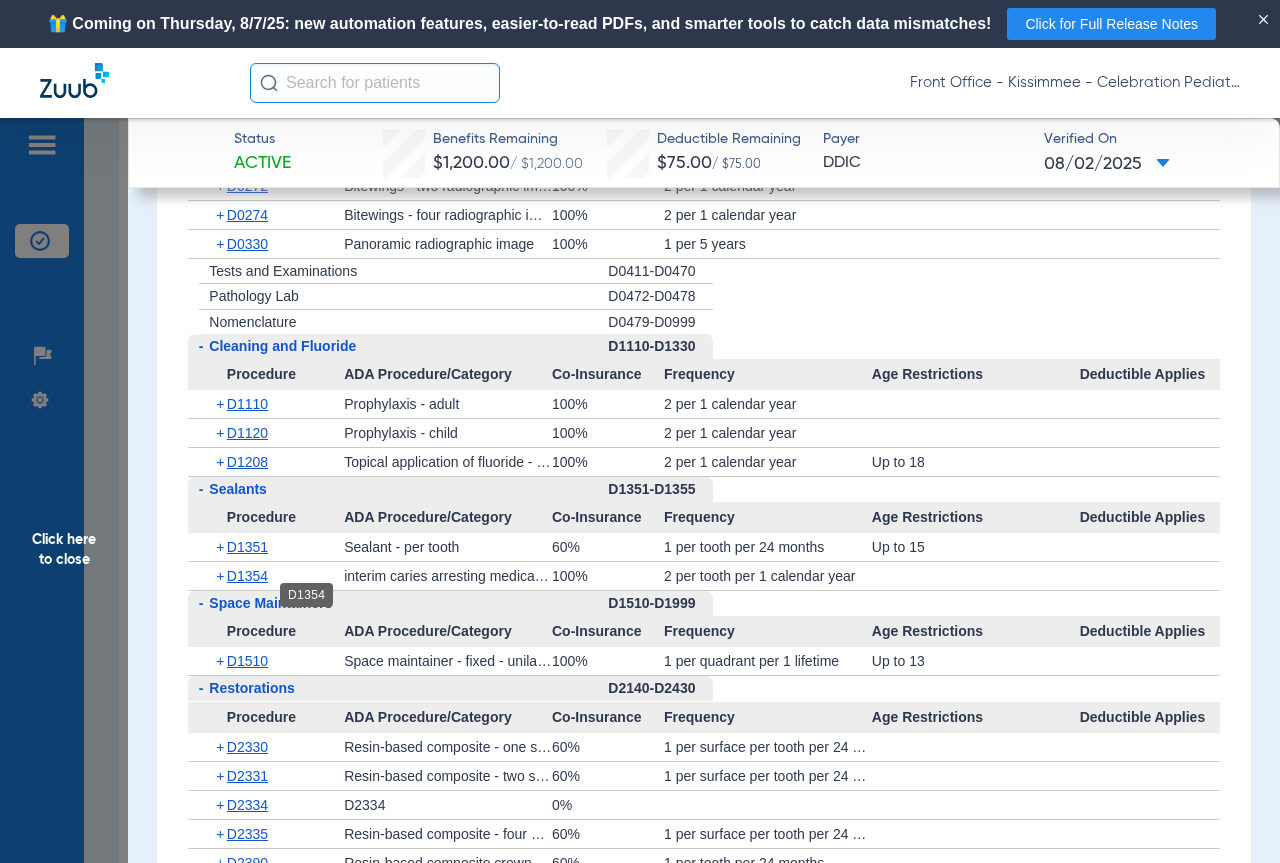 drag, startPoint x: 248, startPoint y: 599, endPoint x: 279, endPoint y: 598, distance: 31.016125 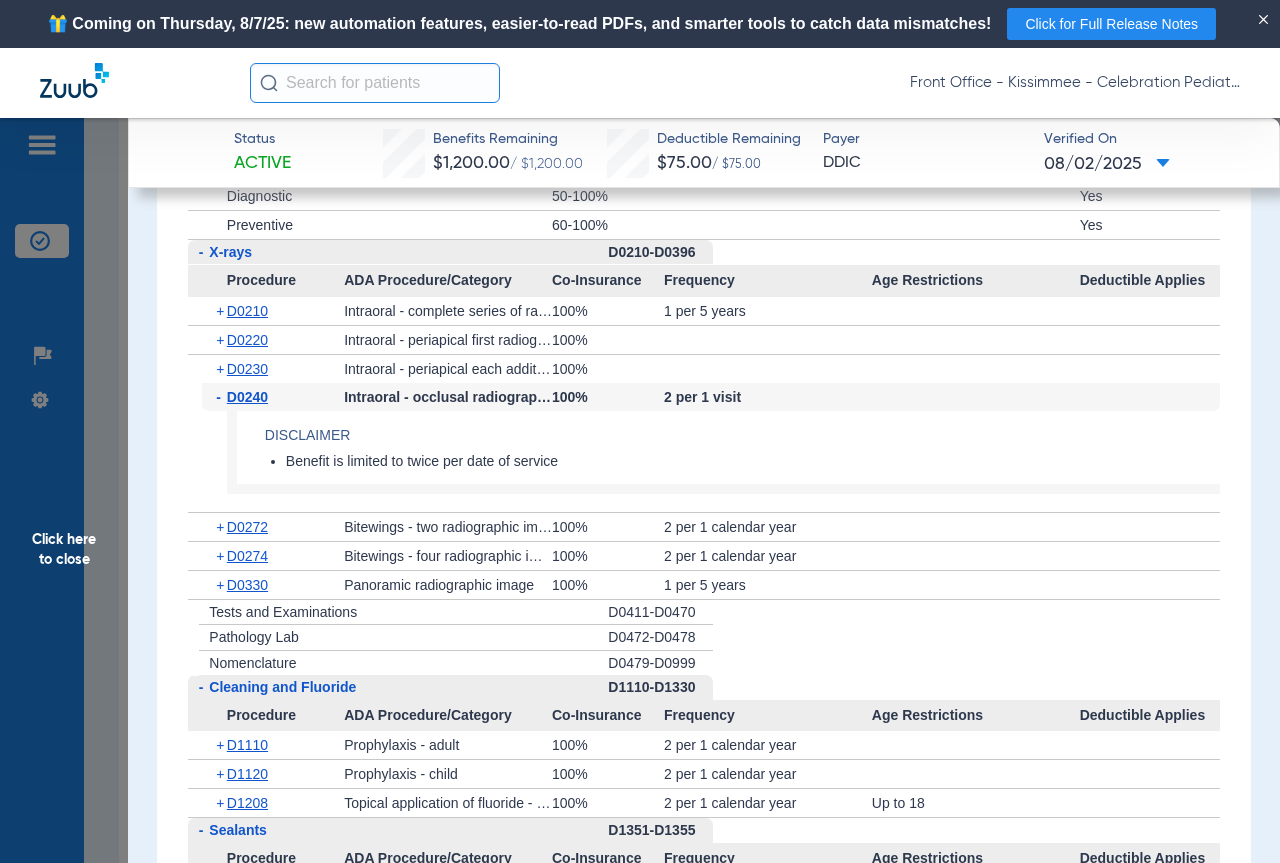 scroll, scrollTop: 2619, scrollLeft: 0, axis: vertical 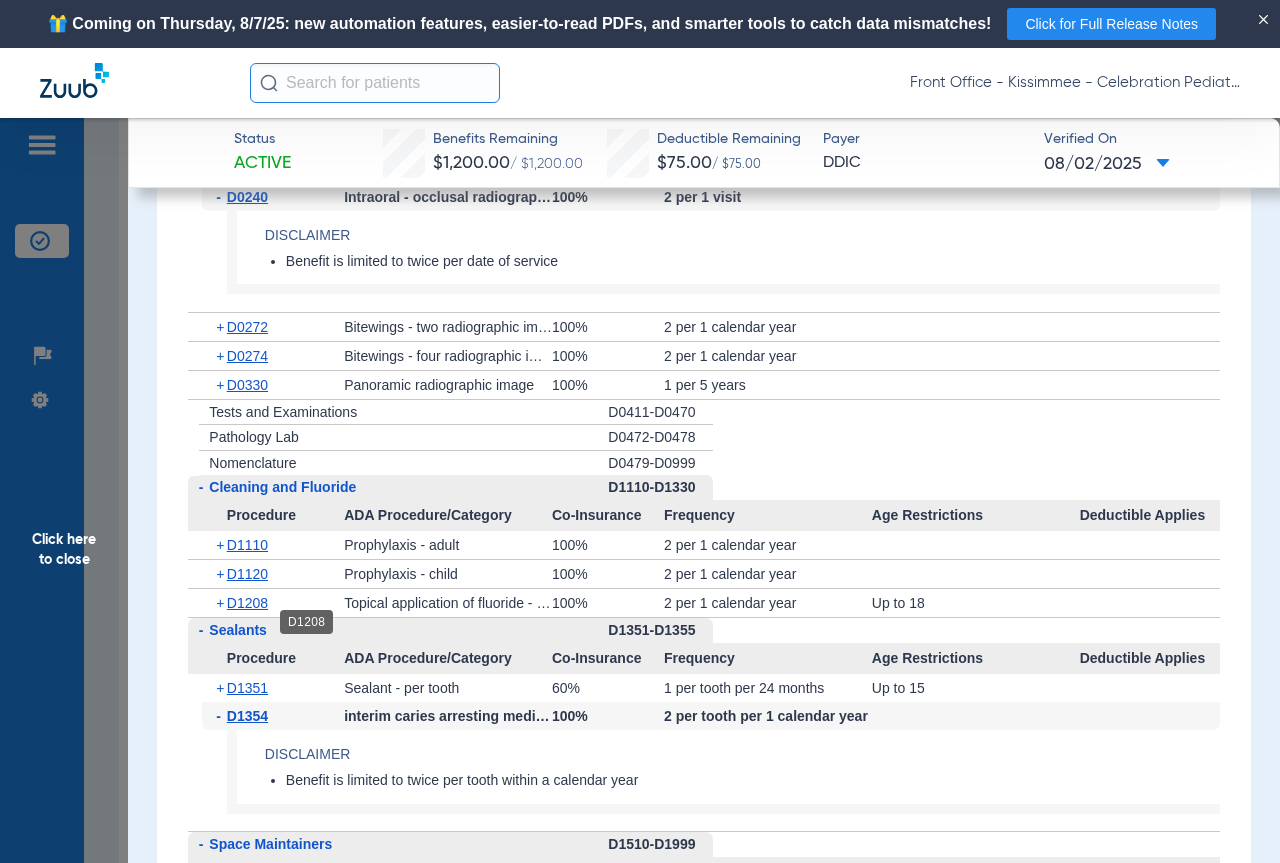 click on "D1208" 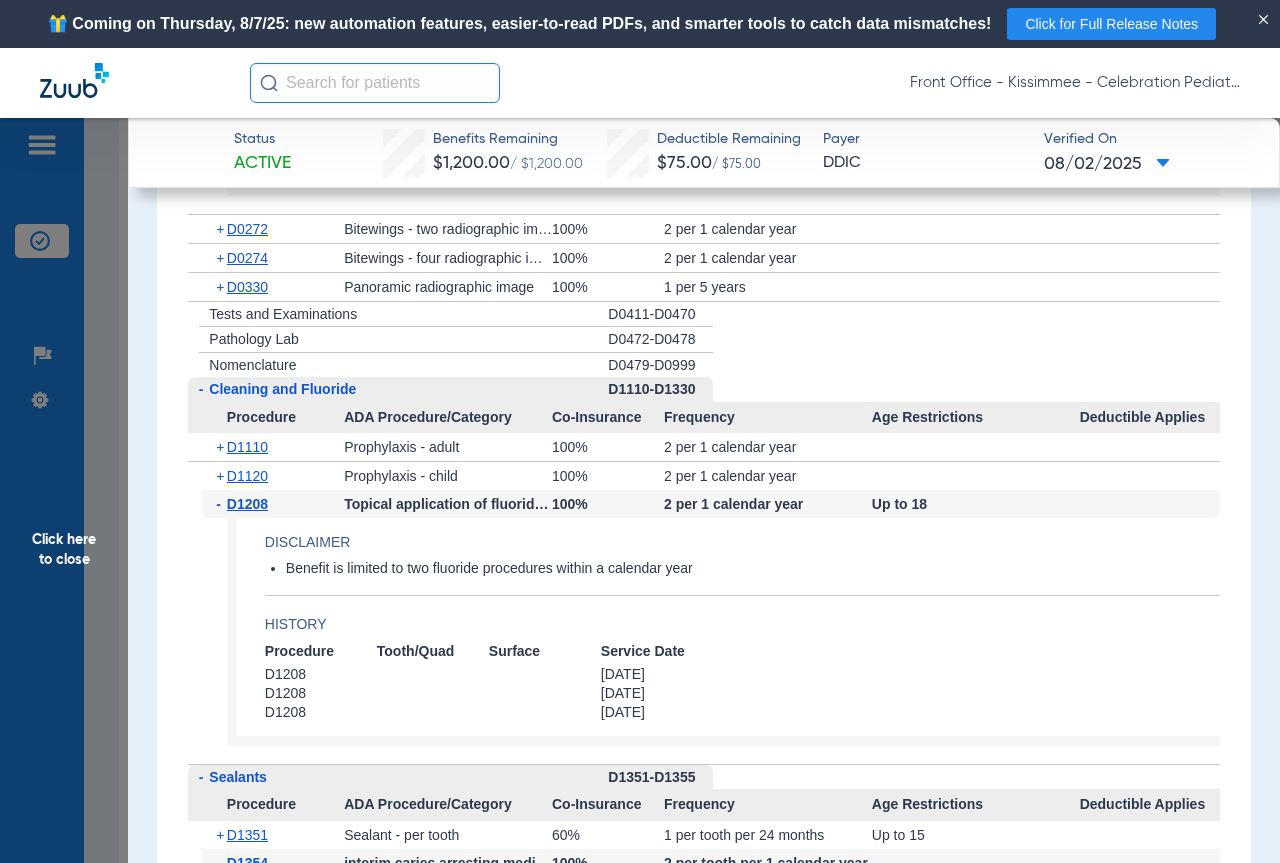 scroll, scrollTop: 2819, scrollLeft: 0, axis: vertical 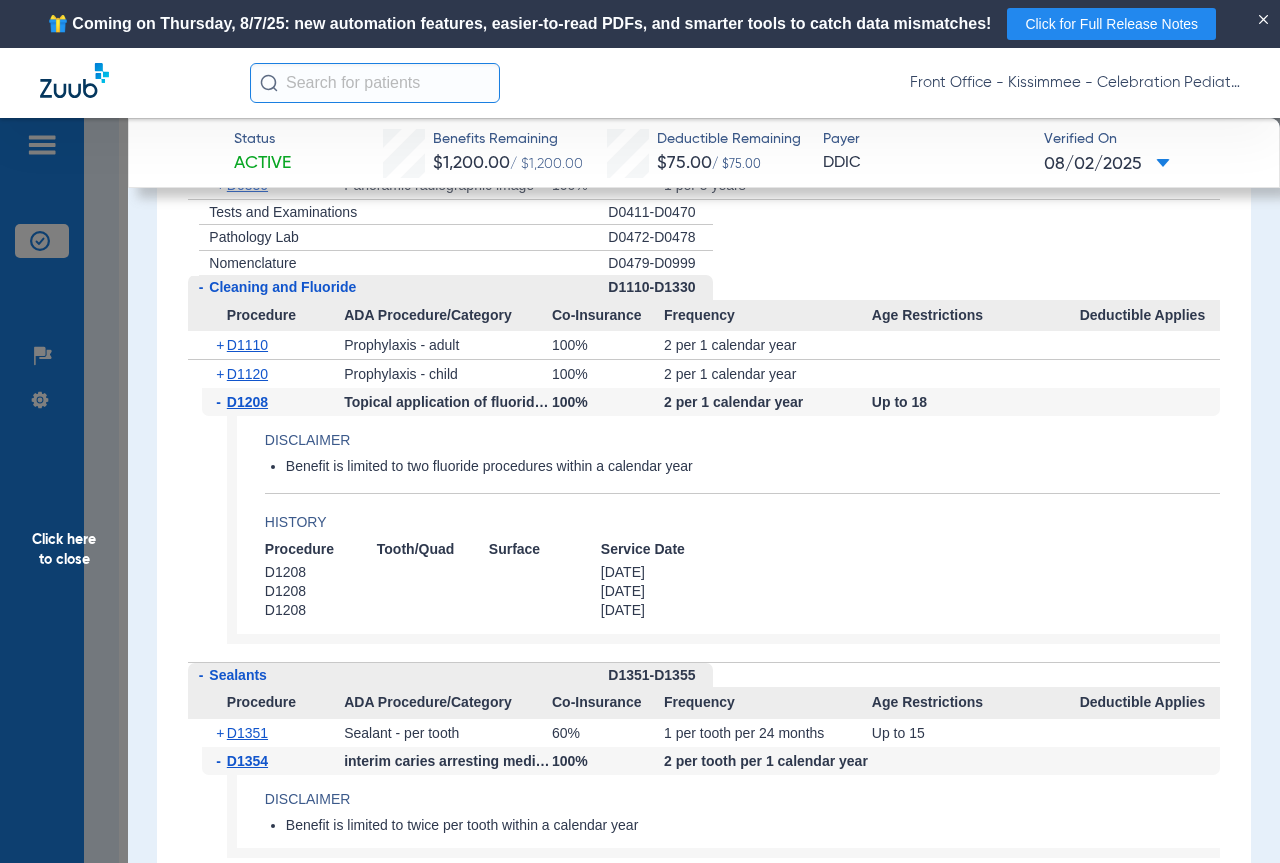 click on "Click here to close" 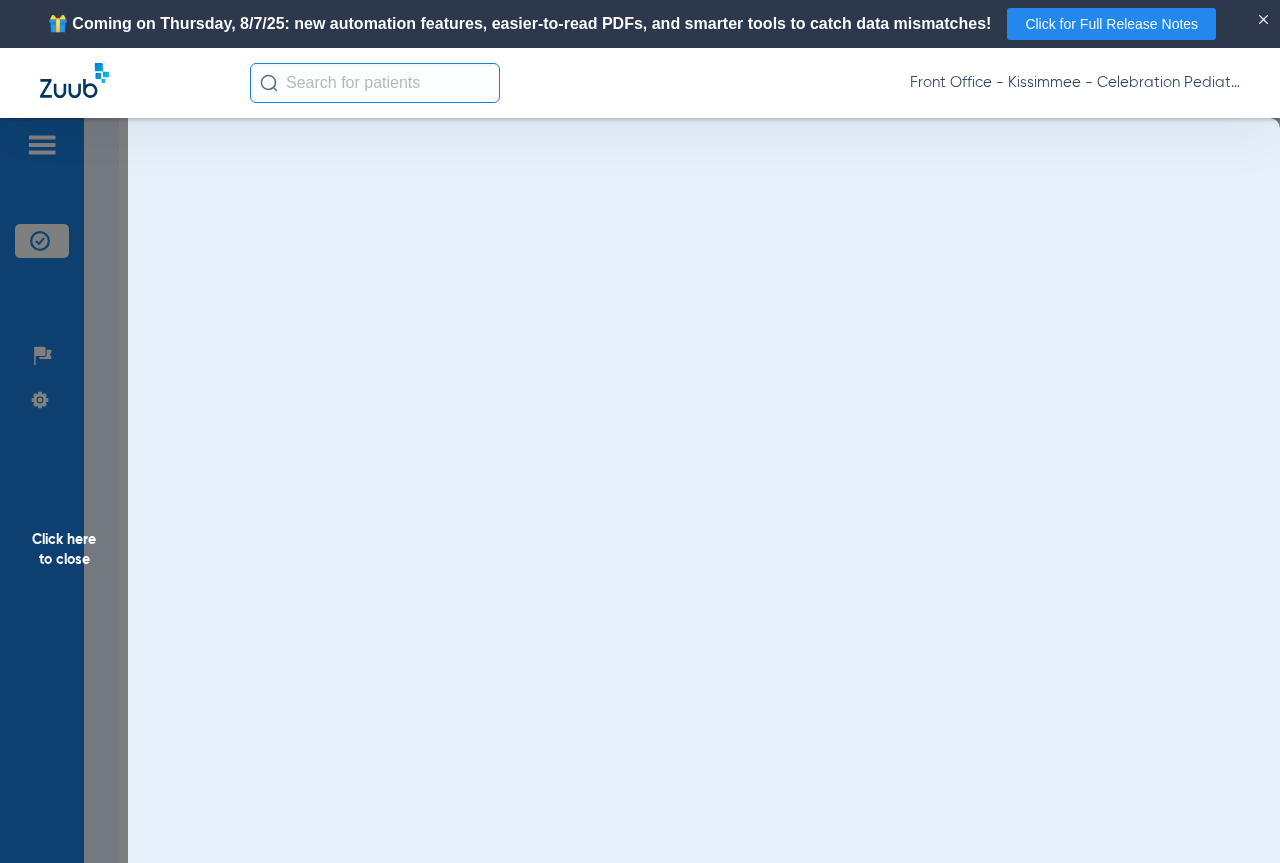 scroll, scrollTop: 0, scrollLeft: 0, axis: both 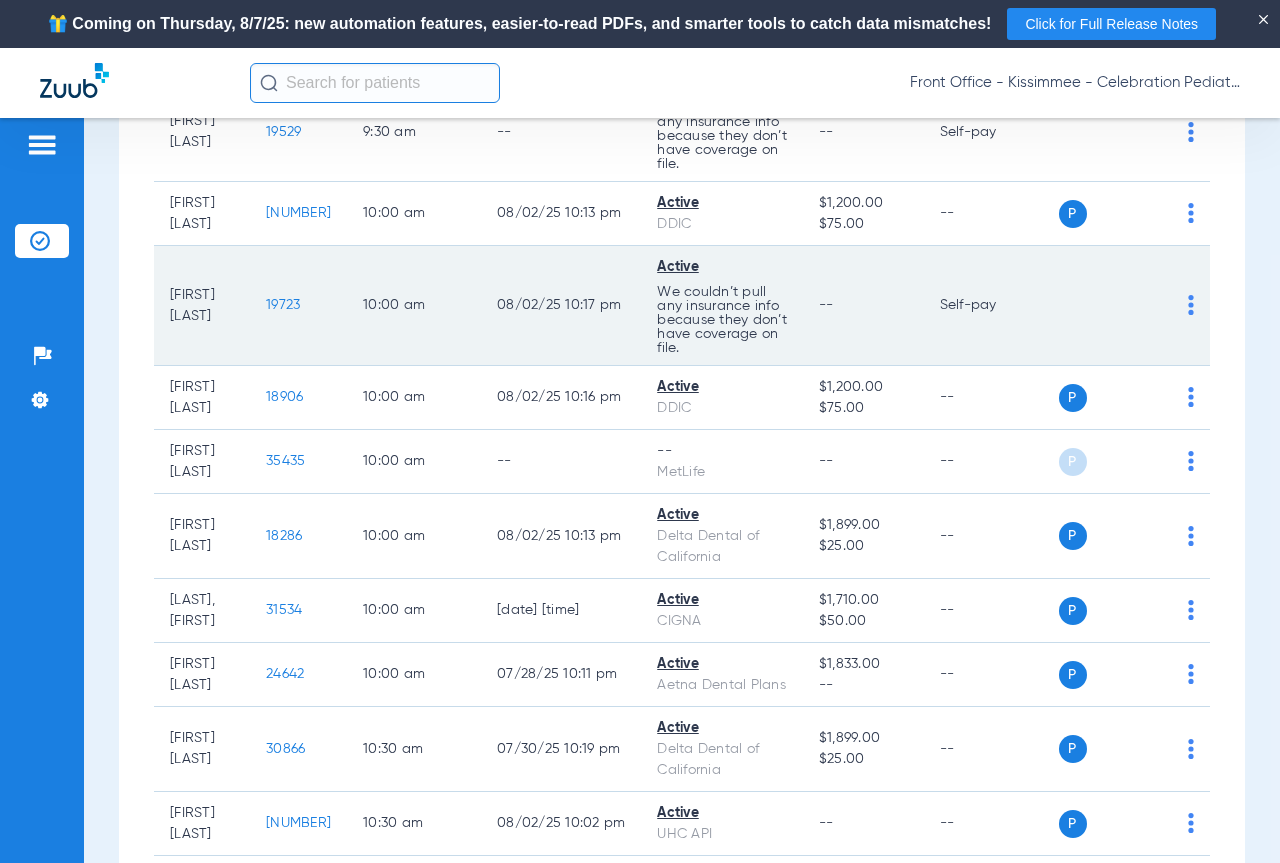 click on "19723" 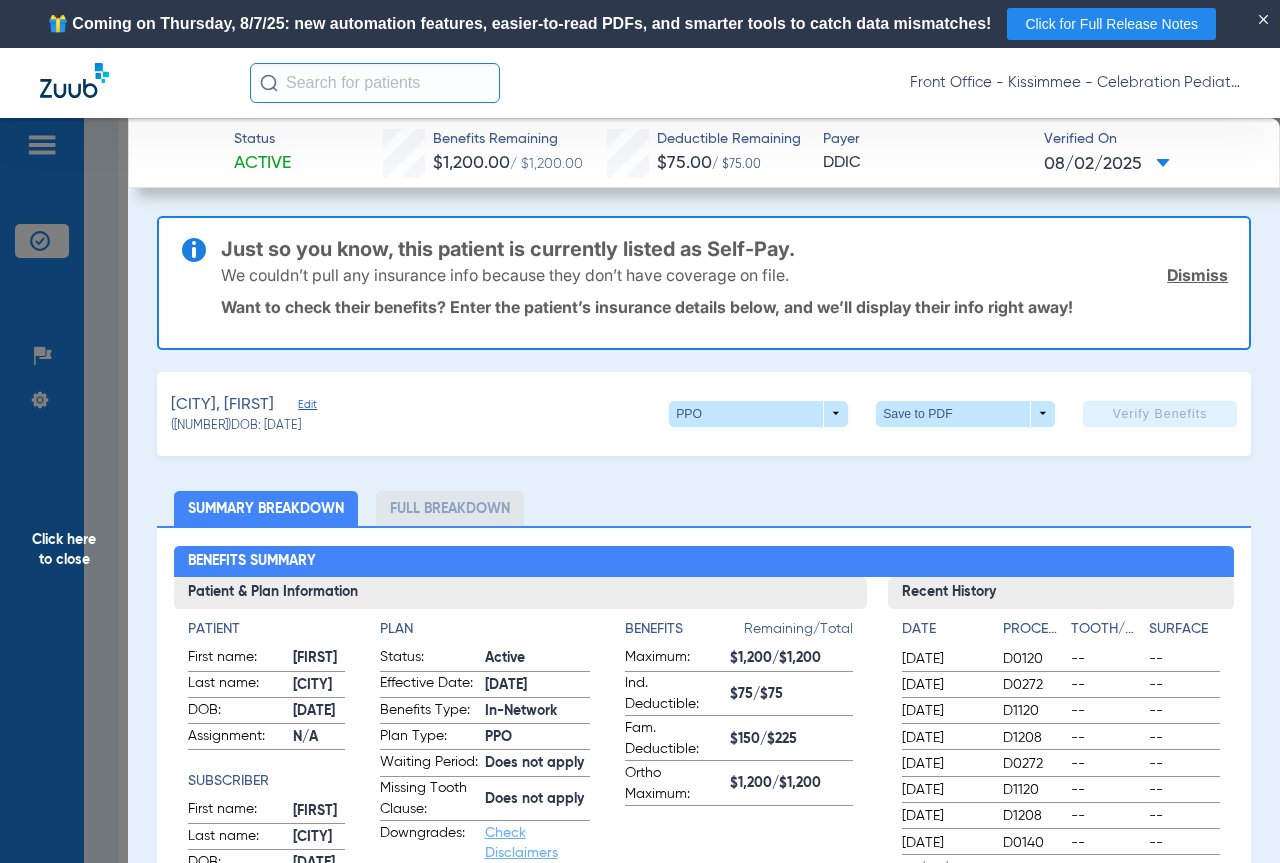 click on "Full Breakdown" 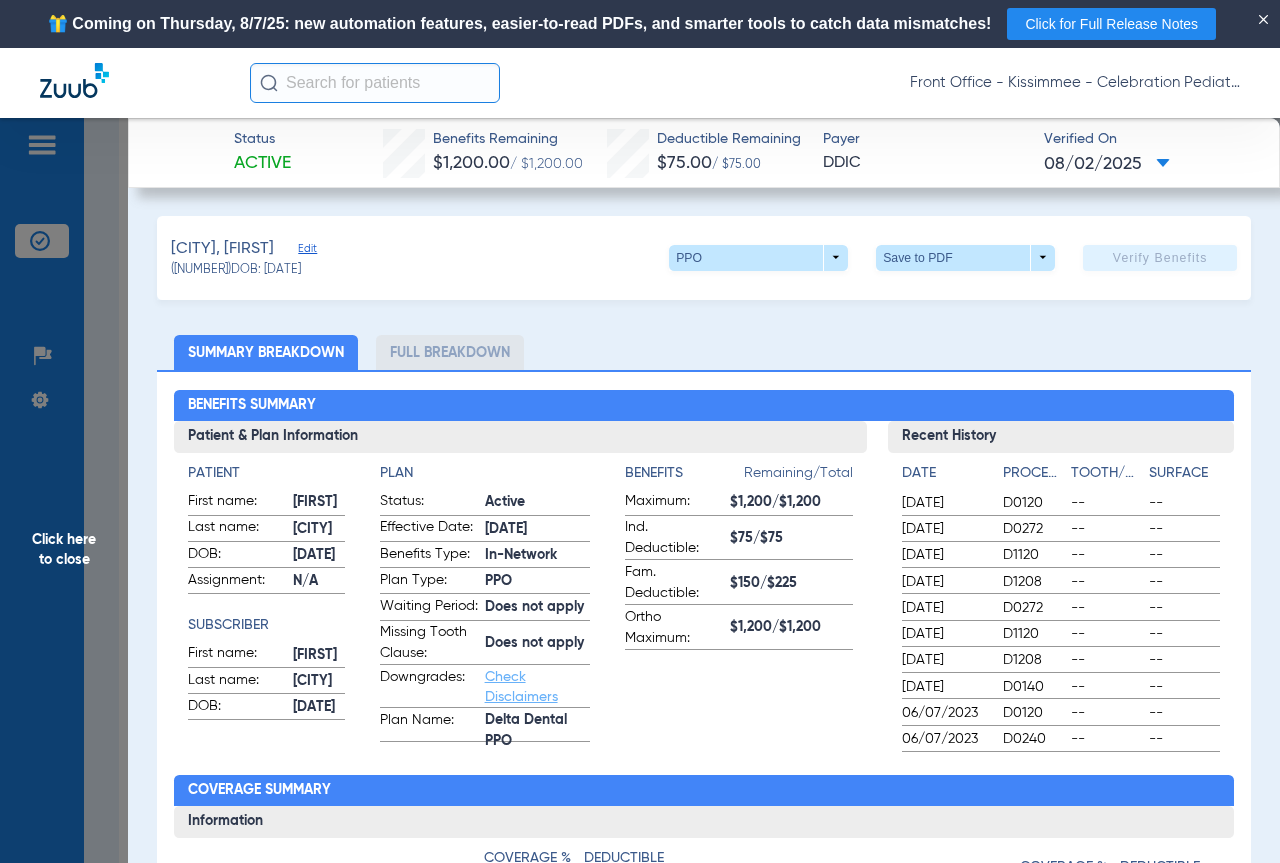 click on "Full Breakdown" 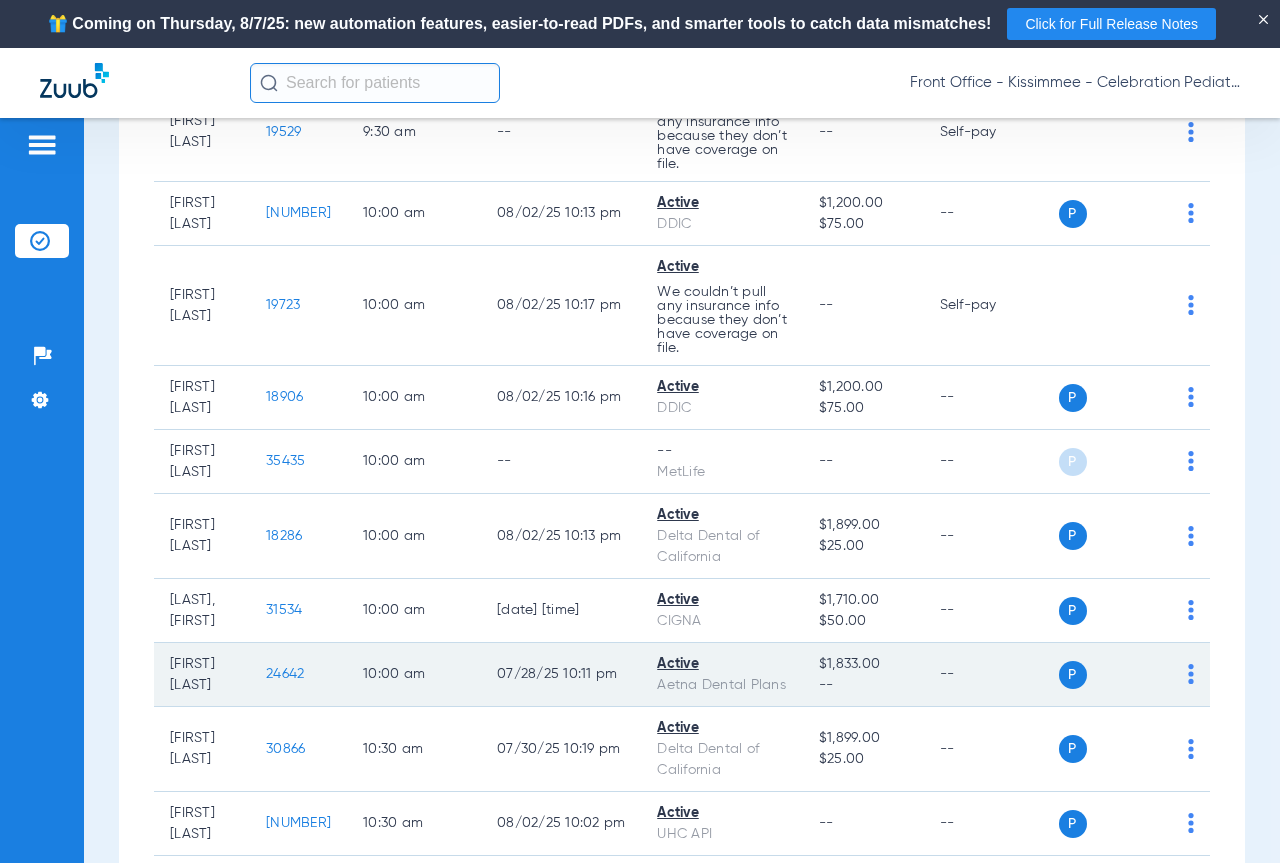 scroll, scrollTop: 2400, scrollLeft: 0, axis: vertical 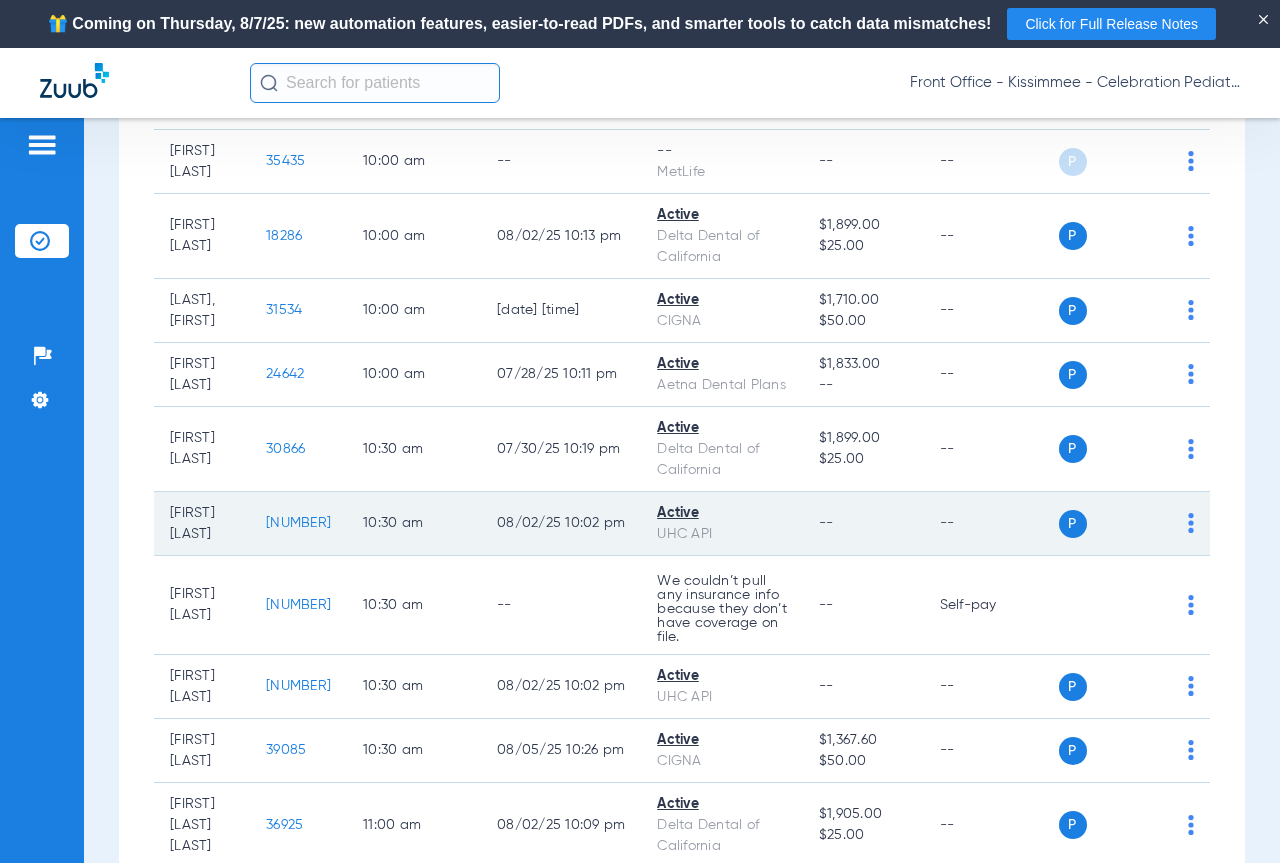 click on "[NUMBER]" 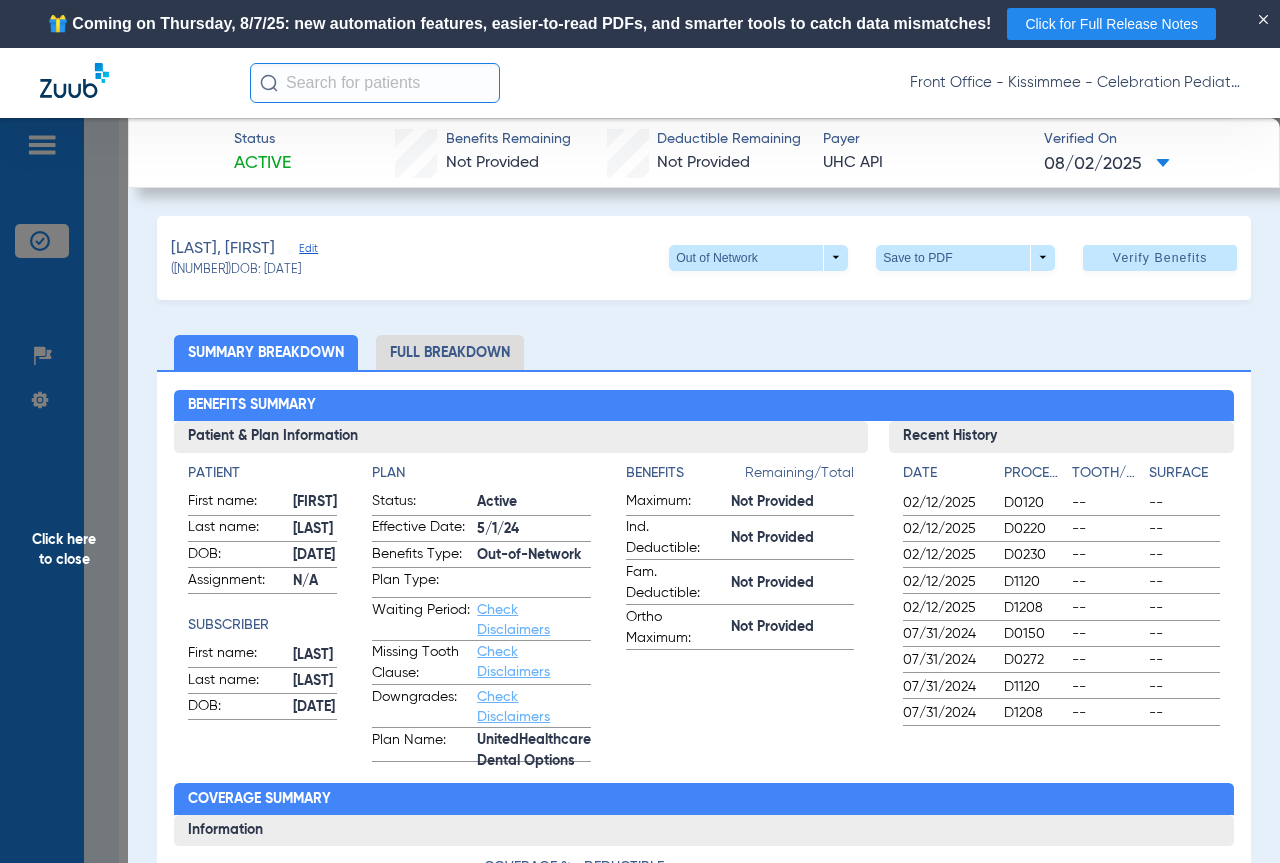 scroll, scrollTop: 100, scrollLeft: 0, axis: vertical 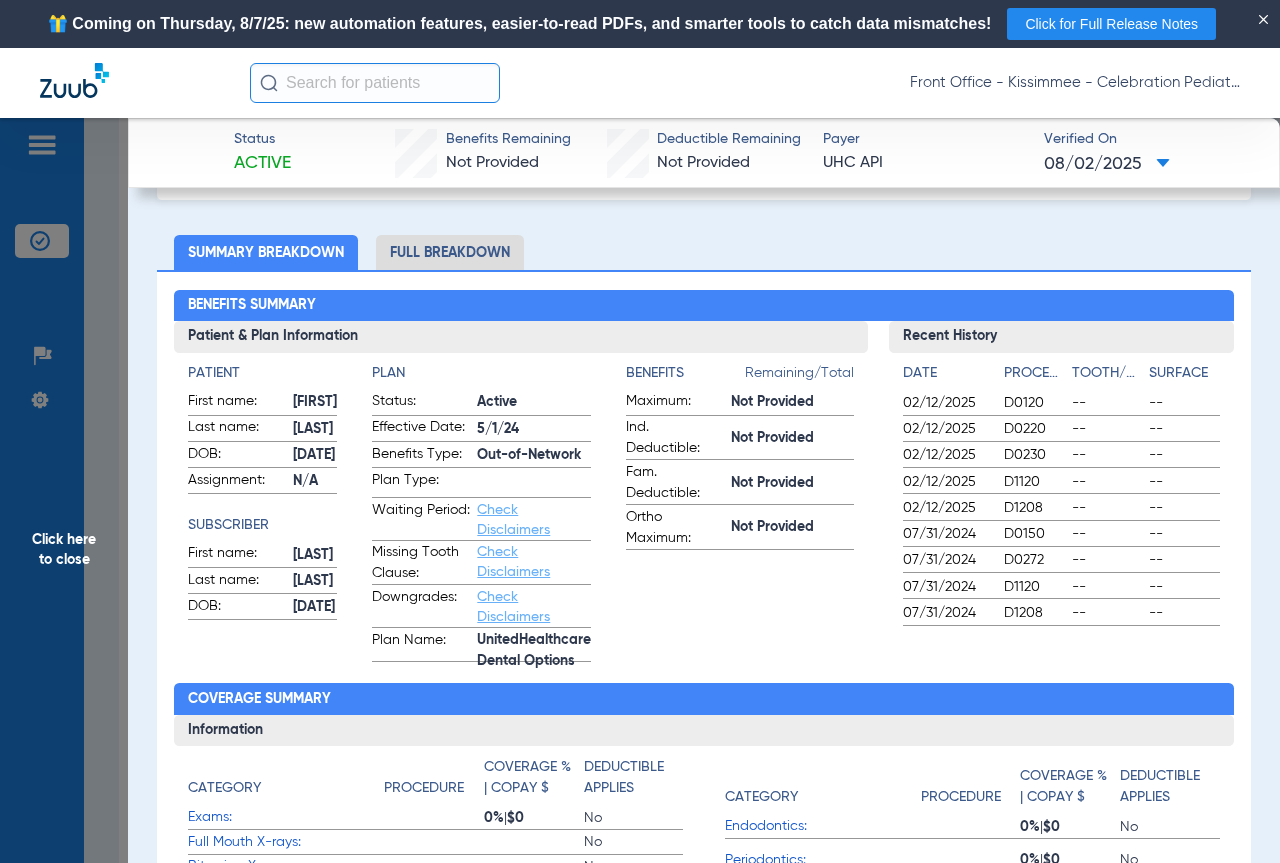 click on "Full Breakdown" 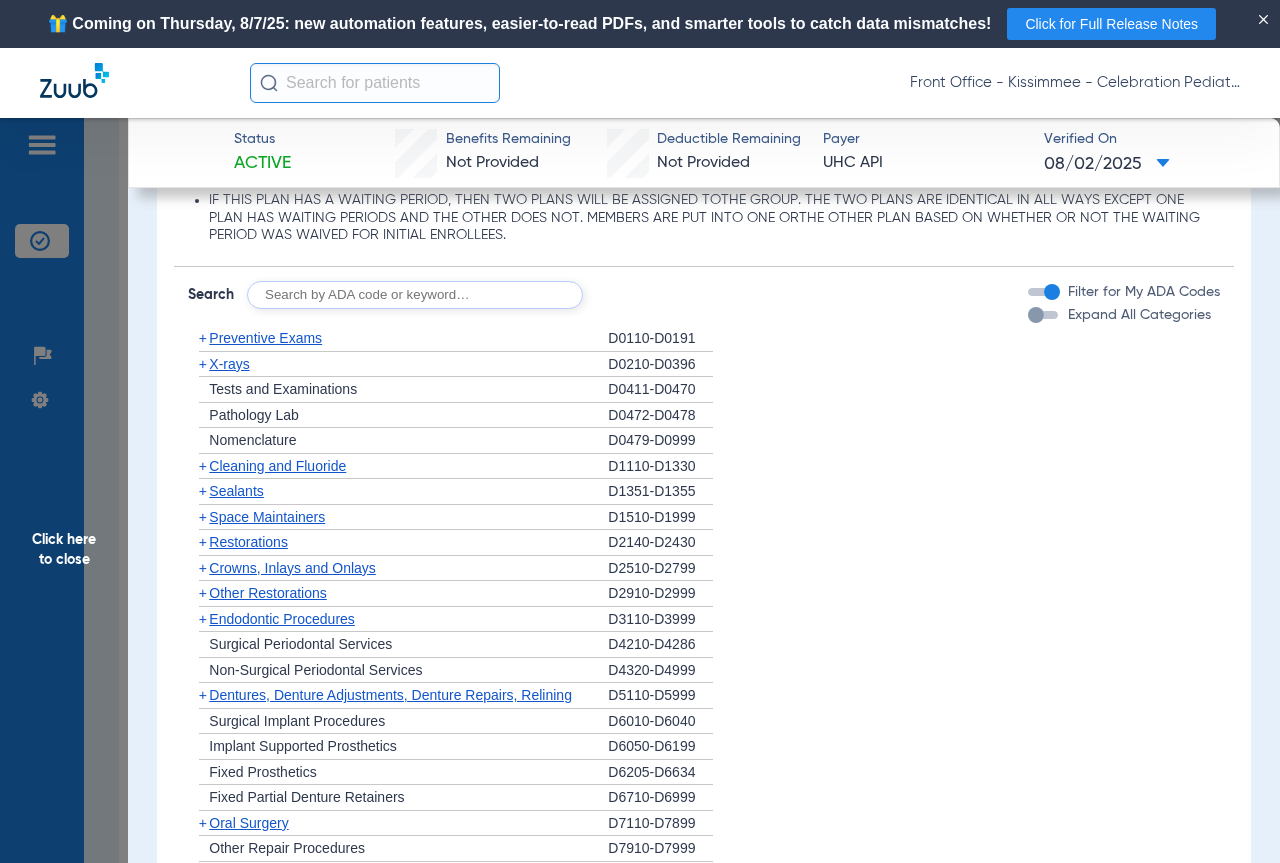 scroll, scrollTop: 1900, scrollLeft: 0, axis: vertical 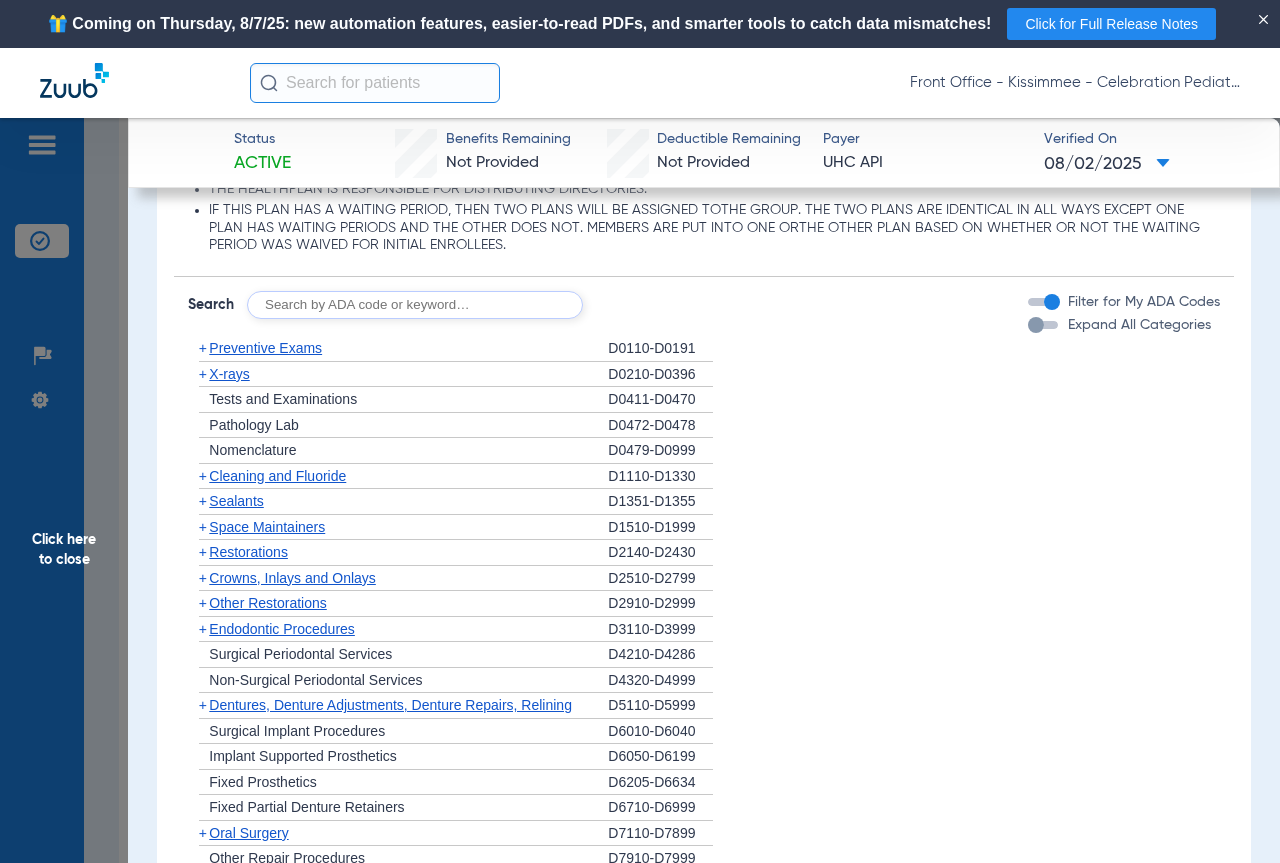 click on "Expand All Categories" at bounding box center [1119, 325] 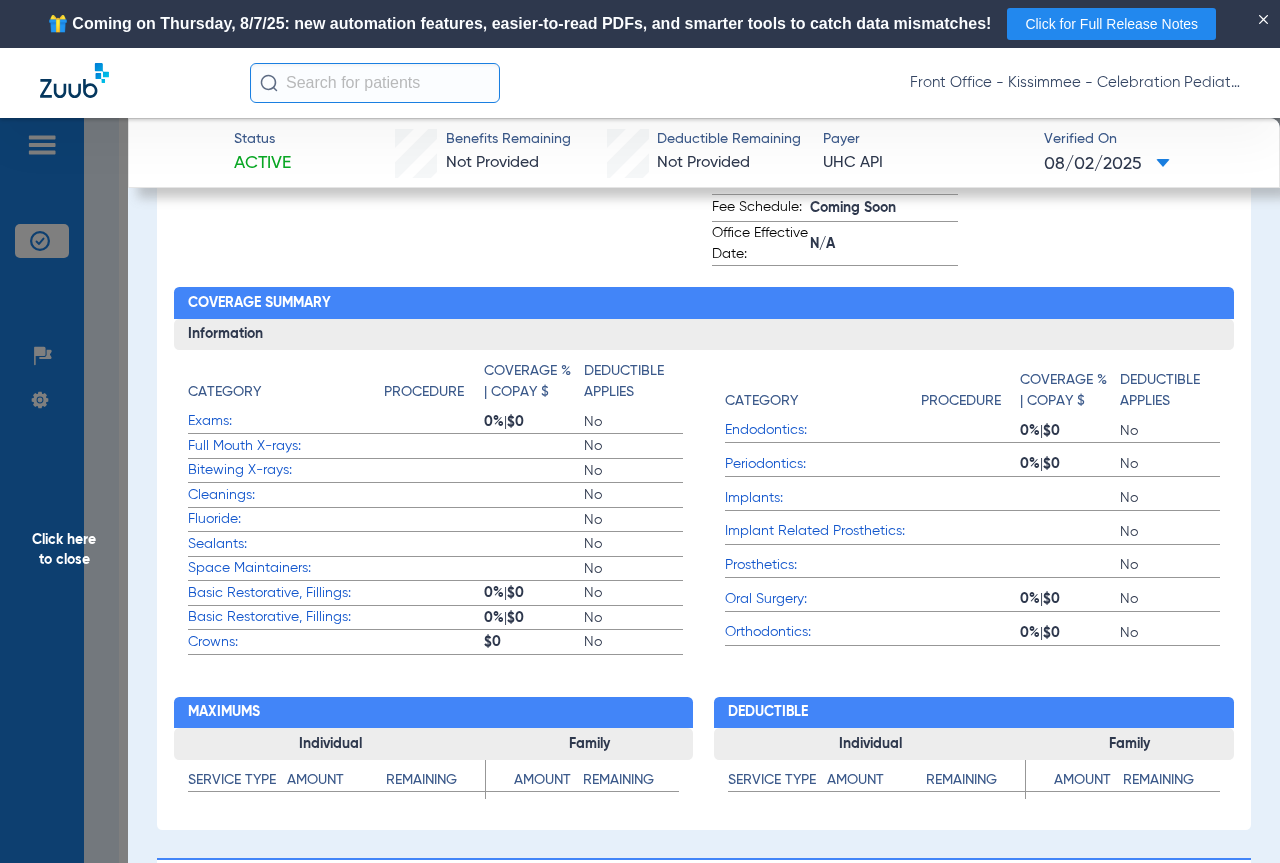 scroll, scrollTop: 700, scrollLeft: 0, axis: vertical 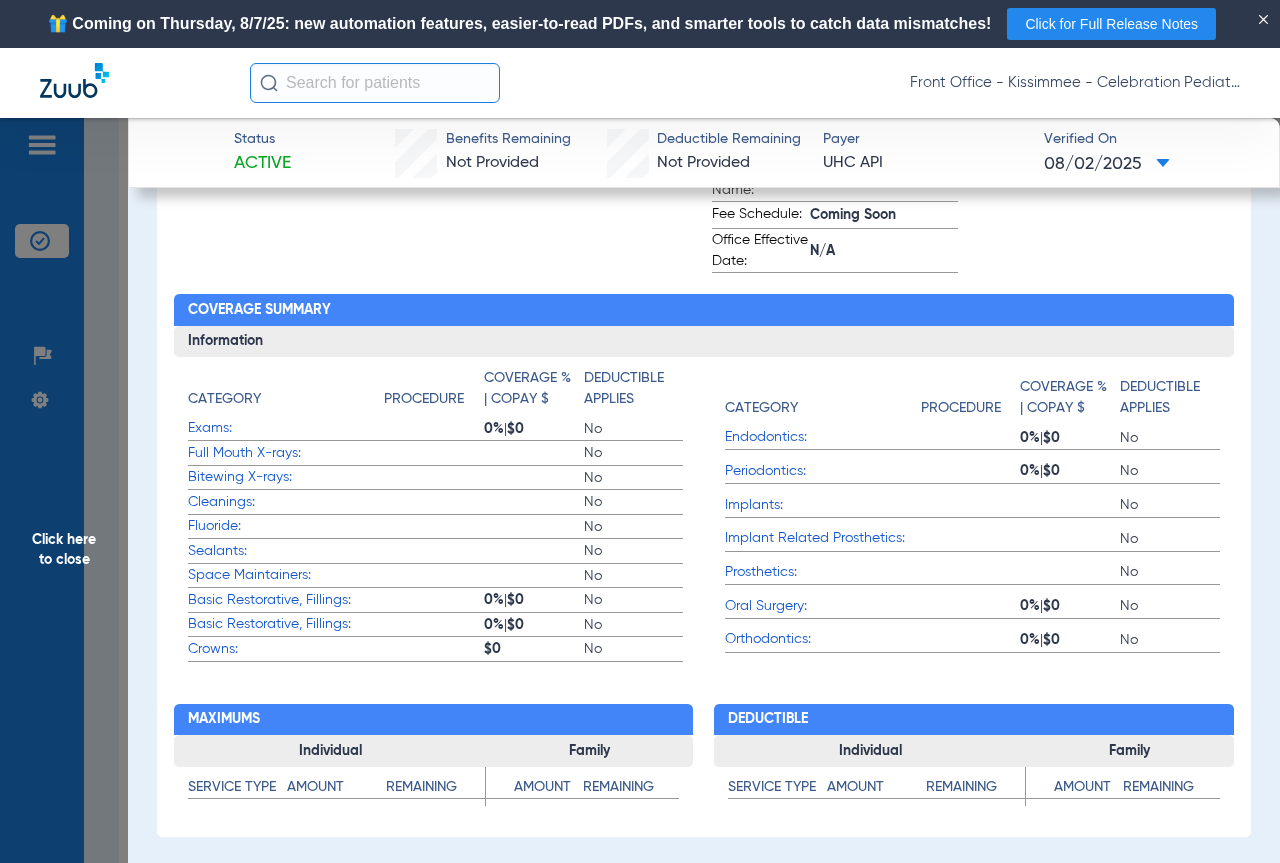 click on "[FIRST] [LAST]  DOB: [DATE]  Gender: M  Address:    Address 2:    City:    State:    Zip:    Member ID:  [NUMBER]  Group ID:  [NUMBER]  Sub-Group ID:    Assignment:  N/A  Subscriber First name:  [FIRST]  Last name:  [LAST]  DOB: [DATE]  Gender:    Address:    Address 2:    City:    State:    Zip:    Member ID:  [NUMBER]  Group ID:  [NUMBER]  Sub-Group ID:    Plan Status:  Active  Effective Date:  [DATE]  Benefit Period:  [DATE] - [DATE]  Benefits Type:  Out-of-Network  Plan Type:    Waiting Period:  Check Disclaimers  Missing Tooth Clause:  Check Disclaimers  Downgrades:  Check Disclaimers  COB:  Check Disclaimers  Plan Name:  [BRAND]  Group Name:  [LOCATION]  Sub-group Name:    Fee Schedule:  Coming Soon  Office Effective Date:  N/A  Insurance Name:  [BRAND]  ID:  [NUMBER]  Claims Address Address: [ADDRESS]  Address 2:    Addressee:  [BRAND]     City:" 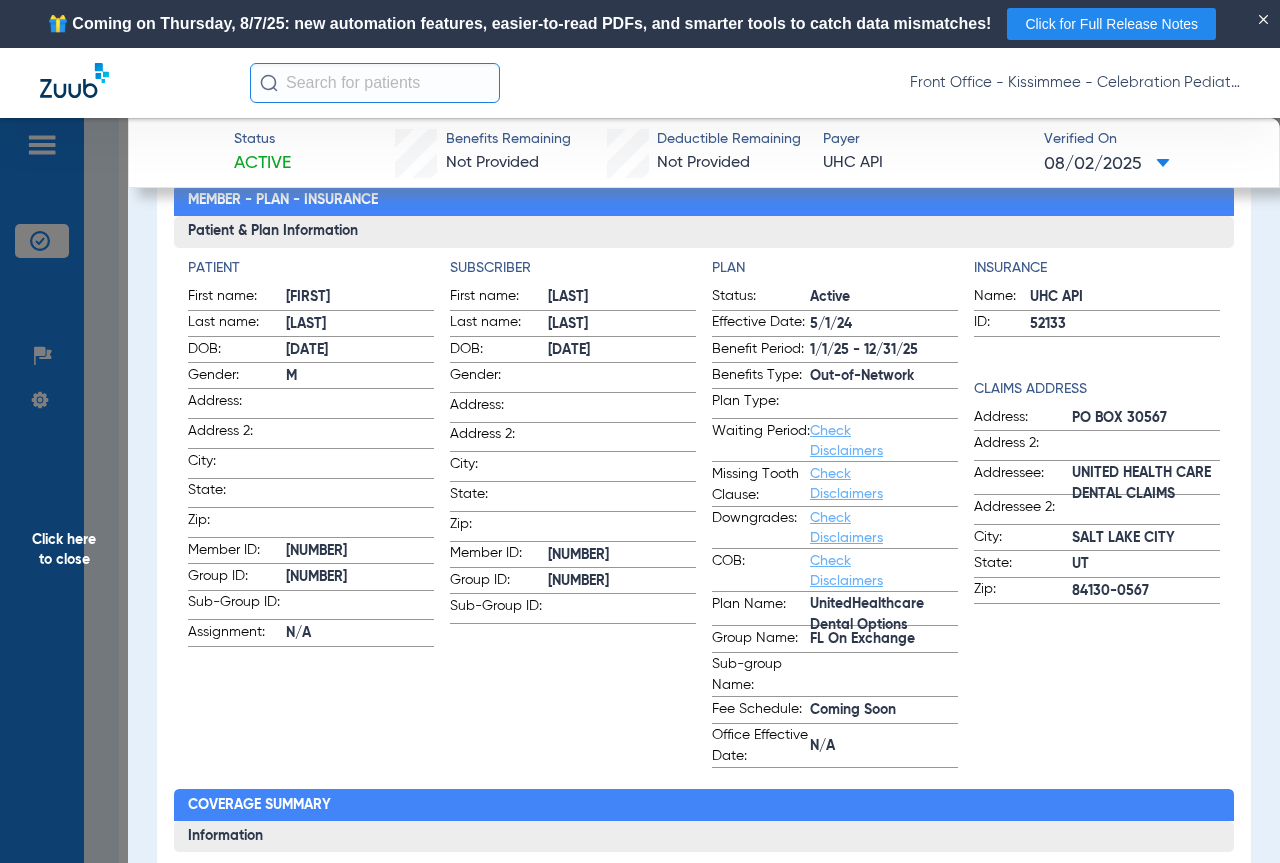 scroll, scrollTop: 200, scrollLeft: 0, axis: vertical 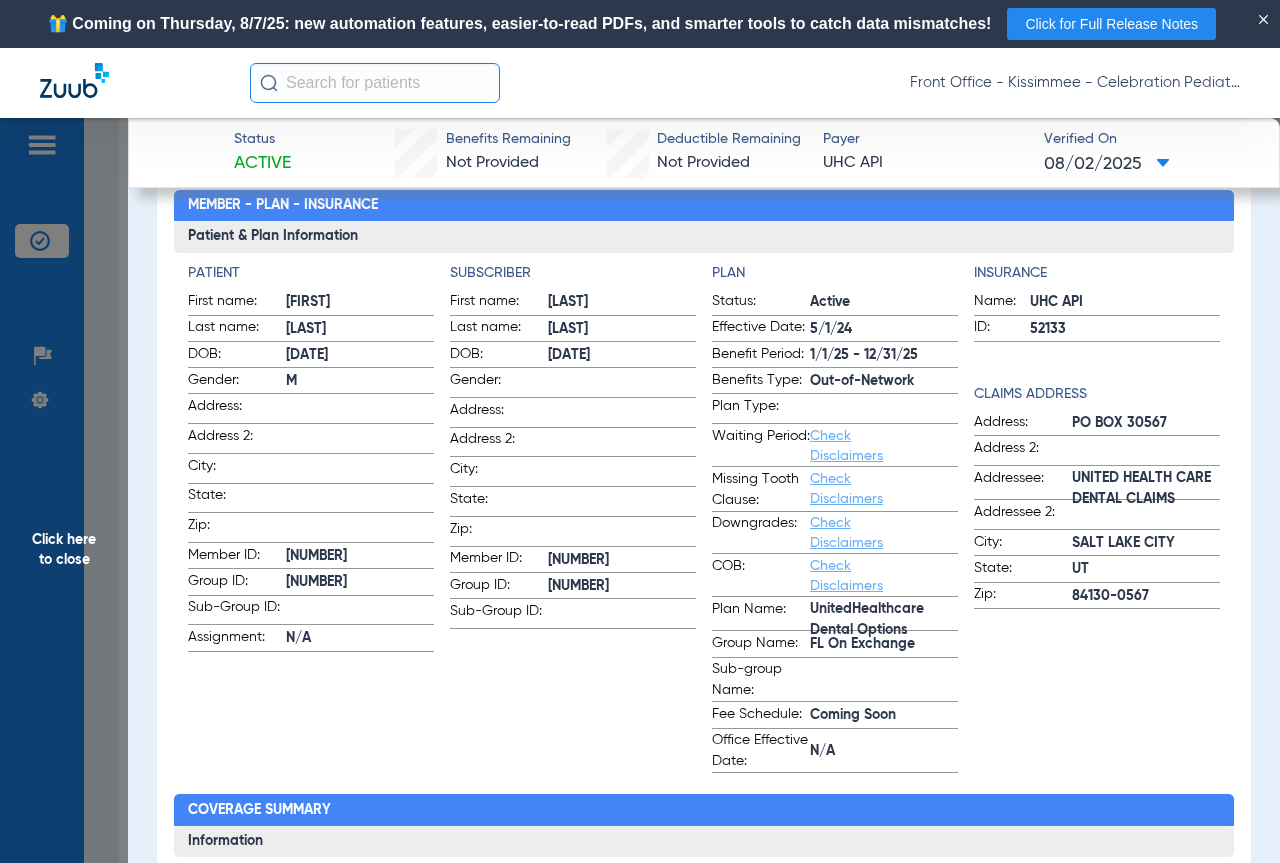 drag, startPoint x: 112, startPoint y: 242, endPoint x: 114, endPoint y: 3, distance: 239.00836 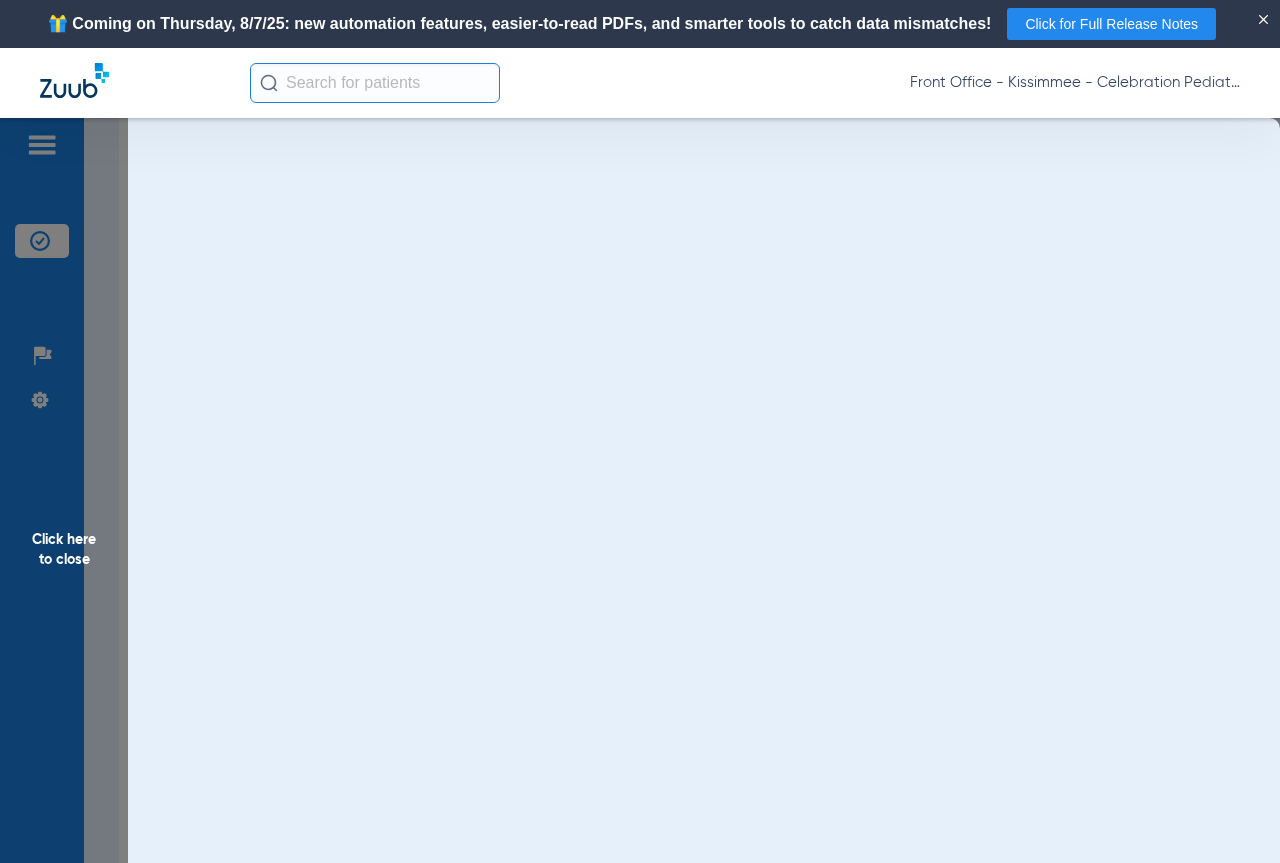 scroll, scrollTop: 0, scrollLeft: 0, axis: both 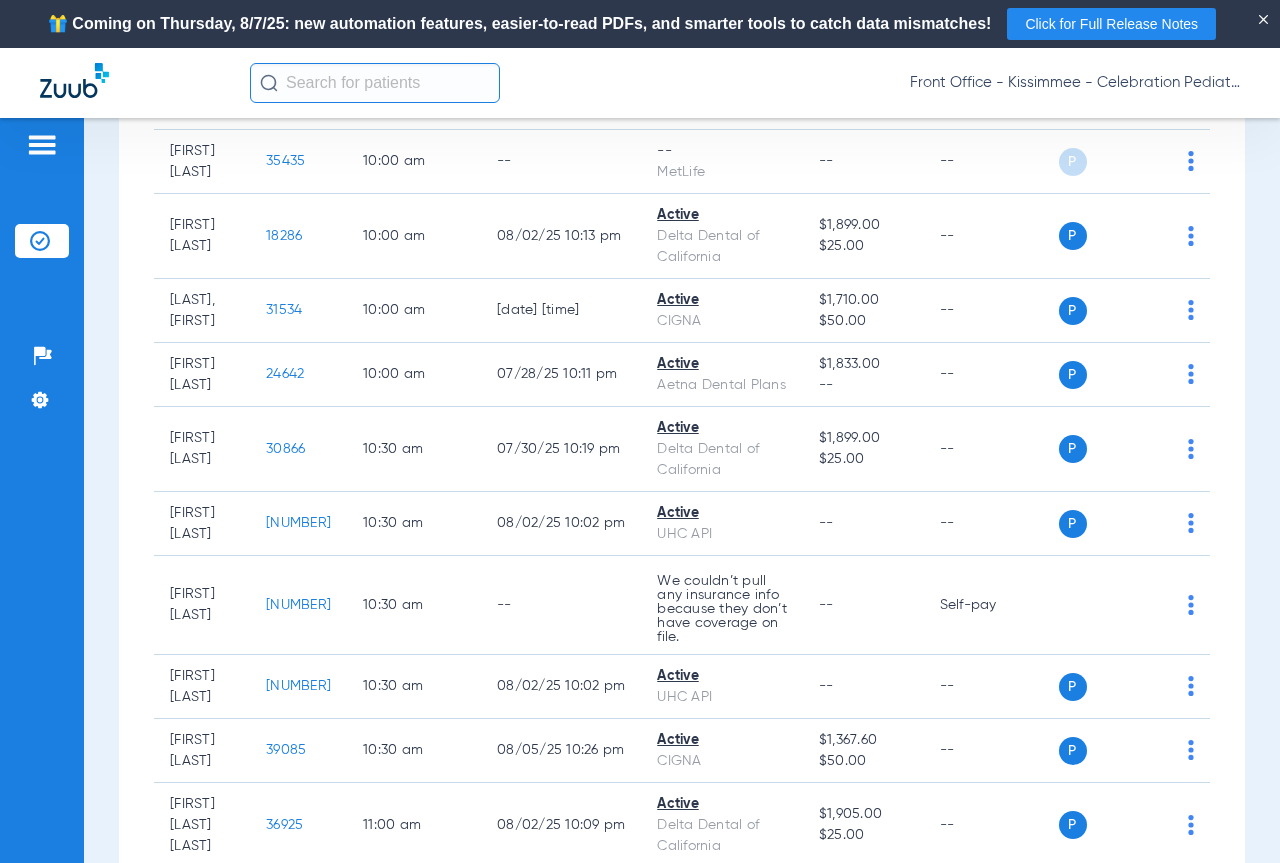 click on "Last Appt. Sync Time:   Today - [TIME]   Monday   [DATE]   Tuesday   [DATE]   Wednesday   [DATE]   Thursday   [DATE]   Friday   [DATE]   Saturday   [DATE]   Sunday   [DATE]   Monday   [DATE]   Tuesday   [DATE]   Wednesday   [DATE]   Thursday   [DATE]   Friday   [DATE]   Saturday   [DATE]   Sunday   [DATE]   Monday   [DATE]   Tuesday   [DATE]   Wednesday   [DATE]   Thursday   [DATE]   Friday   [DATE]   Saturday   [DATE]   Sunday   [DATE]   Monday   [DATE]   Tuesday   [DATE]   Wednesday   [DATE]   Thursday   [DATE]   Friday   [DATE]   Saturday   [DATE]   Sunday   [DATE]   Monday   [DATE]   Tuesday   [DATE]   Wednesday   [DATE]   Thursday   [DATE]   Friday   [DATE]   Saturday   [DATE]   Sunday   [DATE]   Monday   [DATE]   Tuesday   [DATE]   Wednesday   [DATE]   Thursday   [DATE]   Friday   [DATE]   Saturday  Su [NUMBER]" at bounding box center (682, 514) 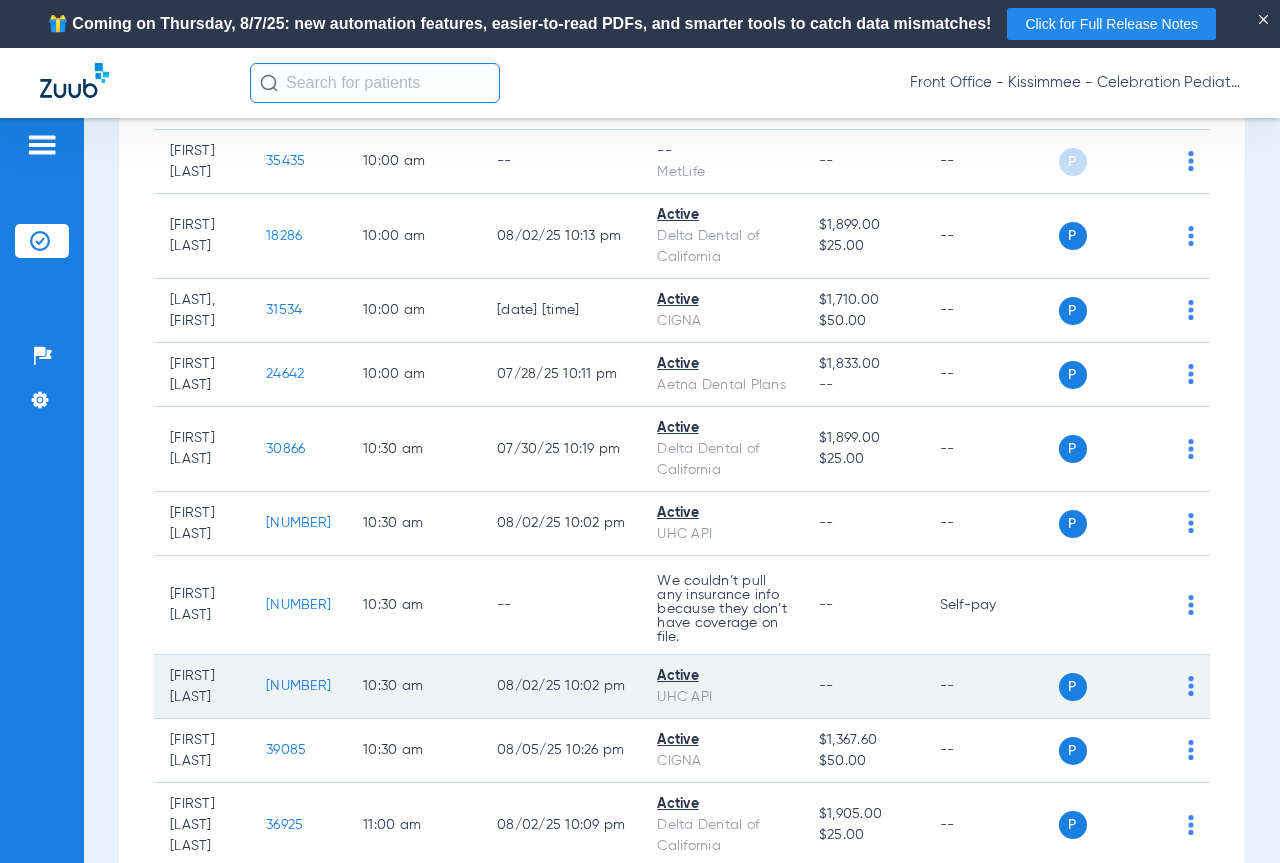 click on "[NUMBER]" 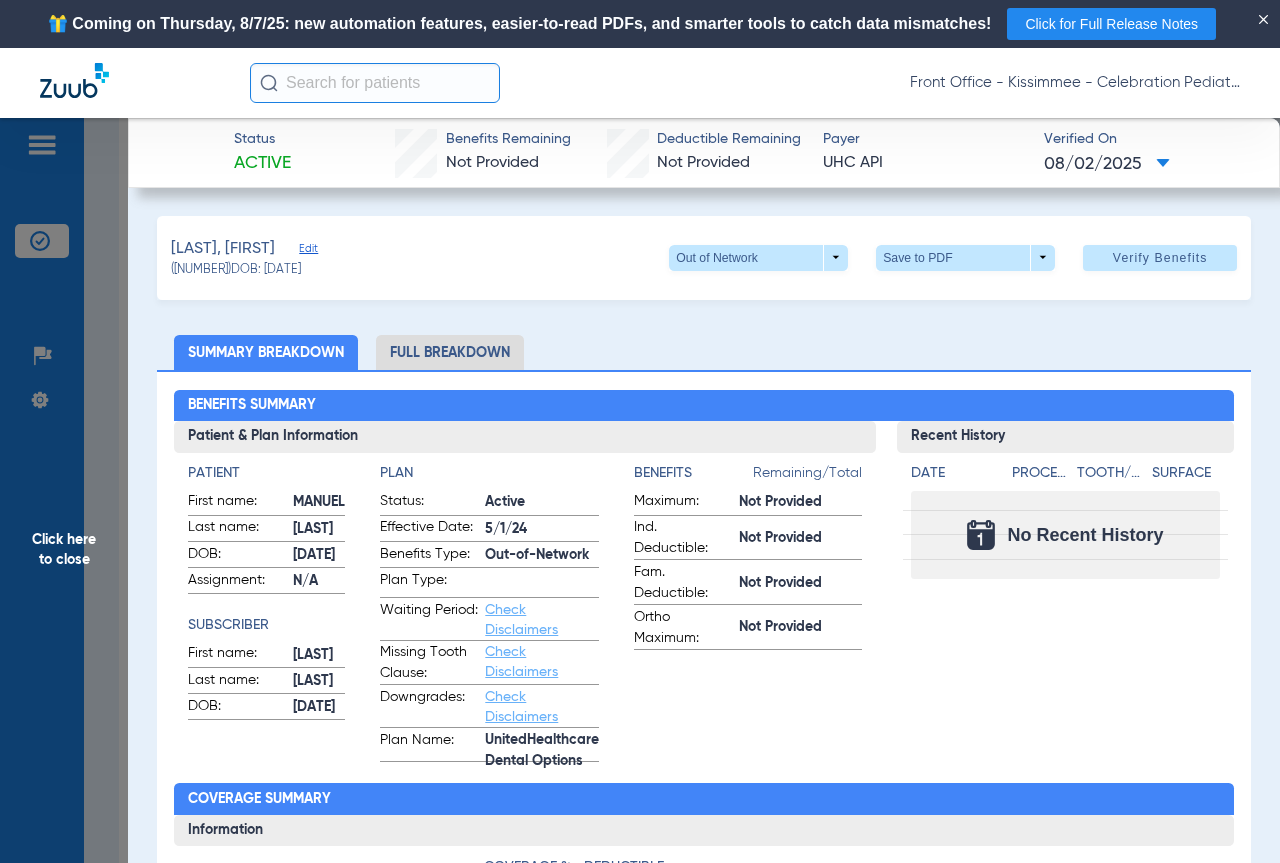 click on "Full Breakdown" 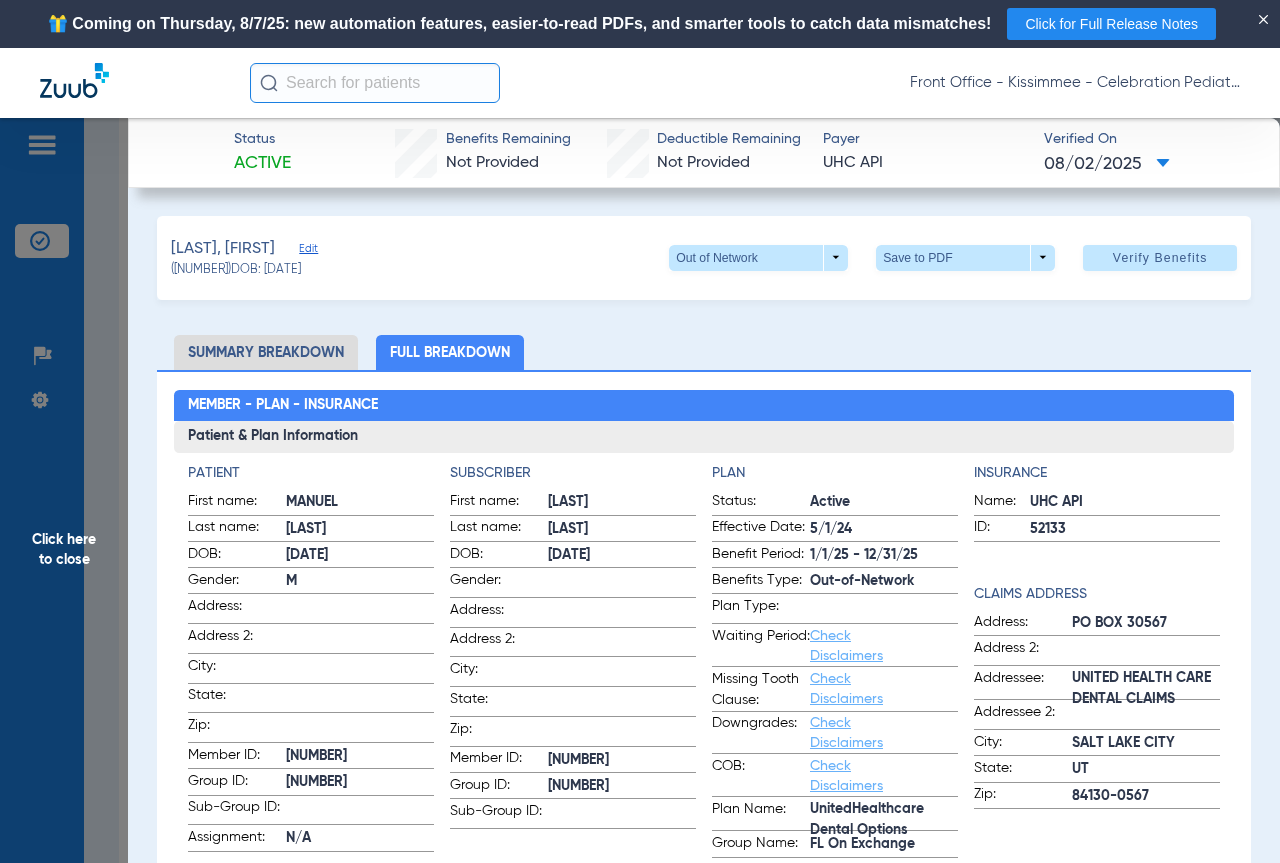 scroll, scrollTop: 100, scrollLeft: 0, axis: vertical 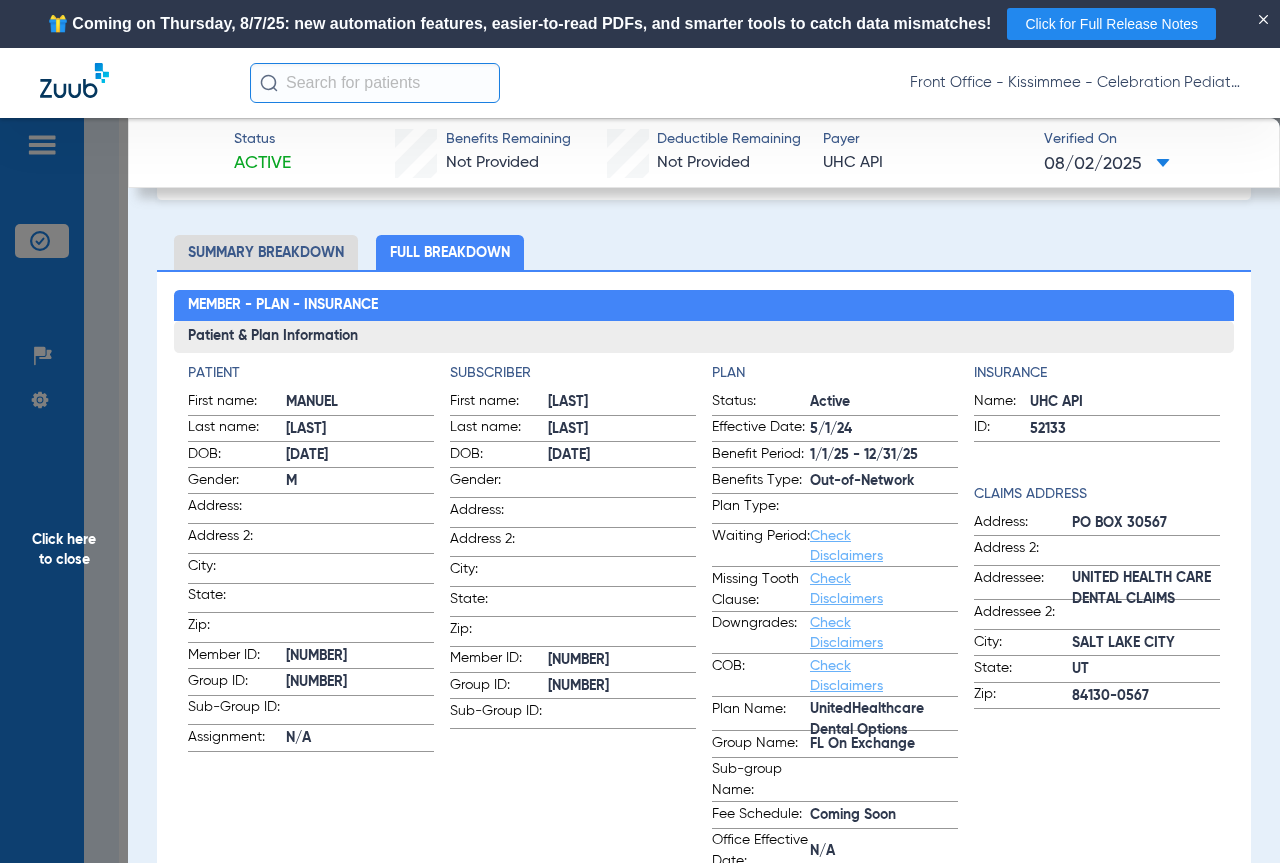 click on "Click here to close" 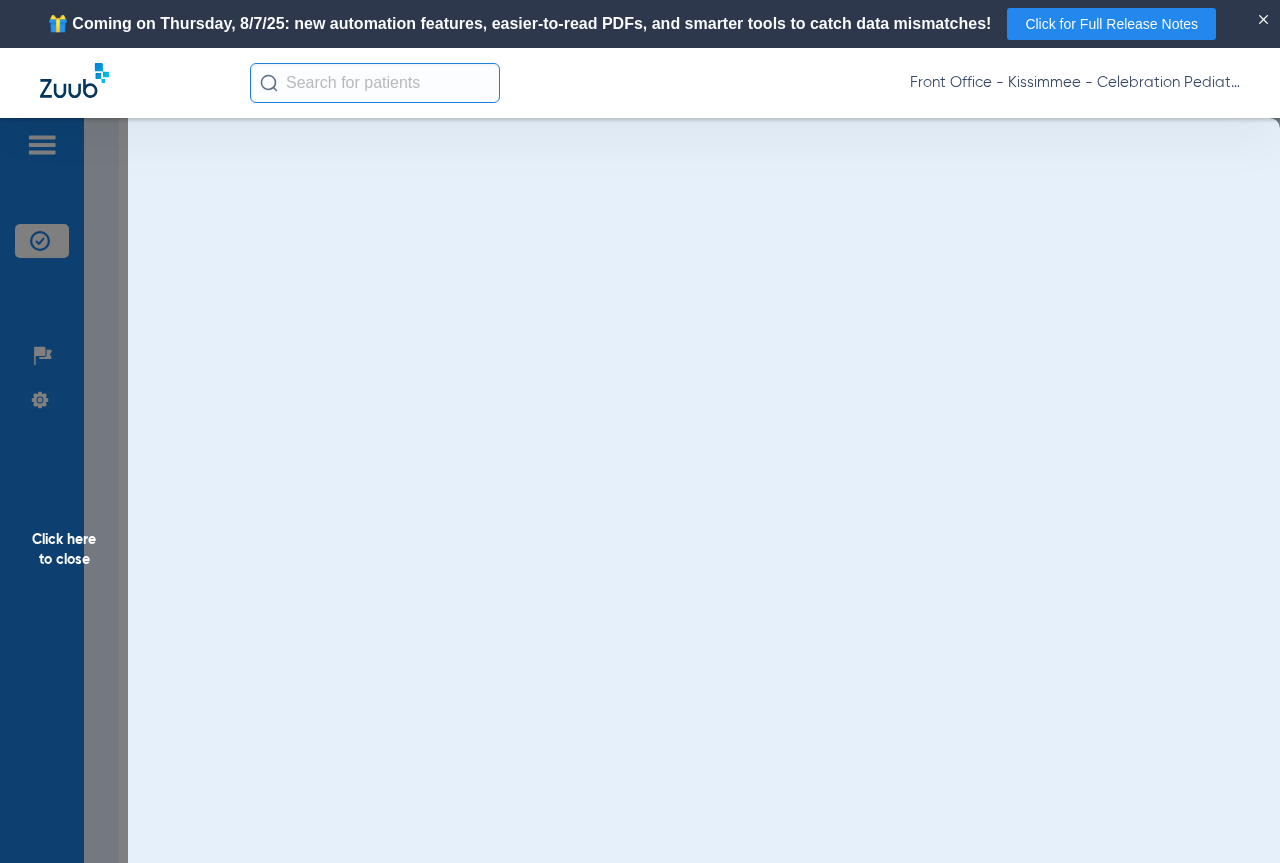 scroll, scrollTop: 0, scrollLeft: 0, axis: both 